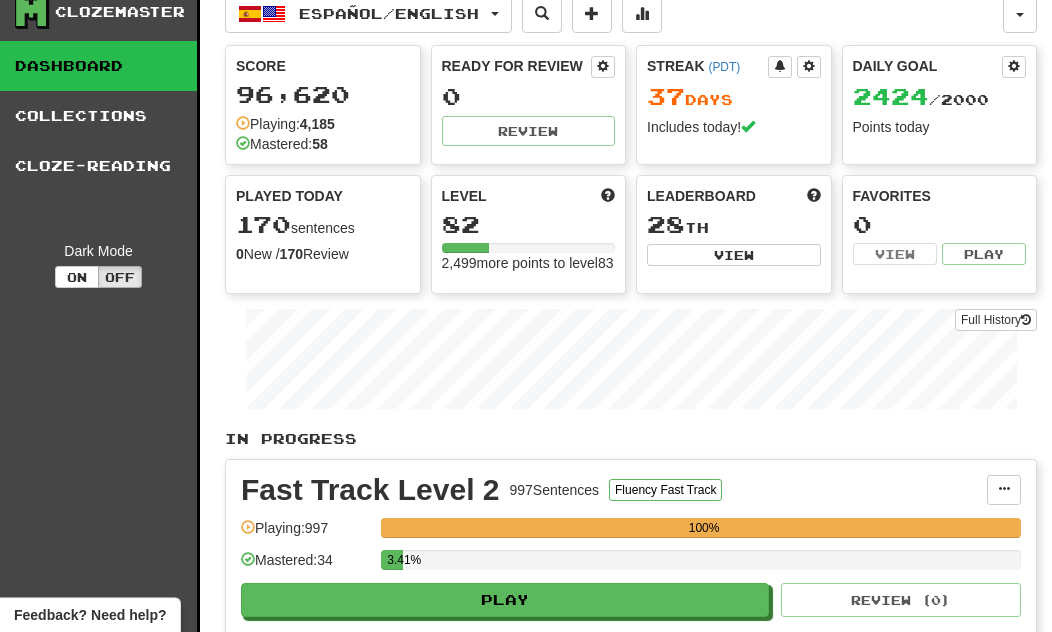 scroll, scrollTop: 0, scrollLeft: 0, axis: both 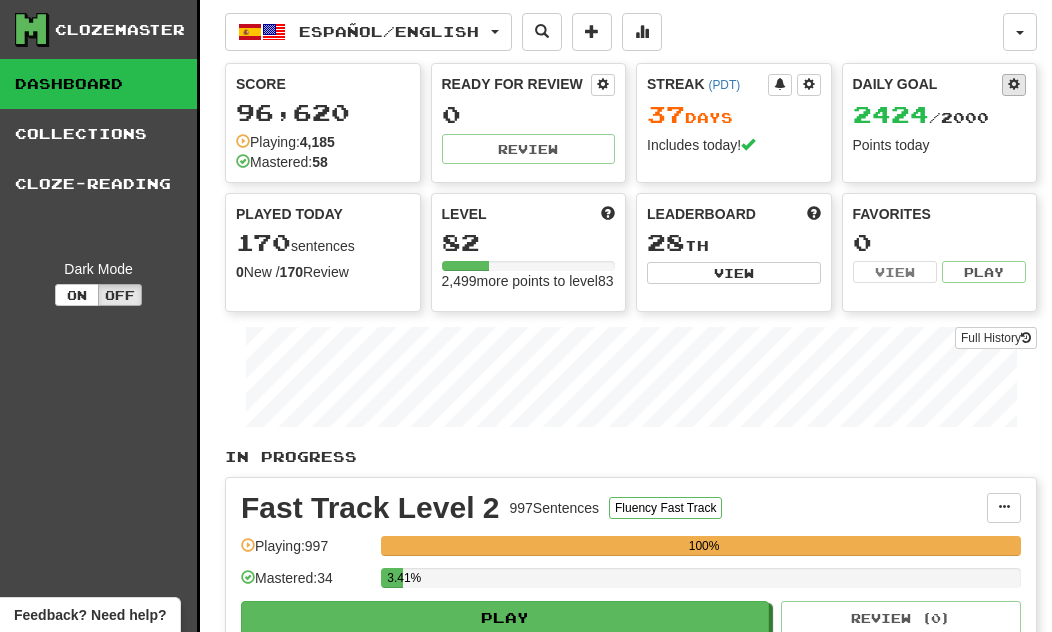 click at bounding box center (1014, 84) 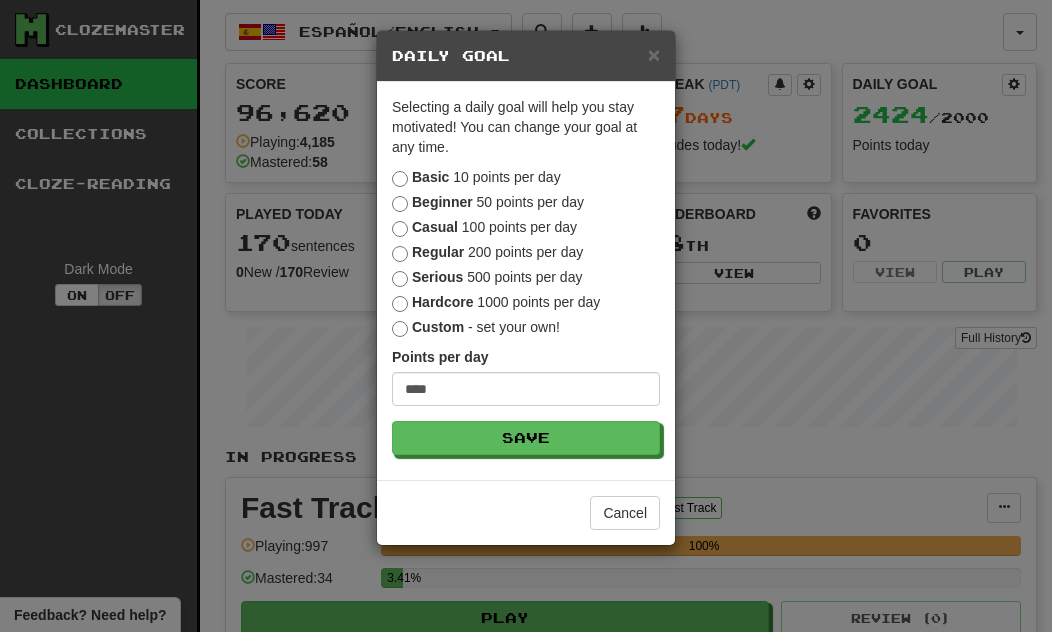 click on "× Daily Goal Selecting a daily goal will help you stay motivated ! You can change your goal at any time. Basic   10 points per day Beginner   50 points per day Casual   100 points per day Regular   200 points per day Serious   500 points per day Hardcore   1000 points per day Custom    - set your own! Points per day **** Save Cancel" at bounding box center (526, 316) 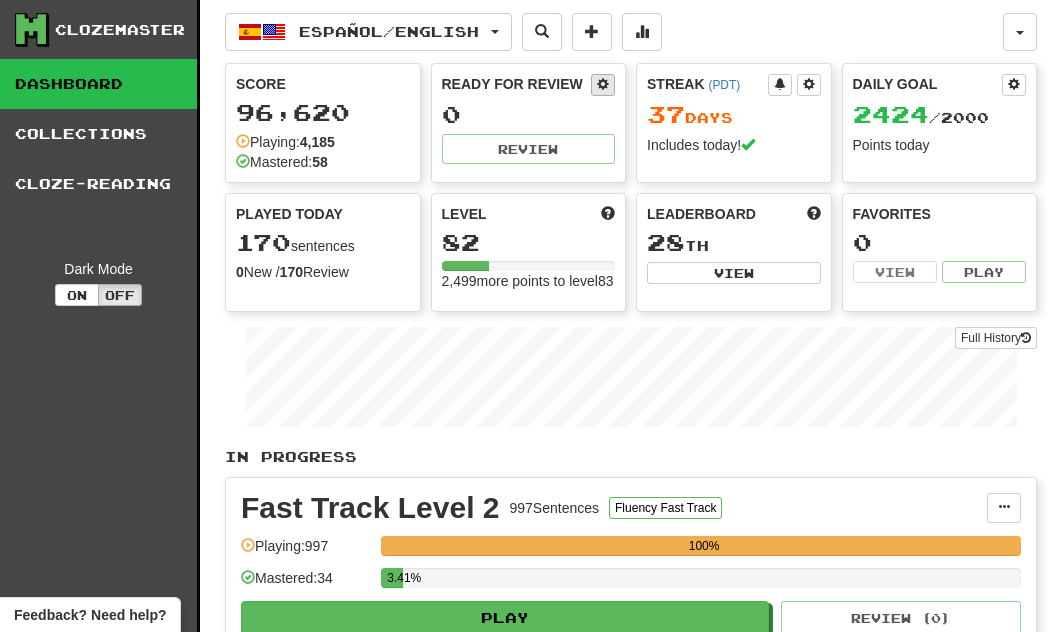 click at bounding box center [603, 84] 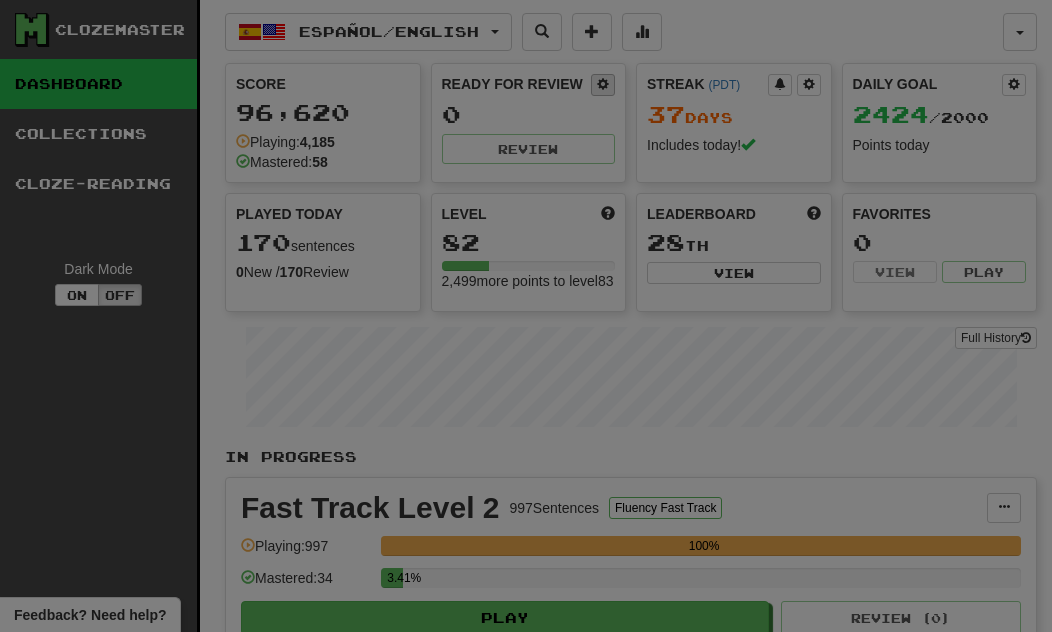 type on "**" 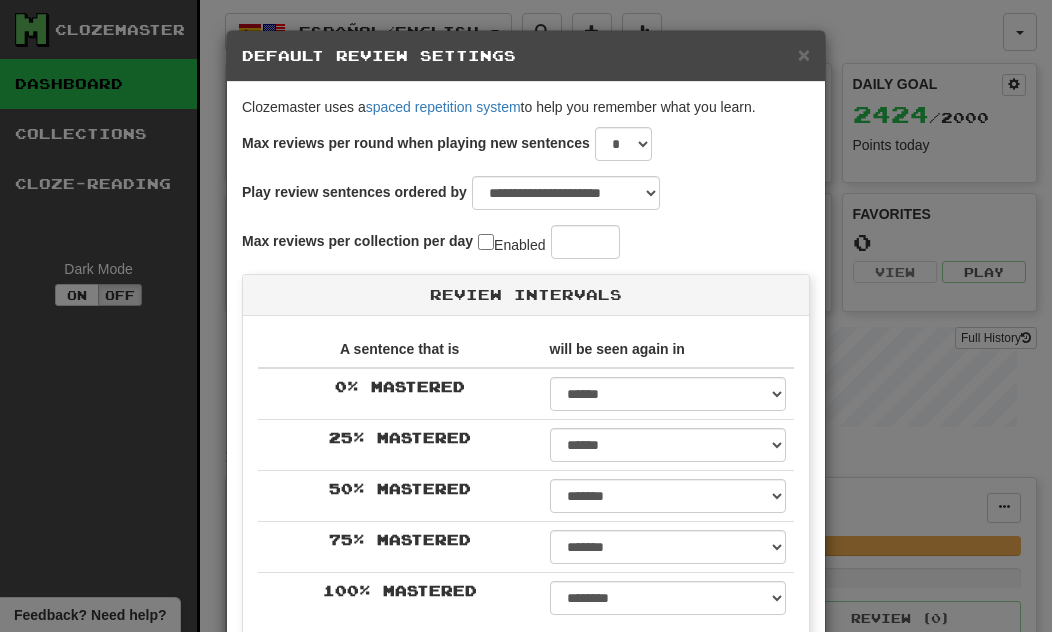 click on "**********" at bounding box center [526, 316] 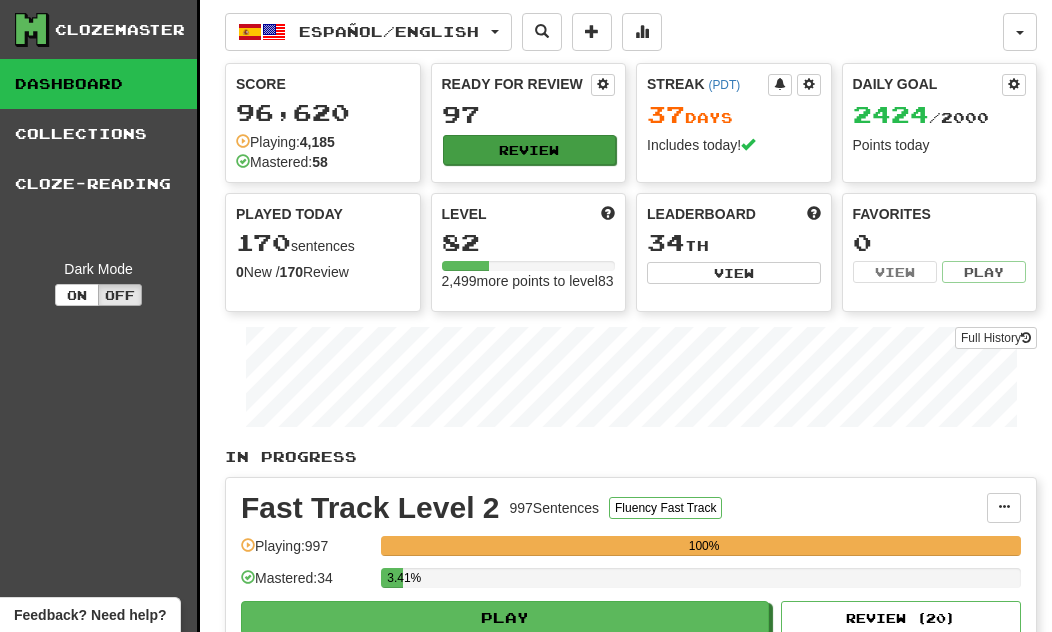 click on "Review" at bounding box center [530, 150] 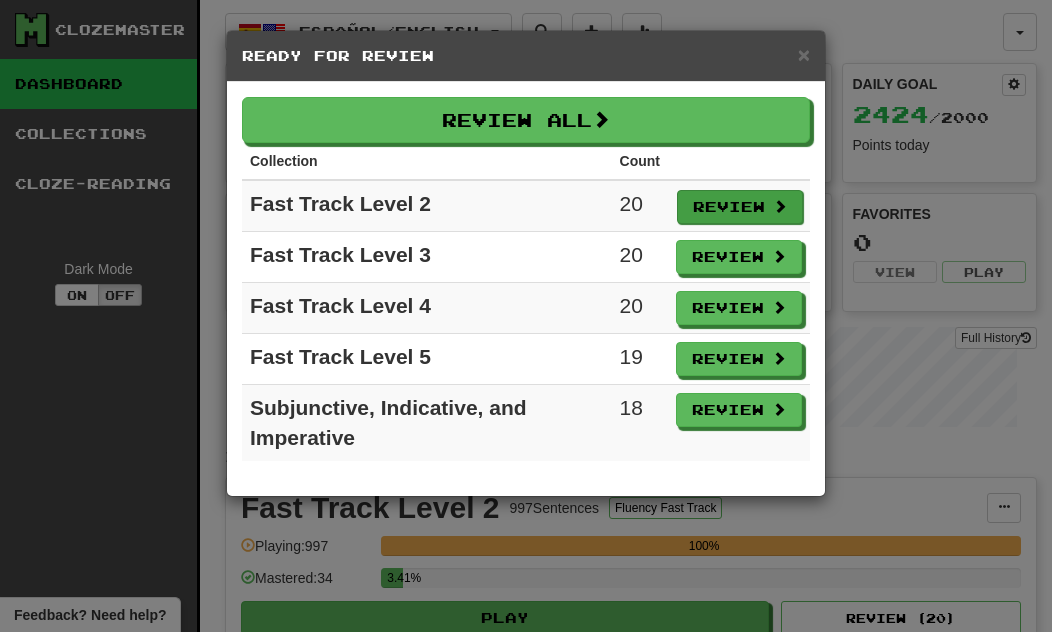 click on "Review" at bounding box center [740, 207] 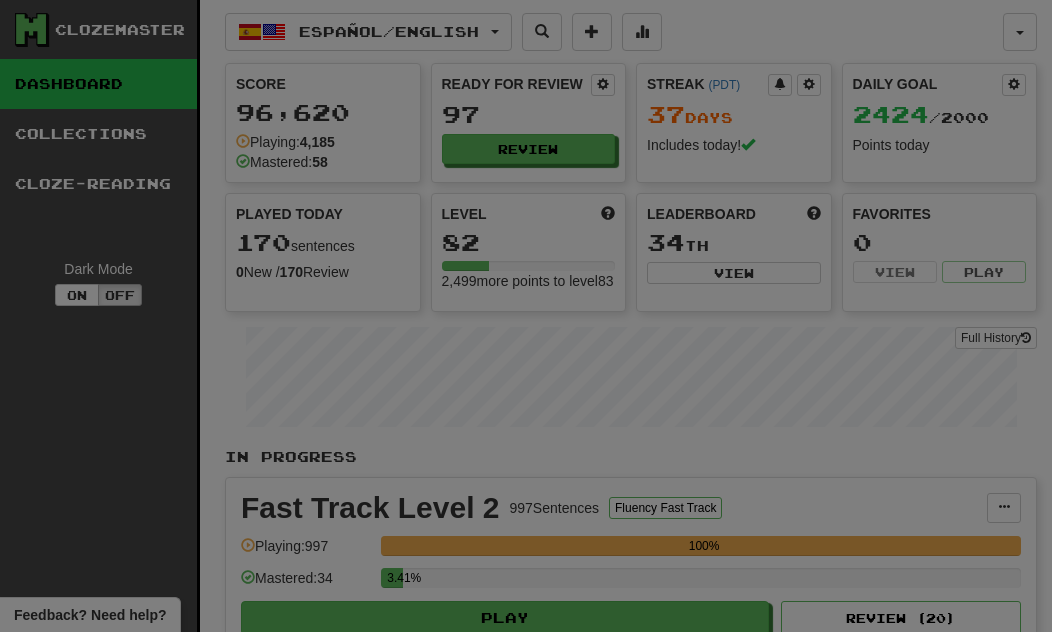 select on "**" 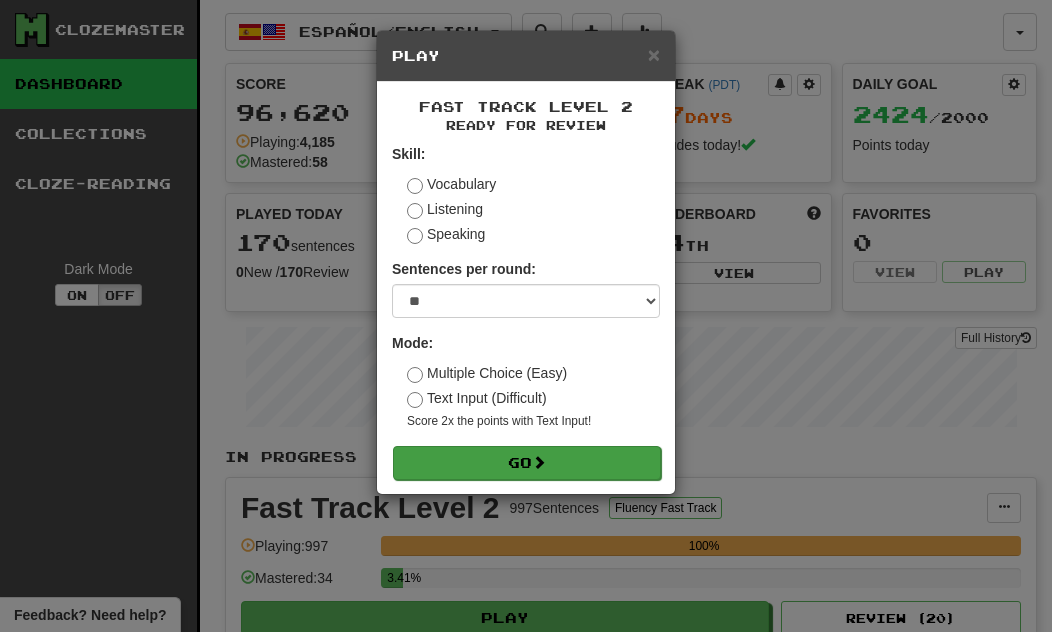 click on "Go" at bounding box center (527, 463) 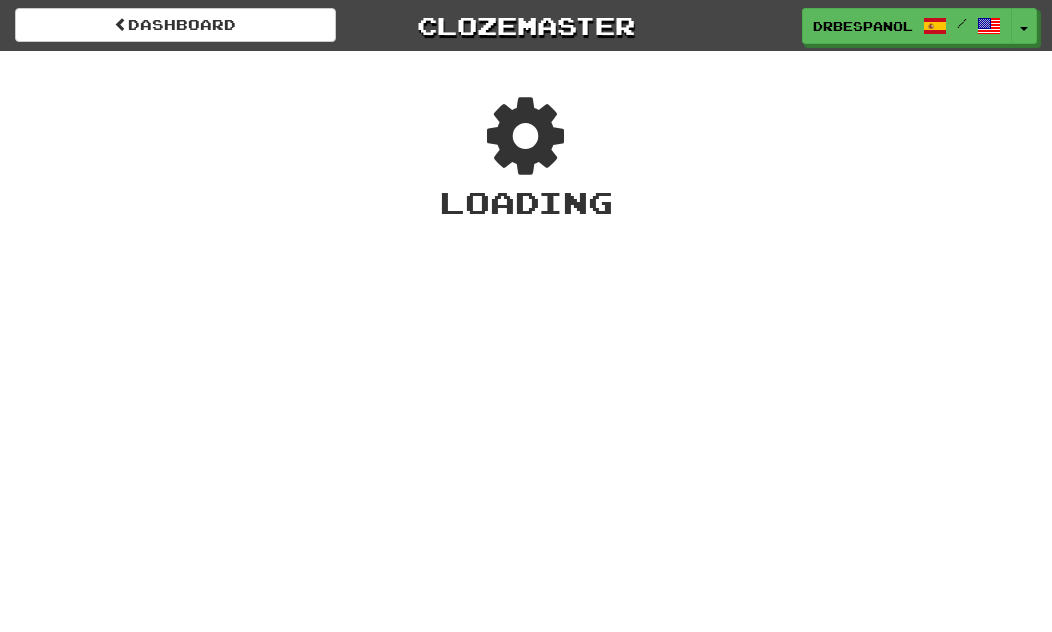 scroll, scrollTop: 0, scrollLeft: 0, axis: both 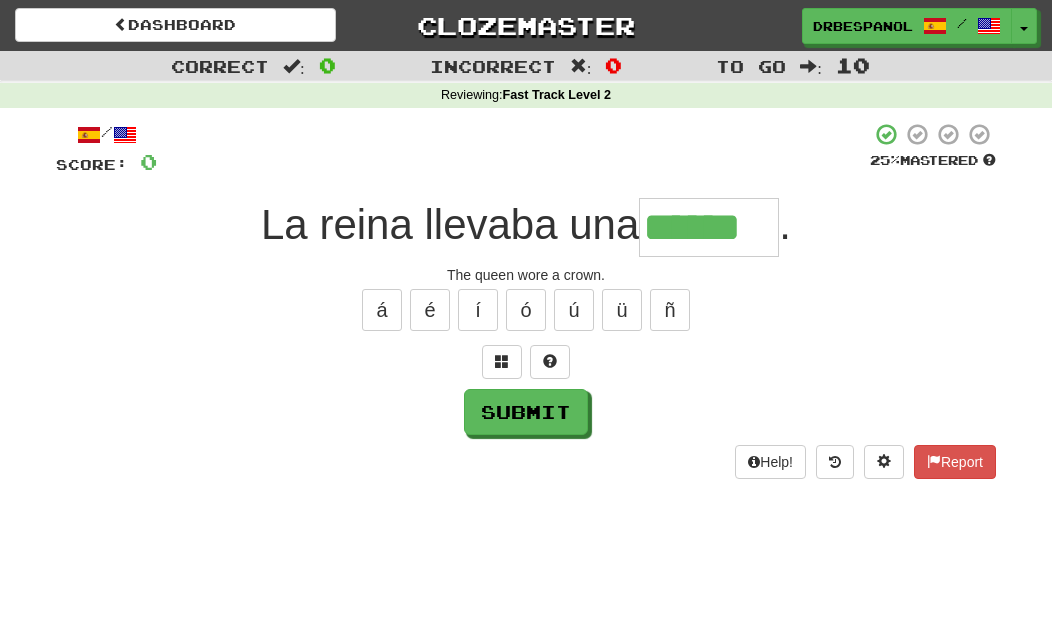 type on "******" 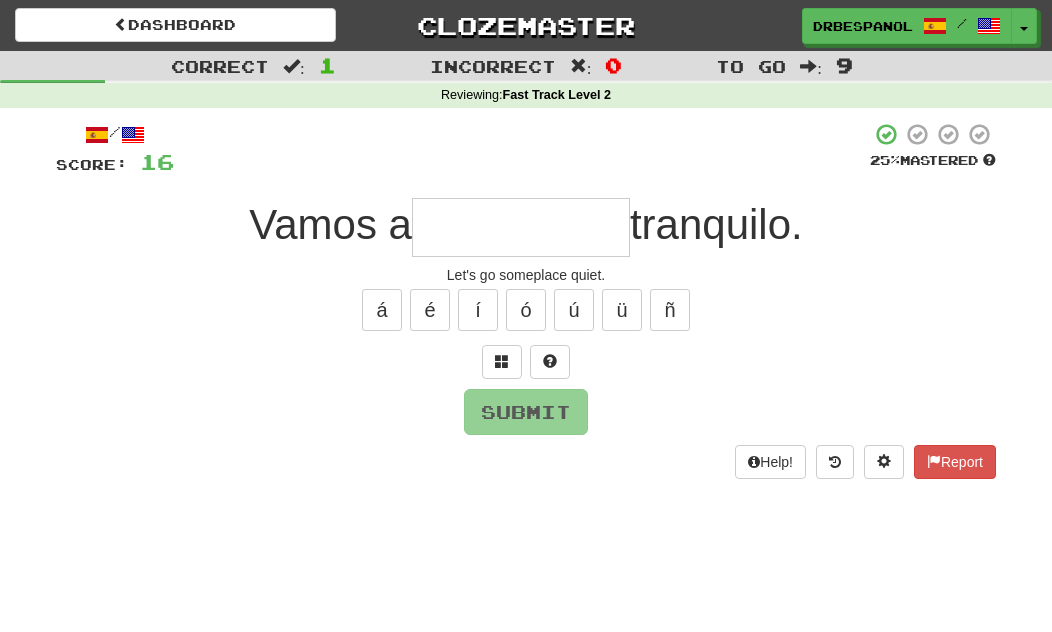 type on "*" 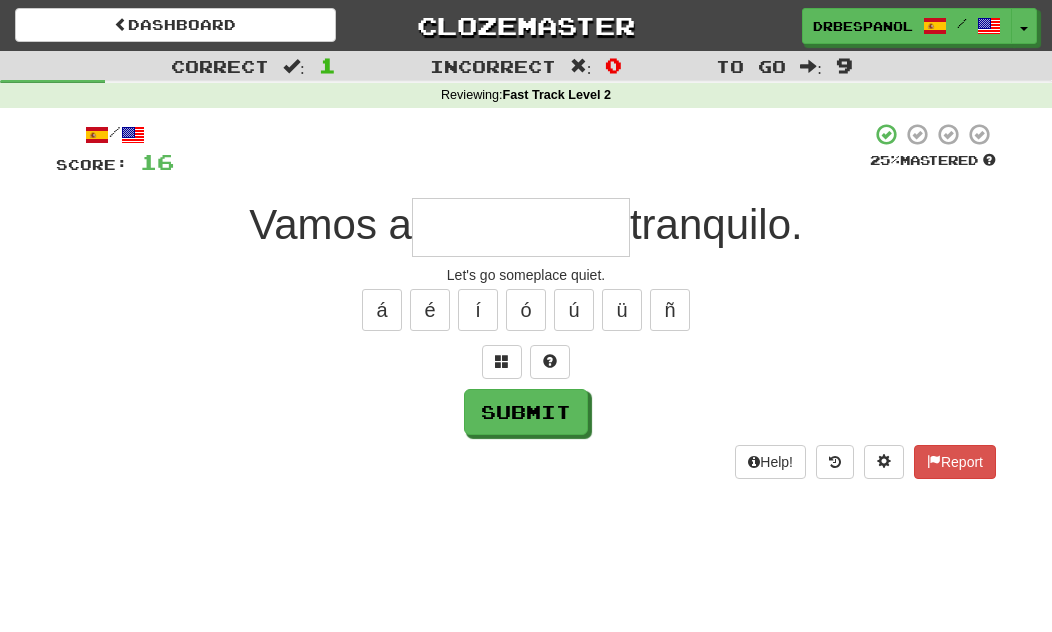 type on "*" 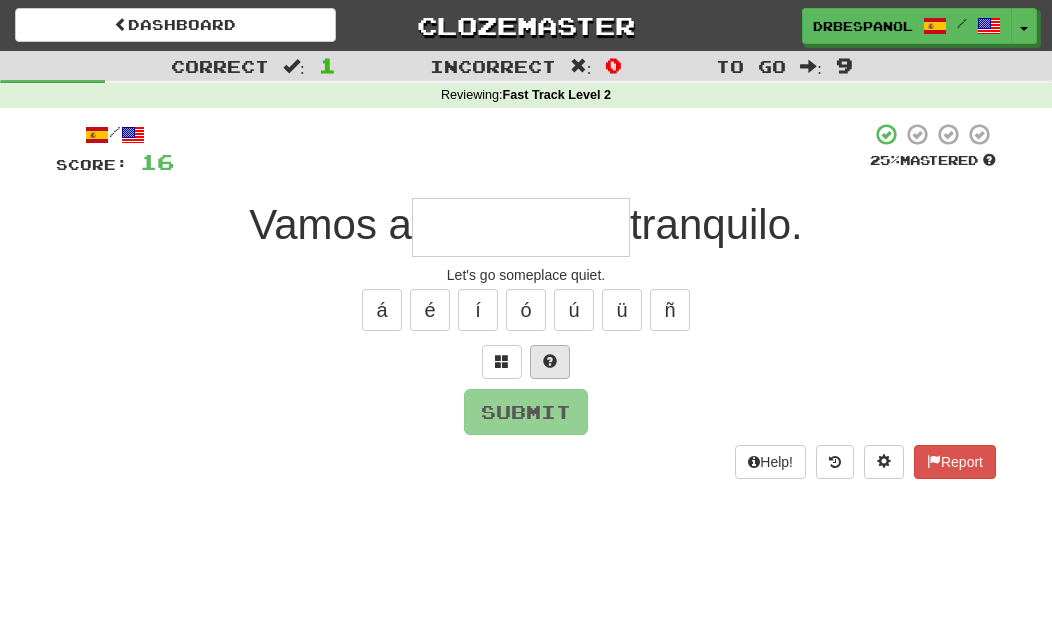 click at bounding box center (550, 361) 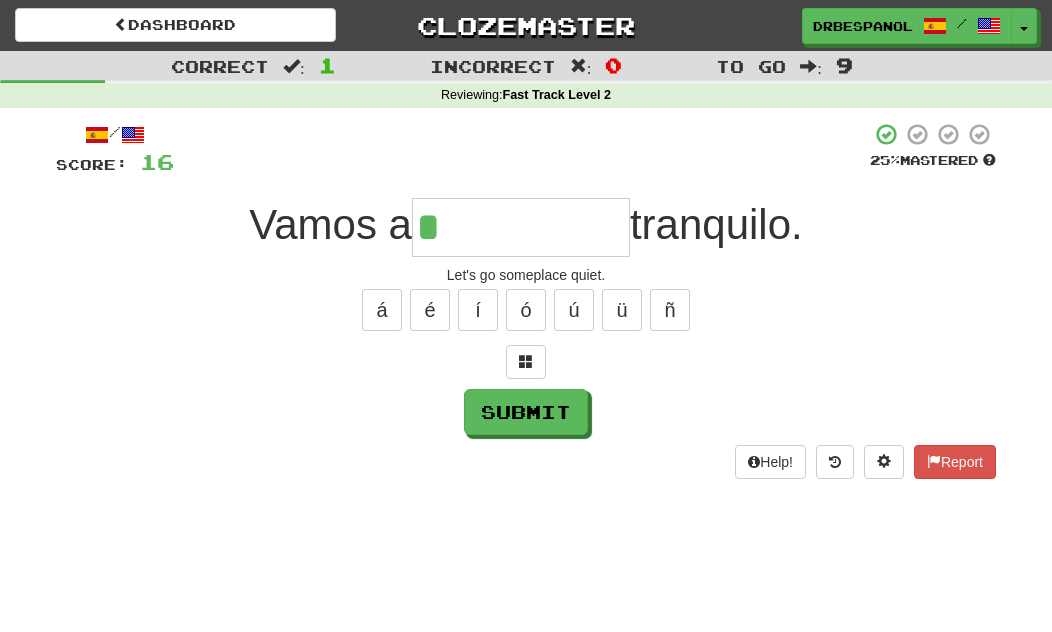 type on "**********" 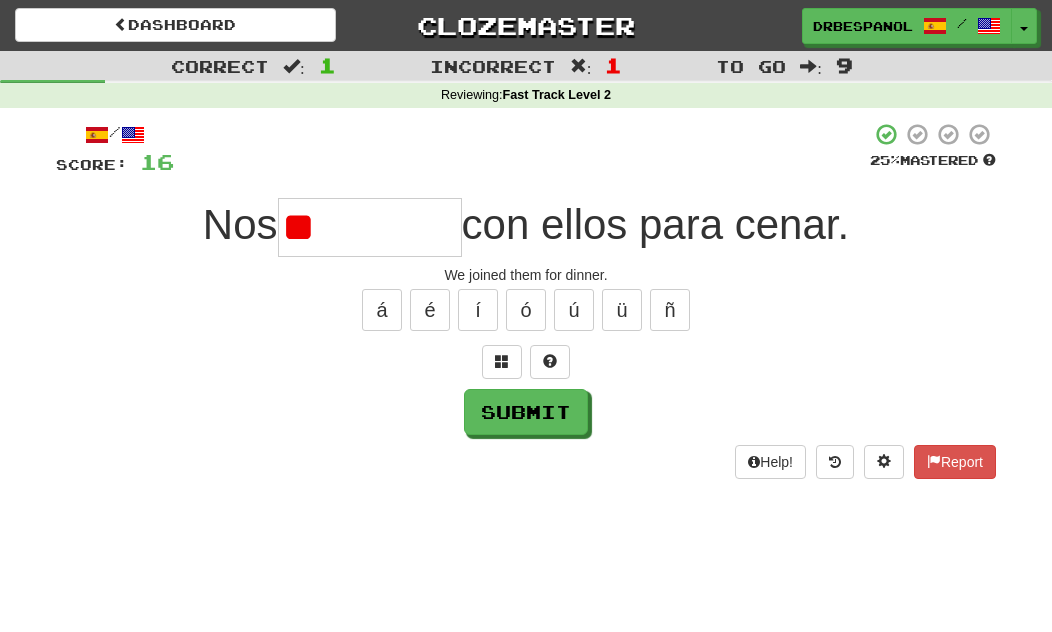 type on "*" 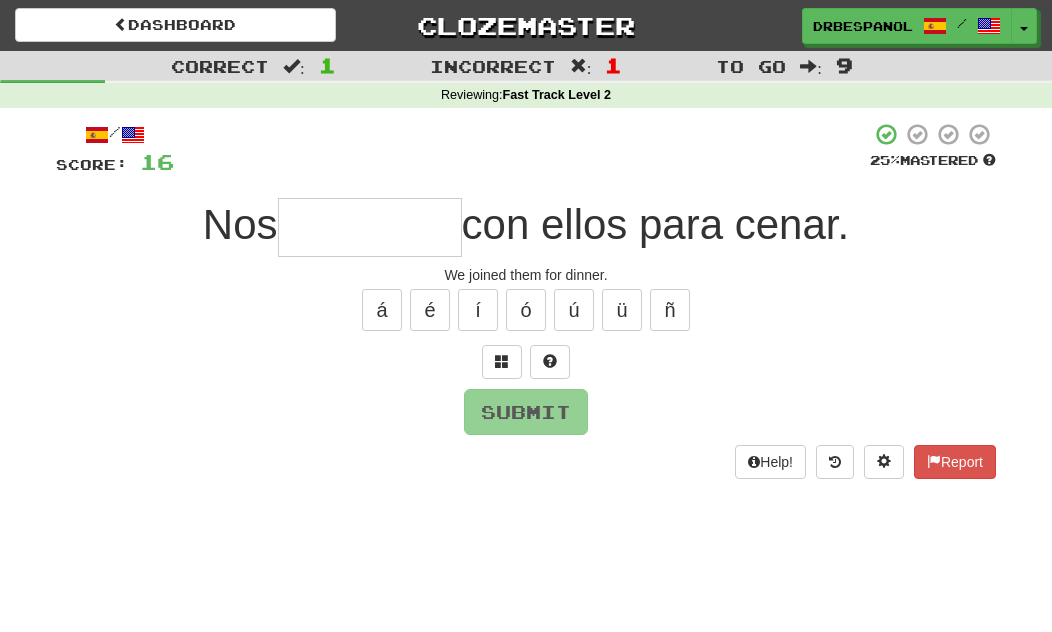 type on "*" 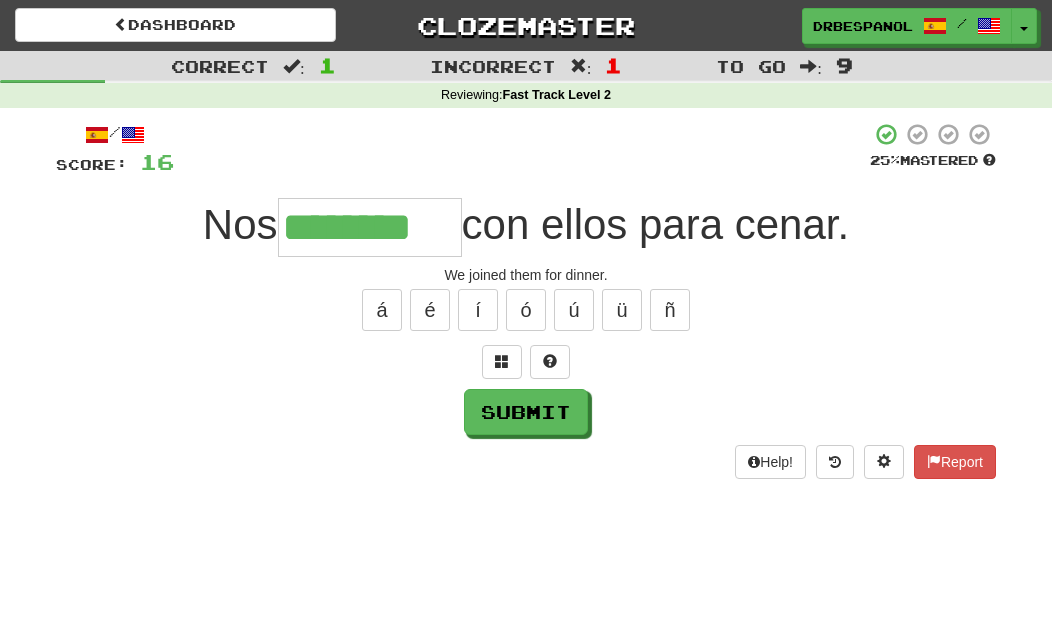 type on "********" 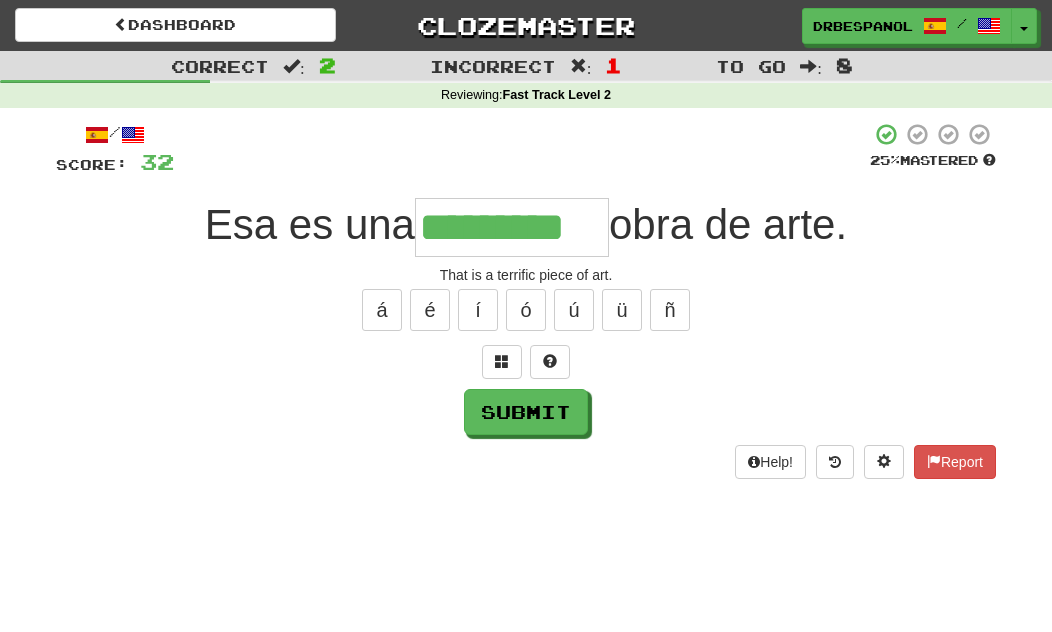 type on "*********" 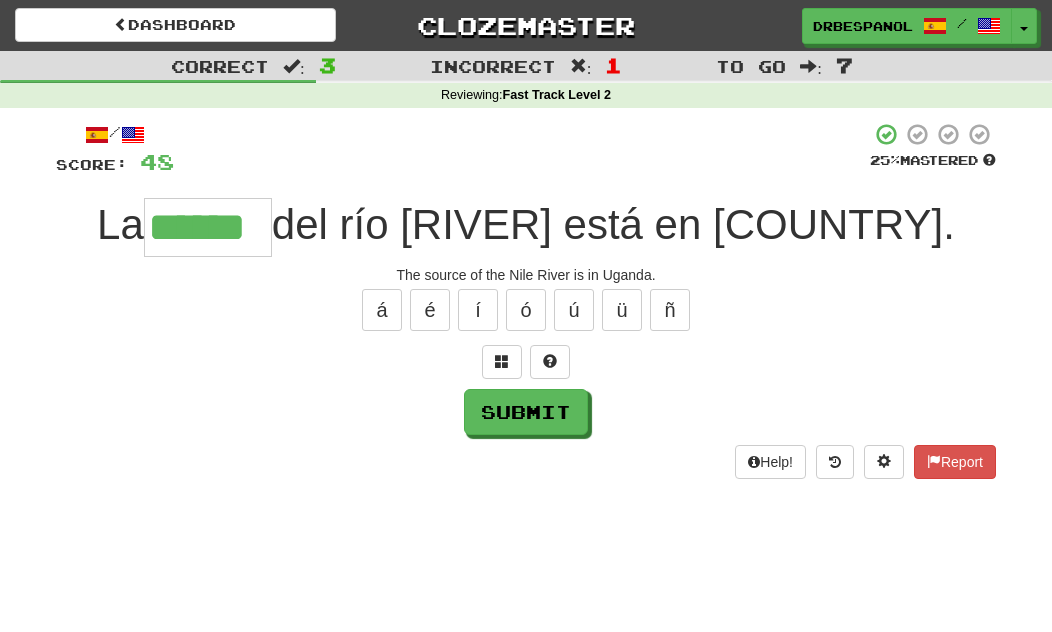 type on "******" 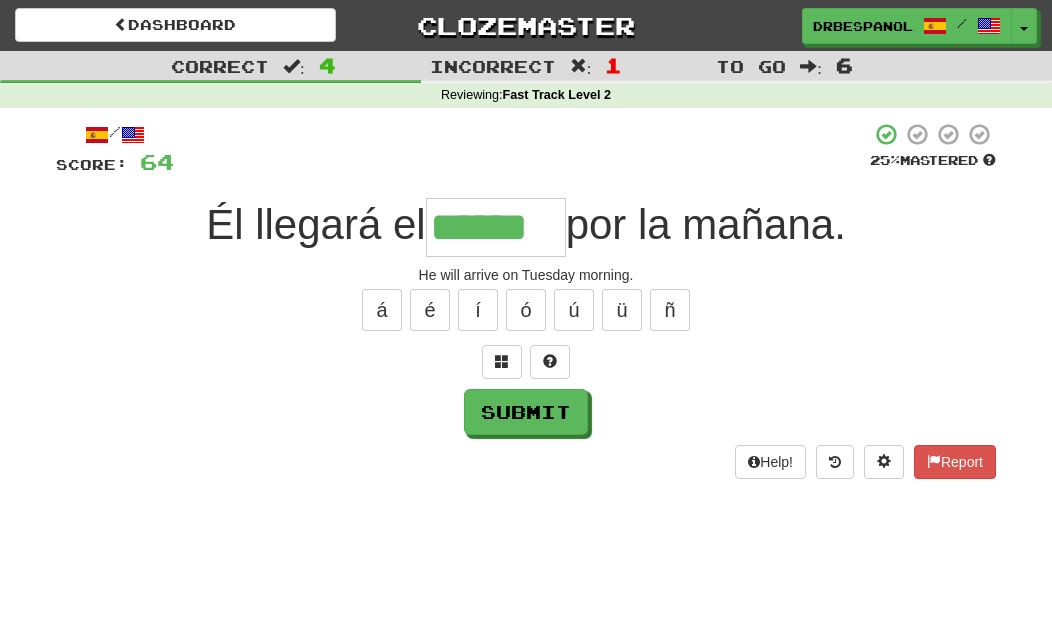 type on "******" 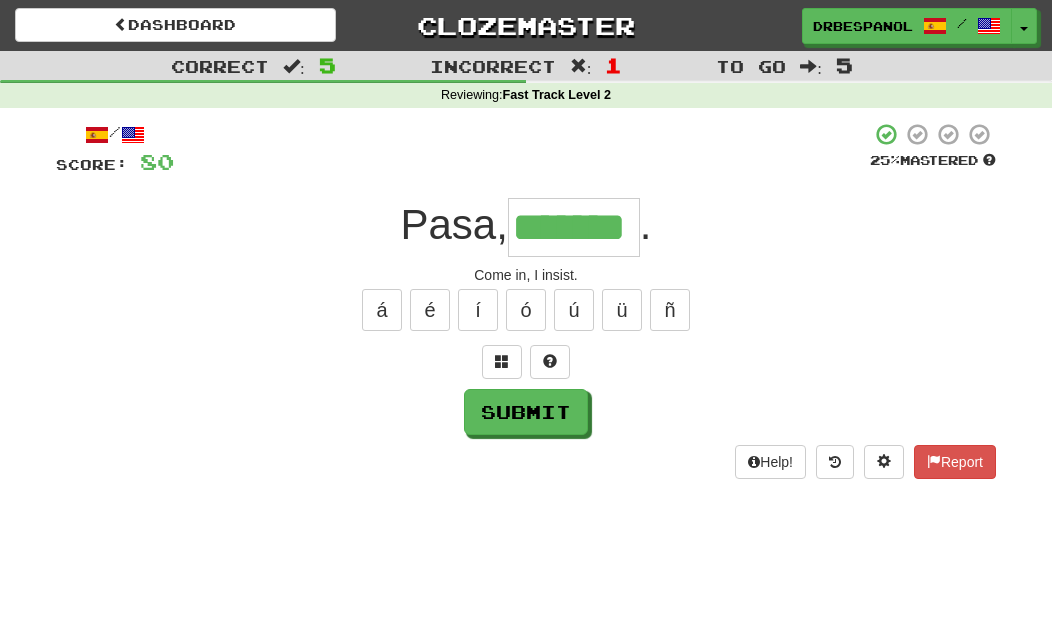 type on "*******" 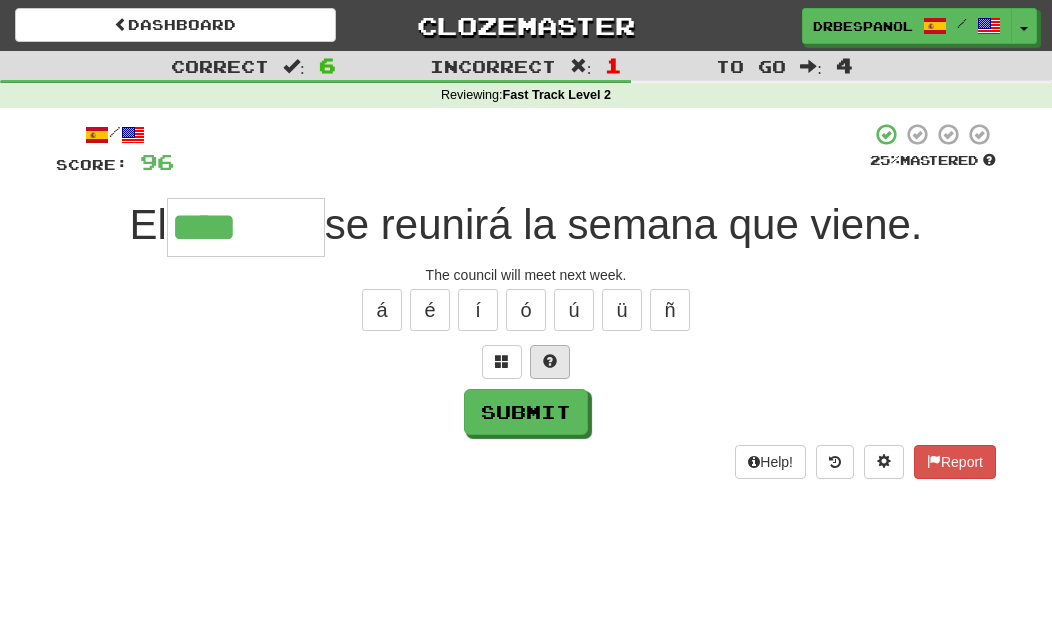 click at bounding box center (550, 362) 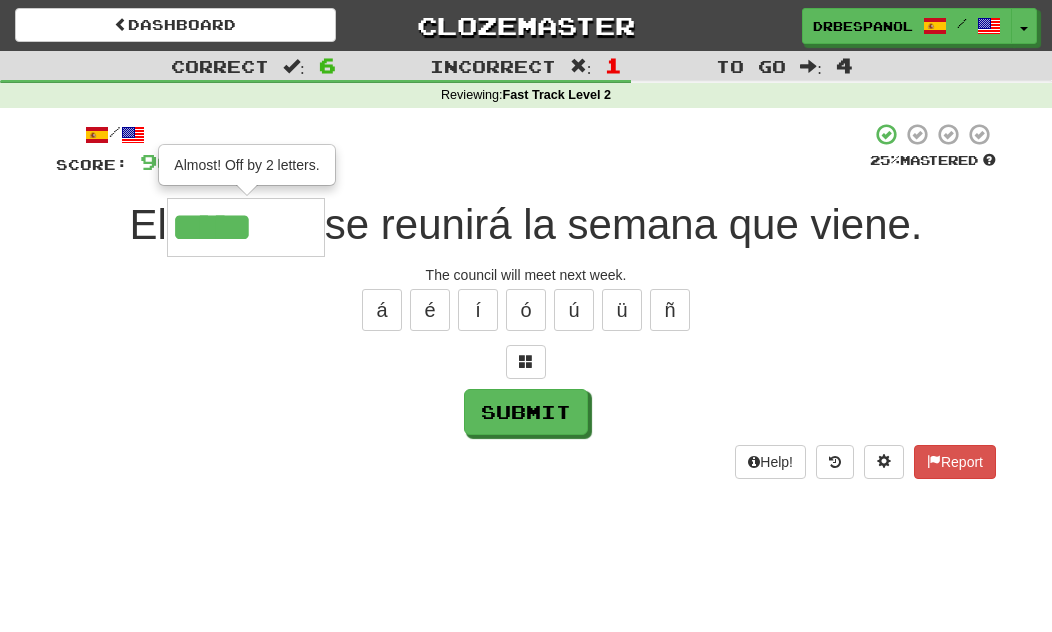 type on "*******" 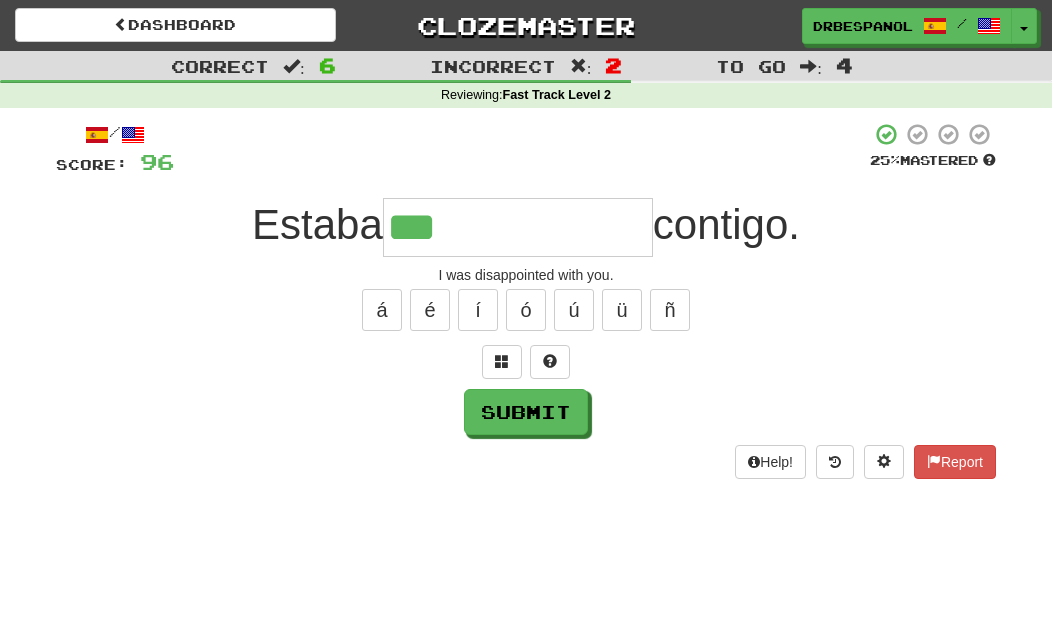 type on "**********" 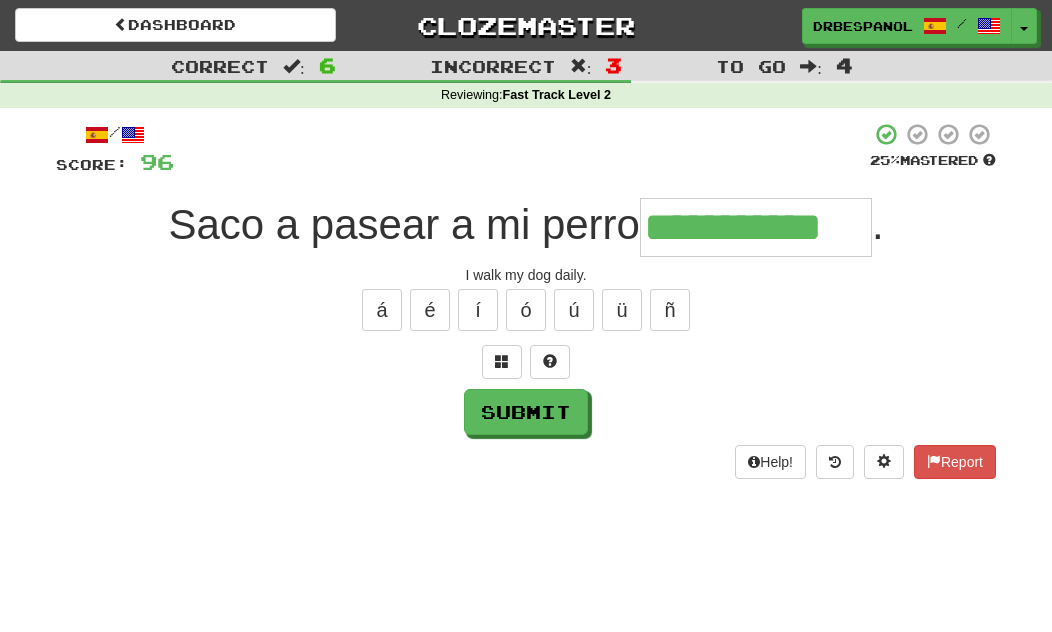 type on "**********" 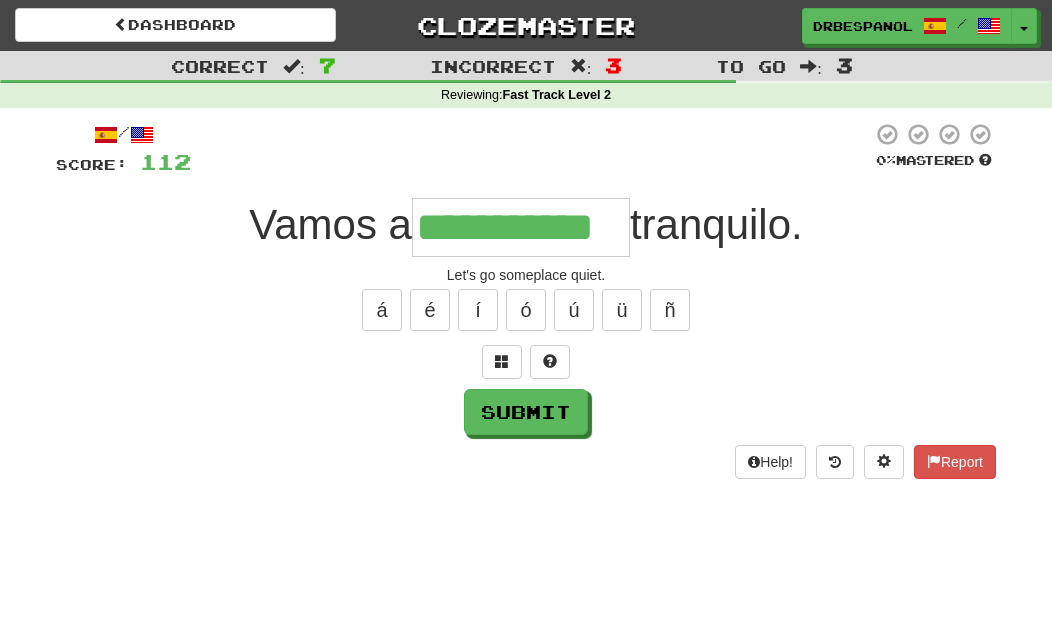 type on "**********" 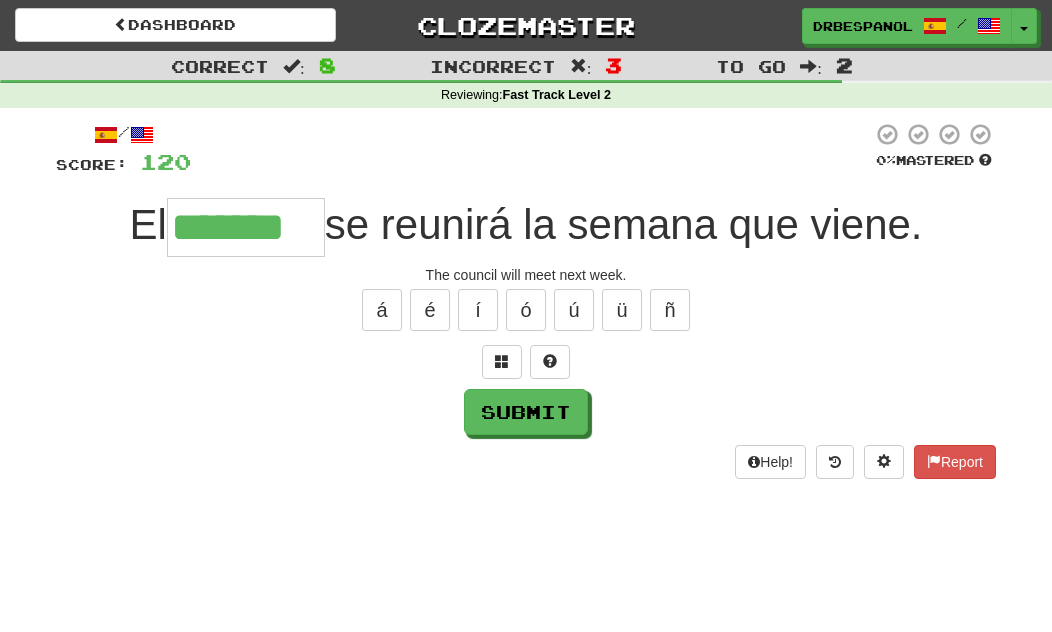 type on "*******" 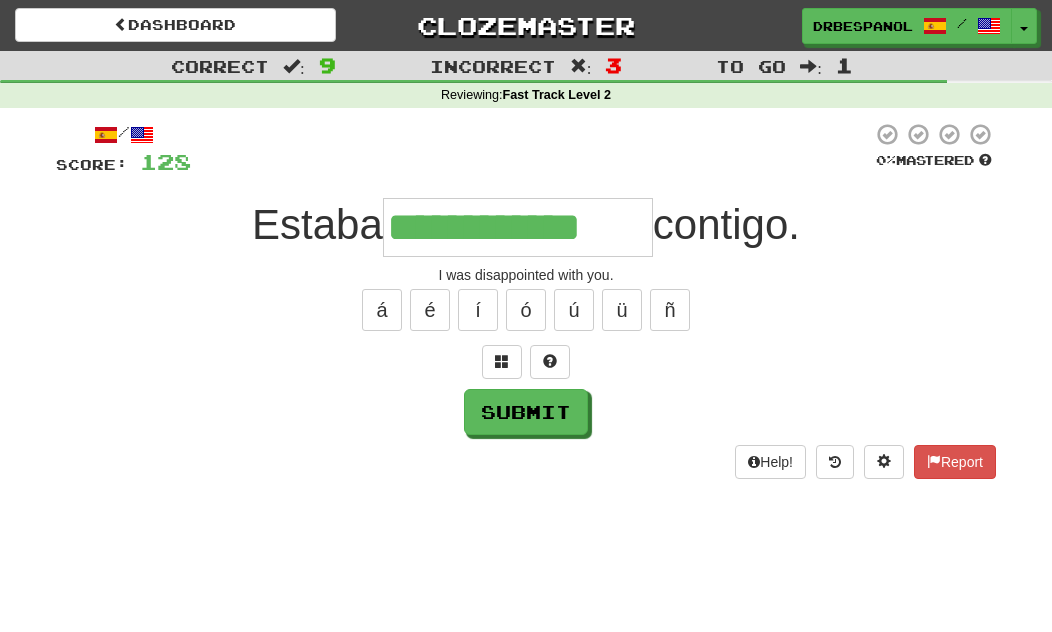 type on "**********" 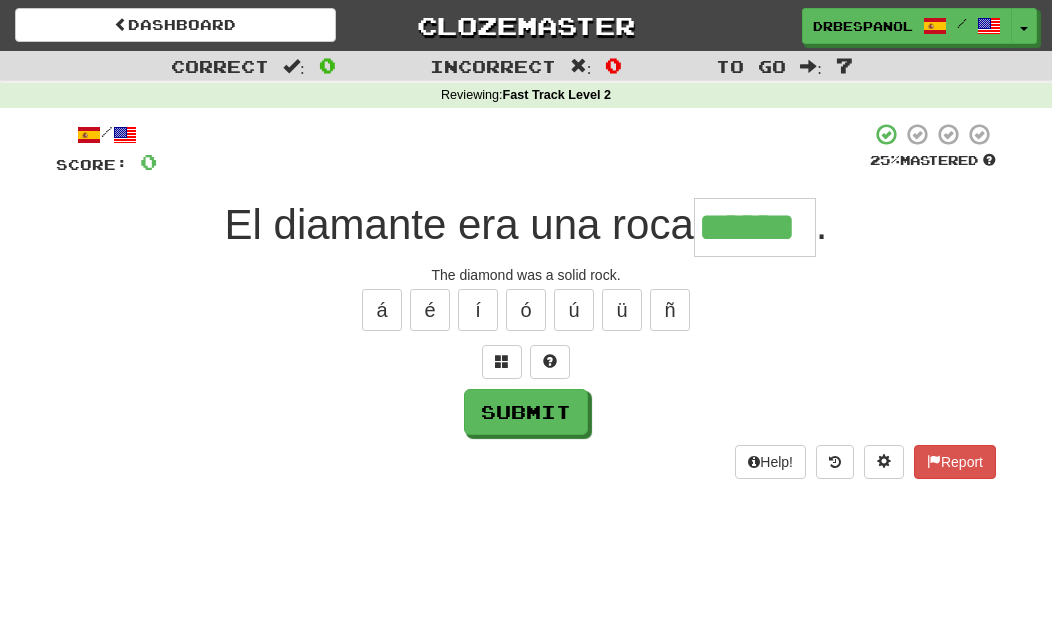 type on "******" 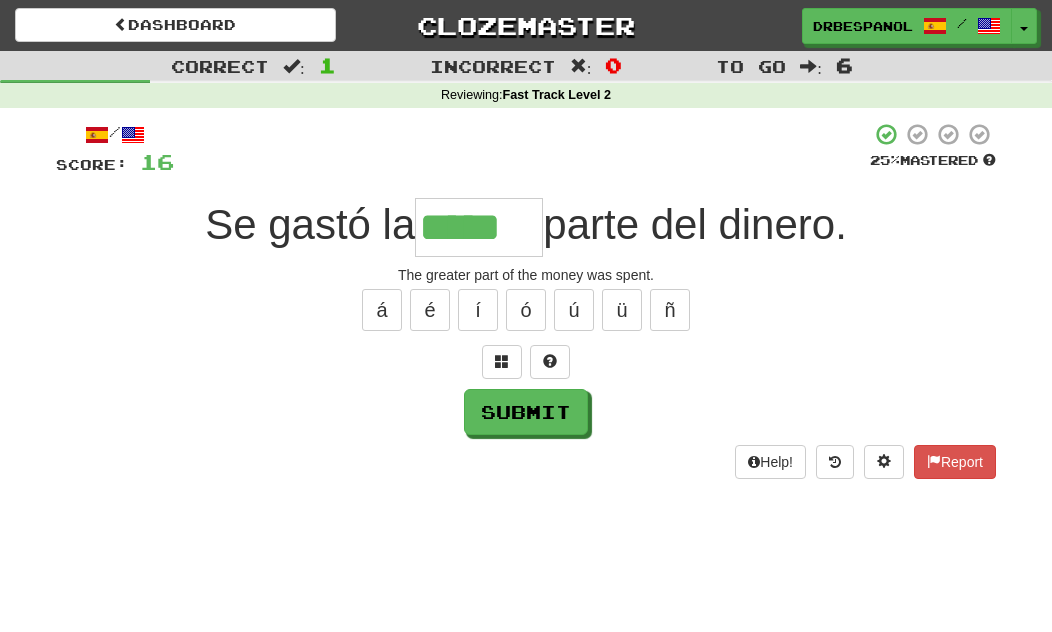 type on "*****" 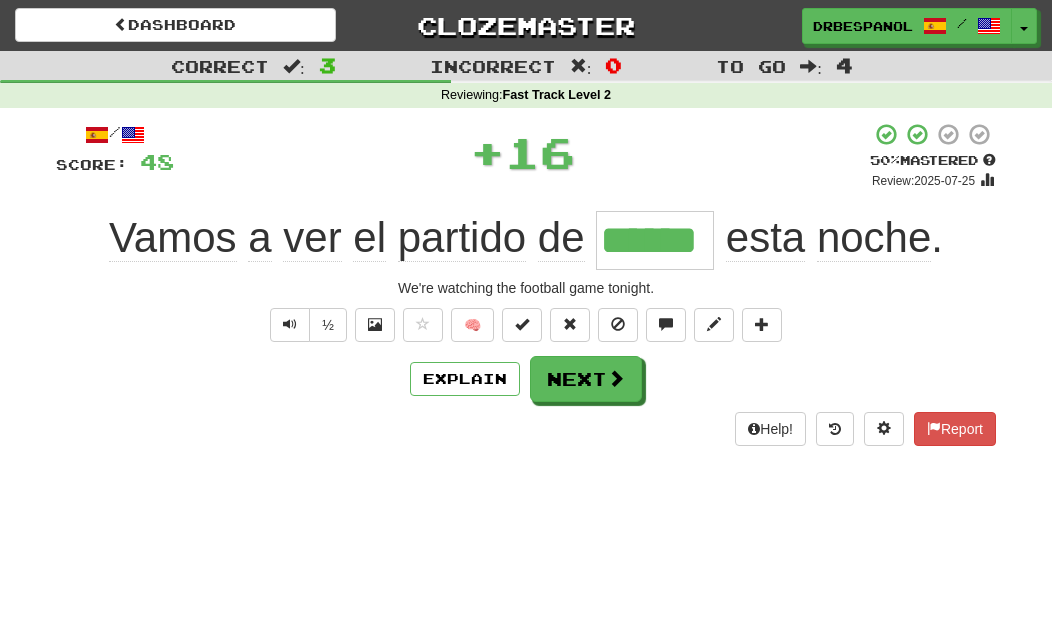 type on "******" 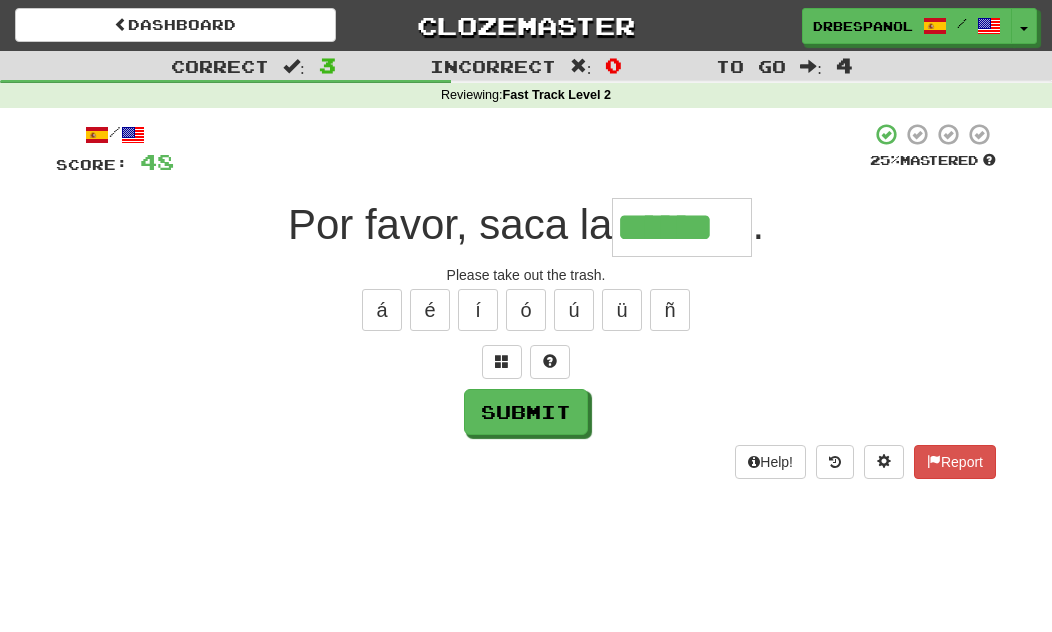 type on "******" 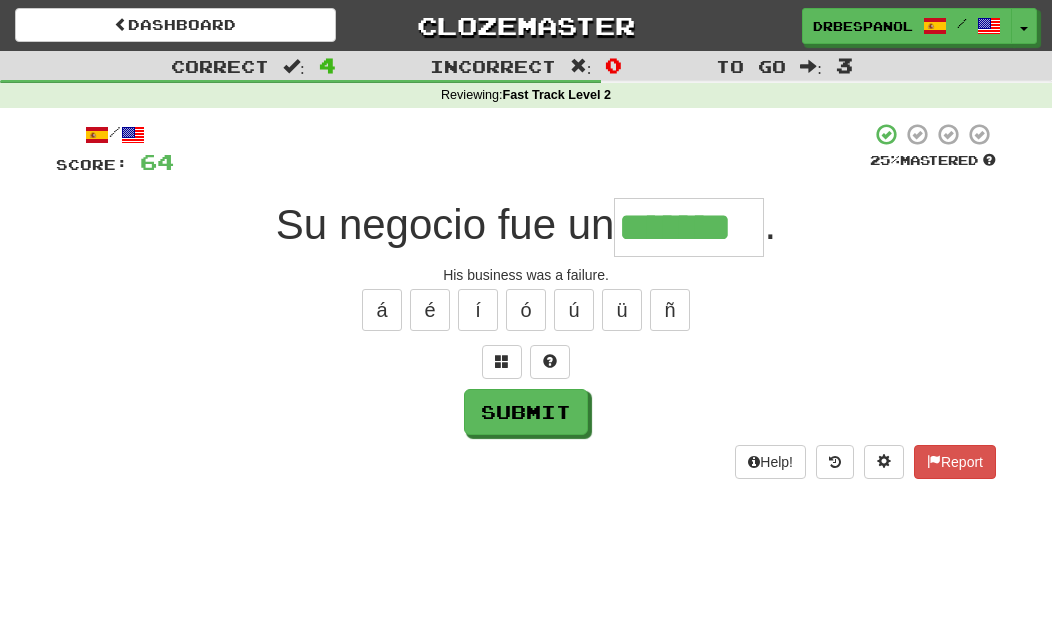 type on "*******" 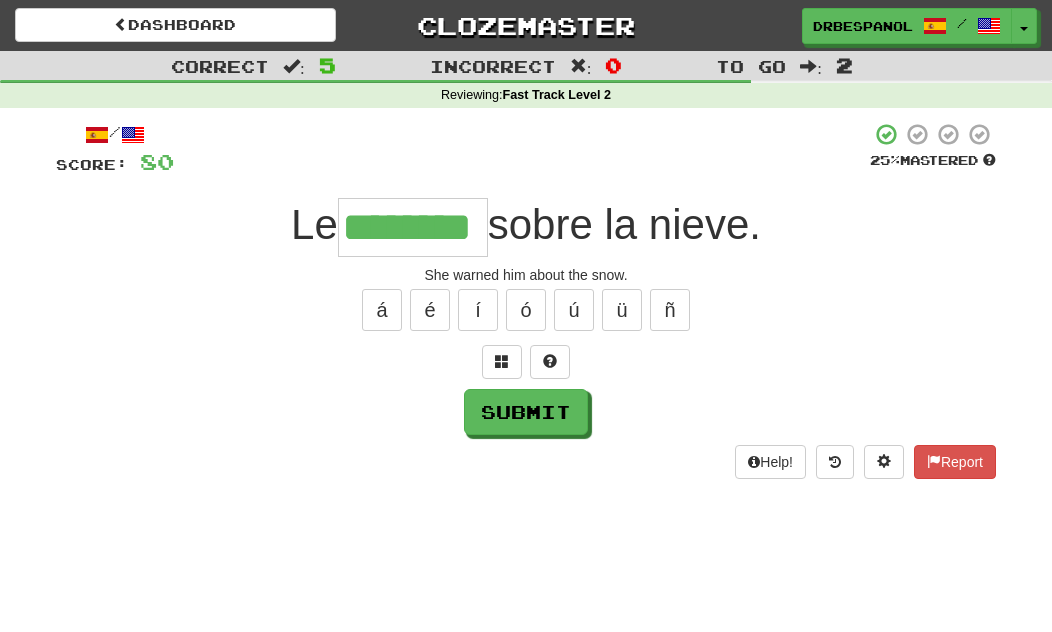 type on "********" 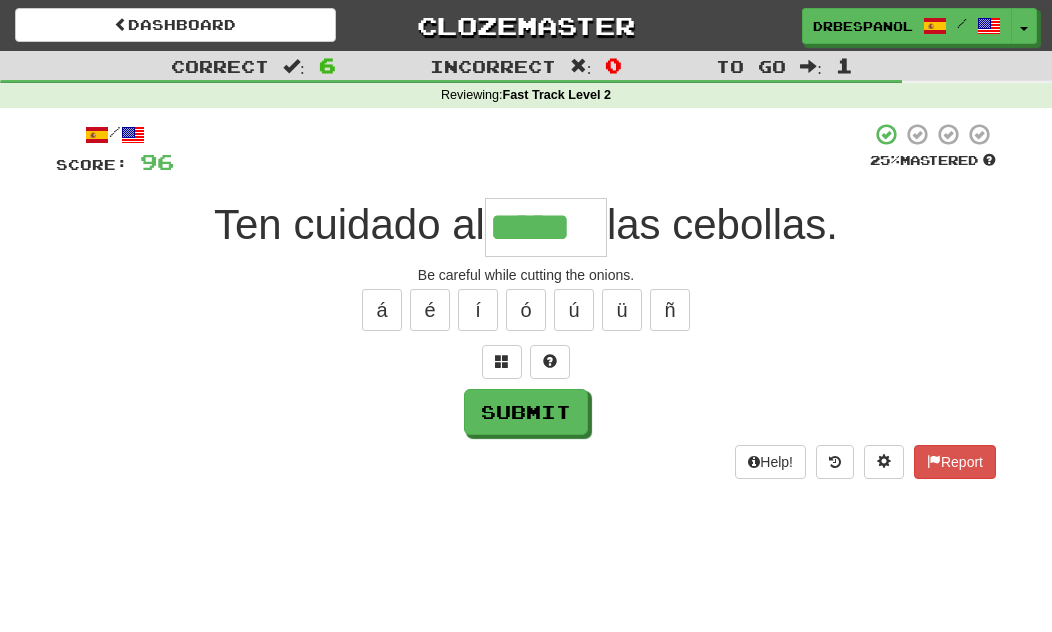 type on "******" 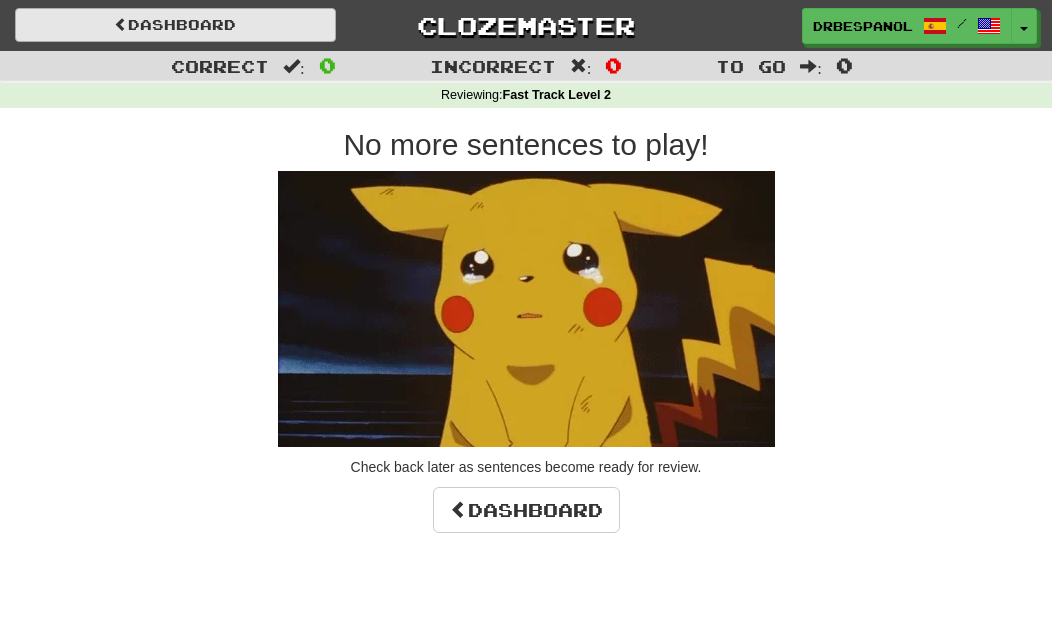 click on "Dashboard" at bounding box center [175, 25] 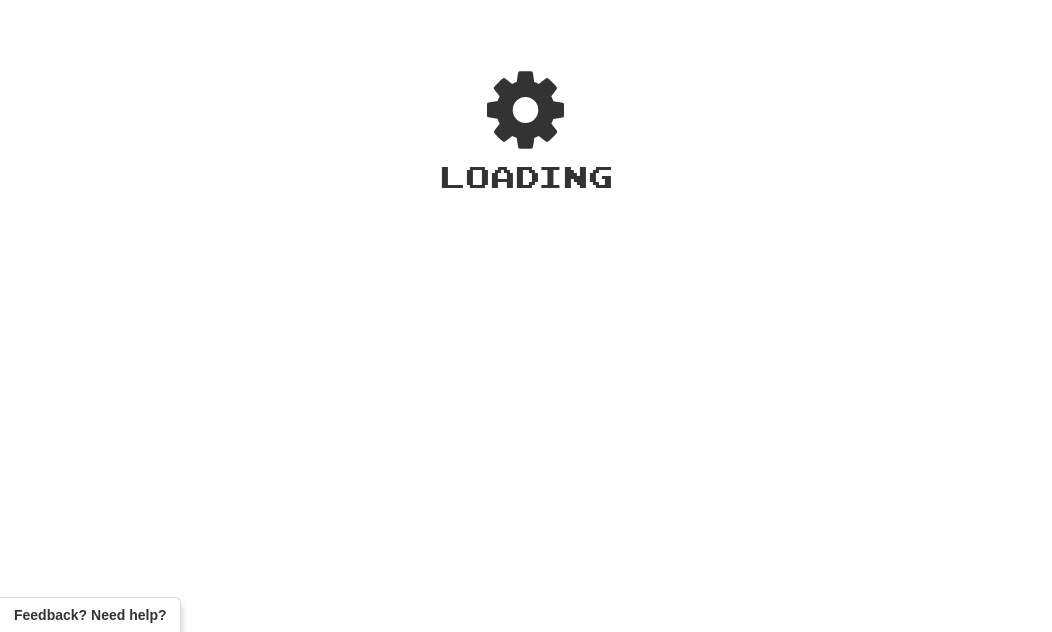 scroll, scrollTop: 0, scrollLeft: 0, axis: both 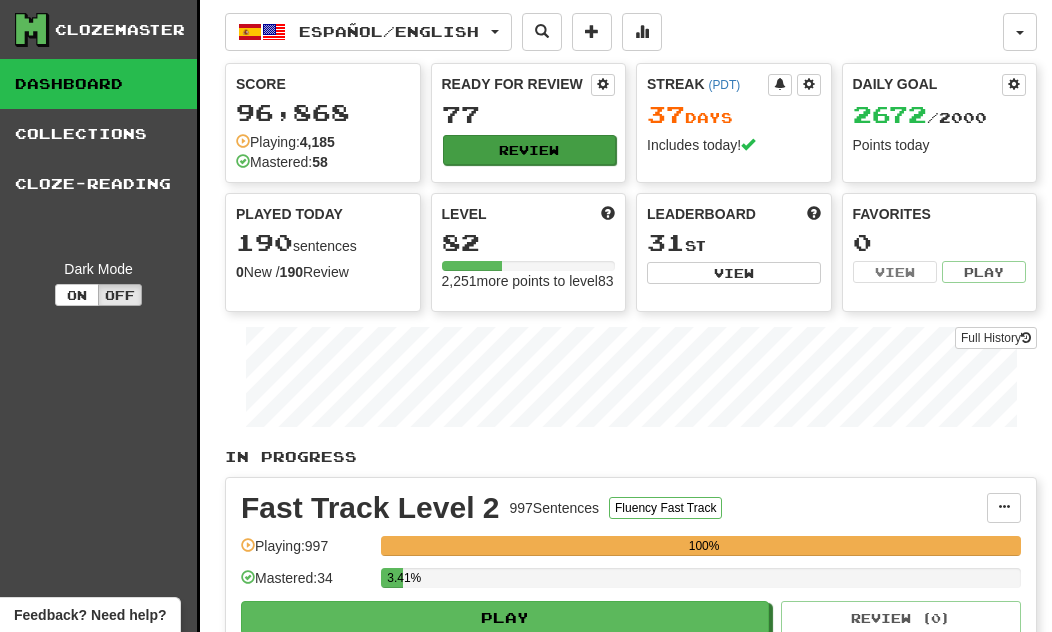 click on "Review" at bounding box center [530, 150] 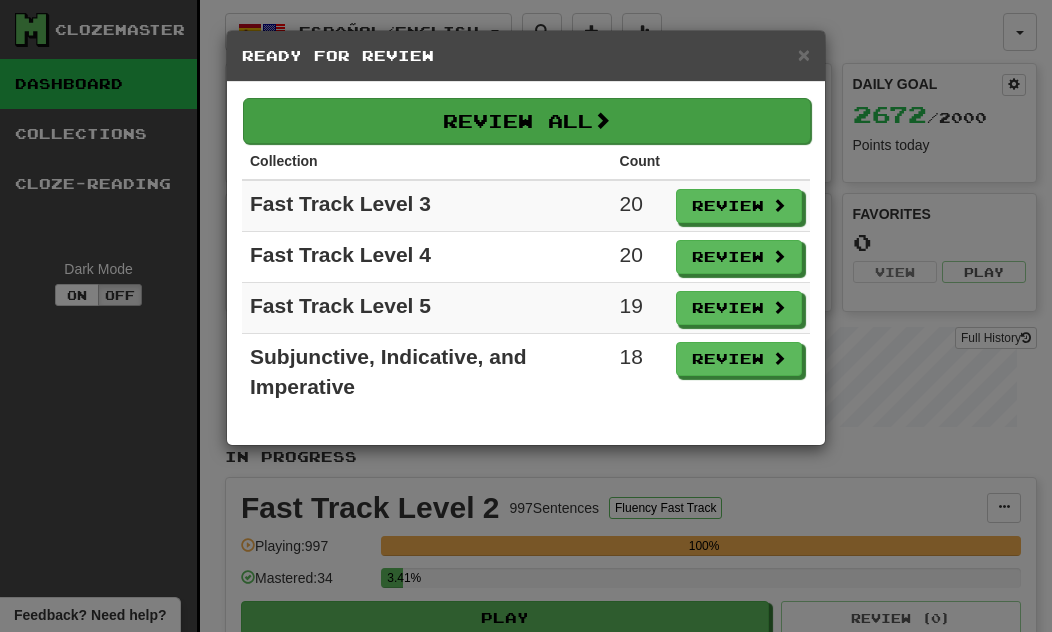 click on "Review All" at bounding box center [527, 121] 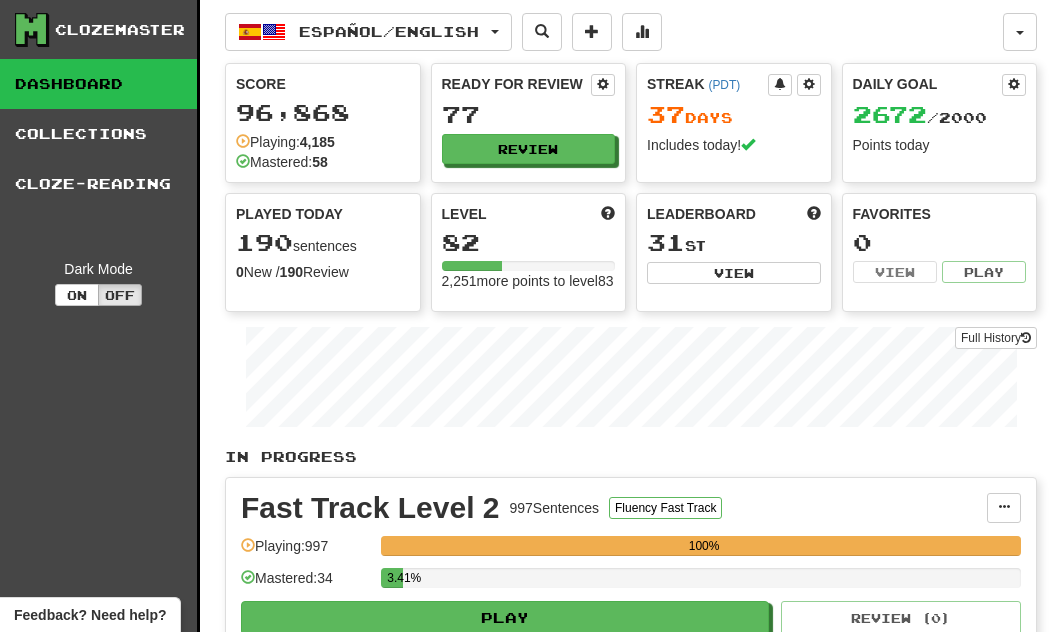 select on "**" 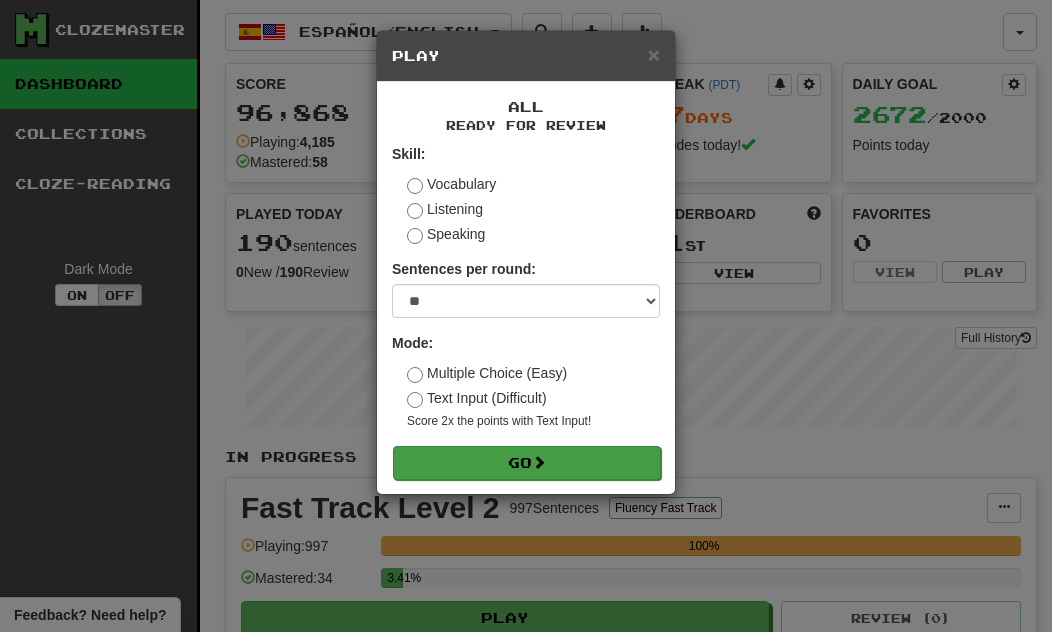 click on "Go" at bounding box center [527, 463] 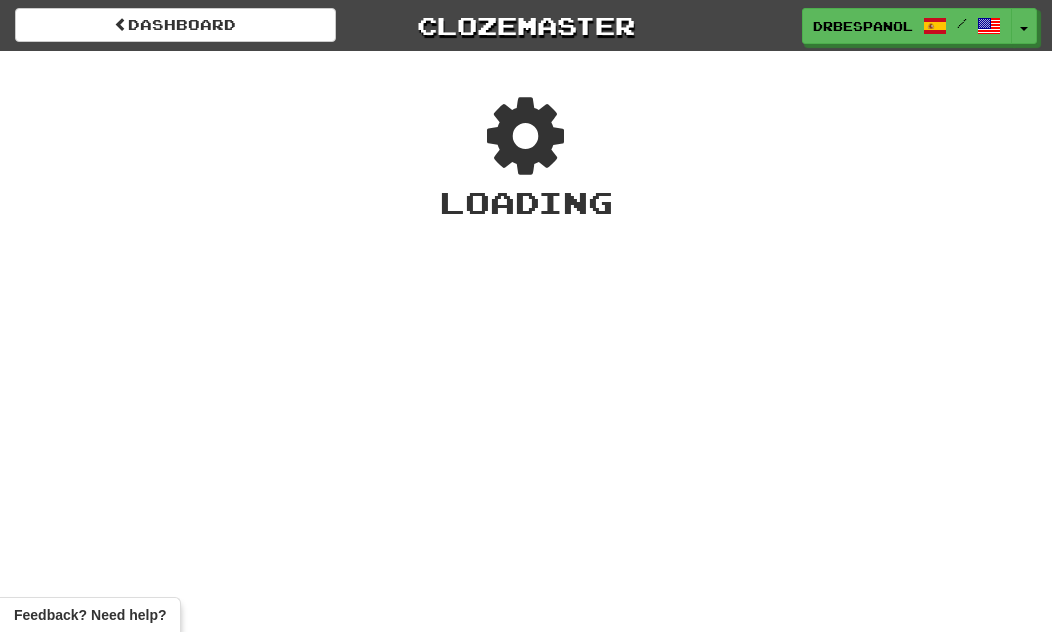 scroll, scrollTop: 0, scrollLeft: 0, axis: both 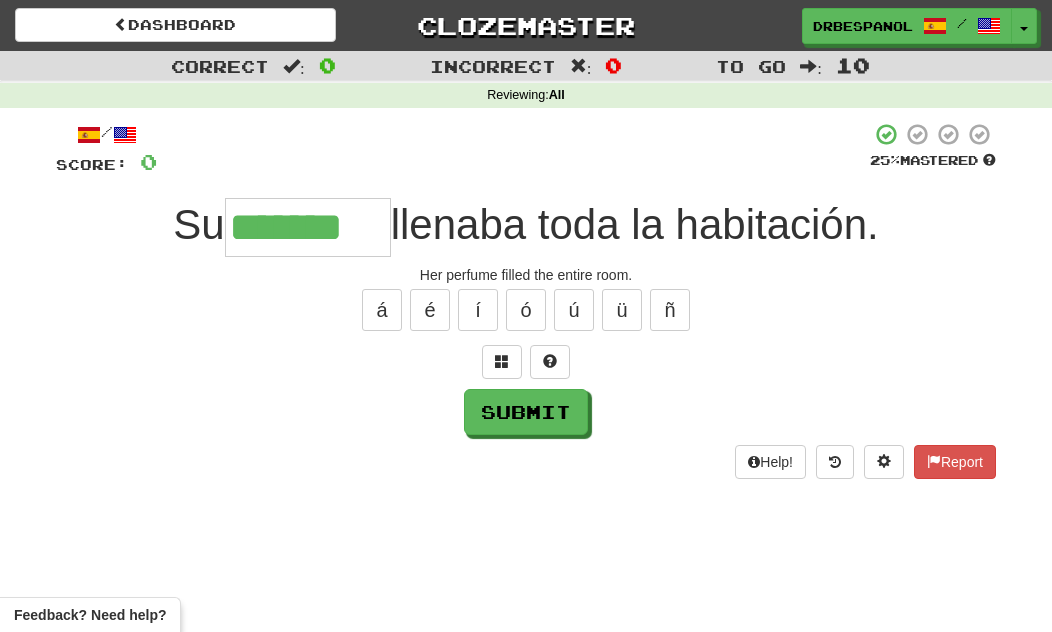 type on "*******" 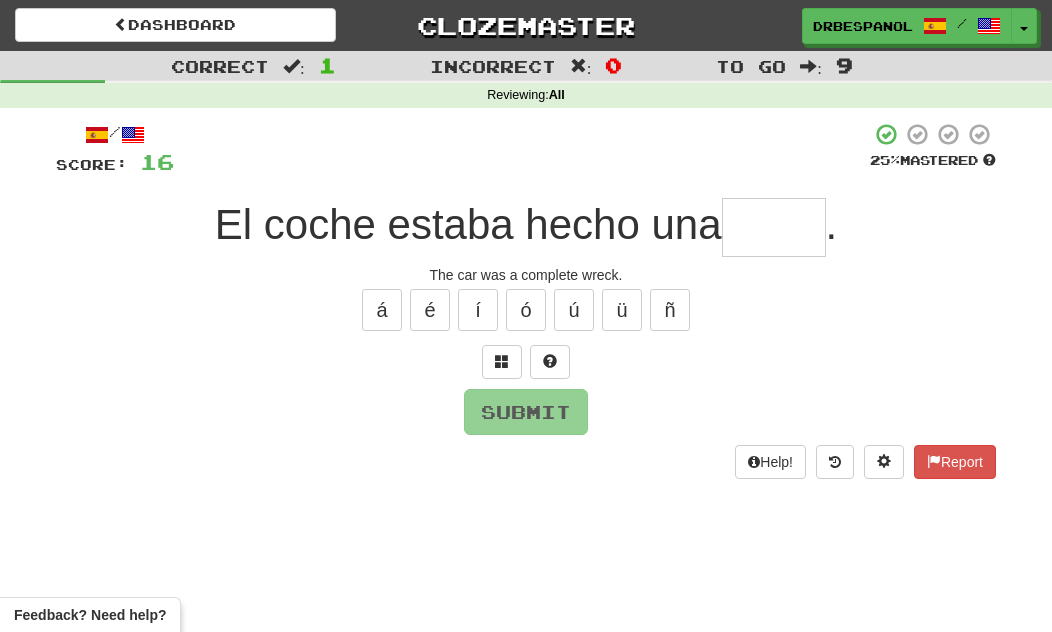 type on "*****" 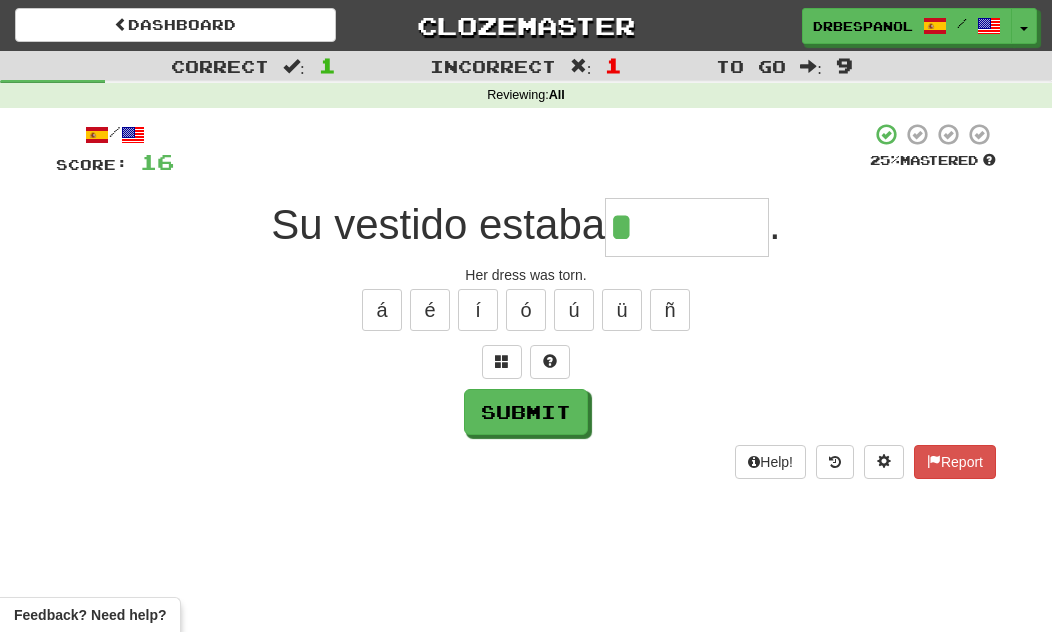type on "*******" 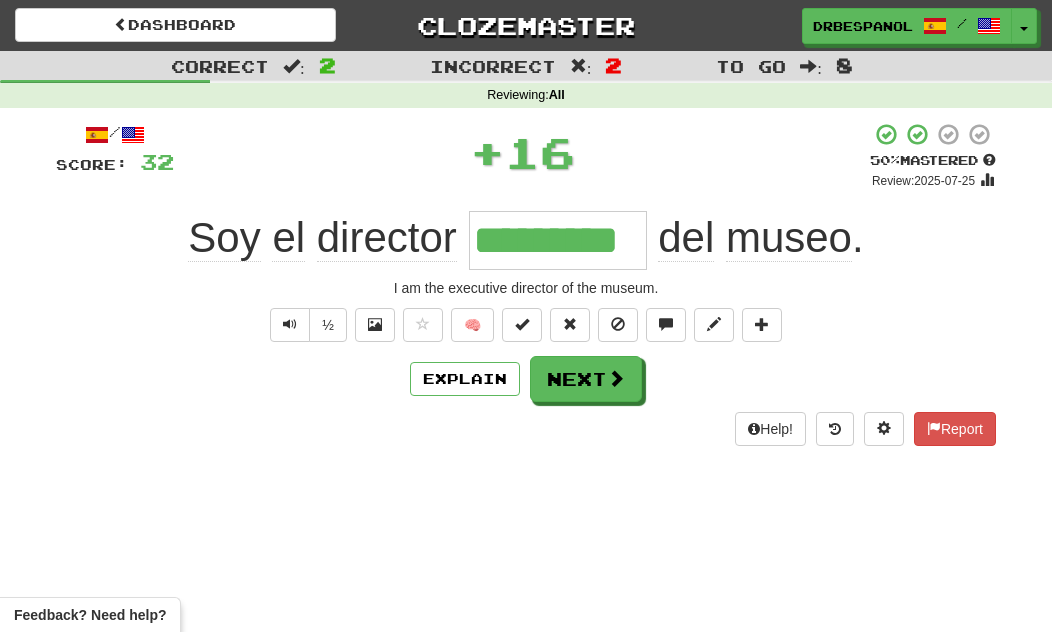type on "*********" 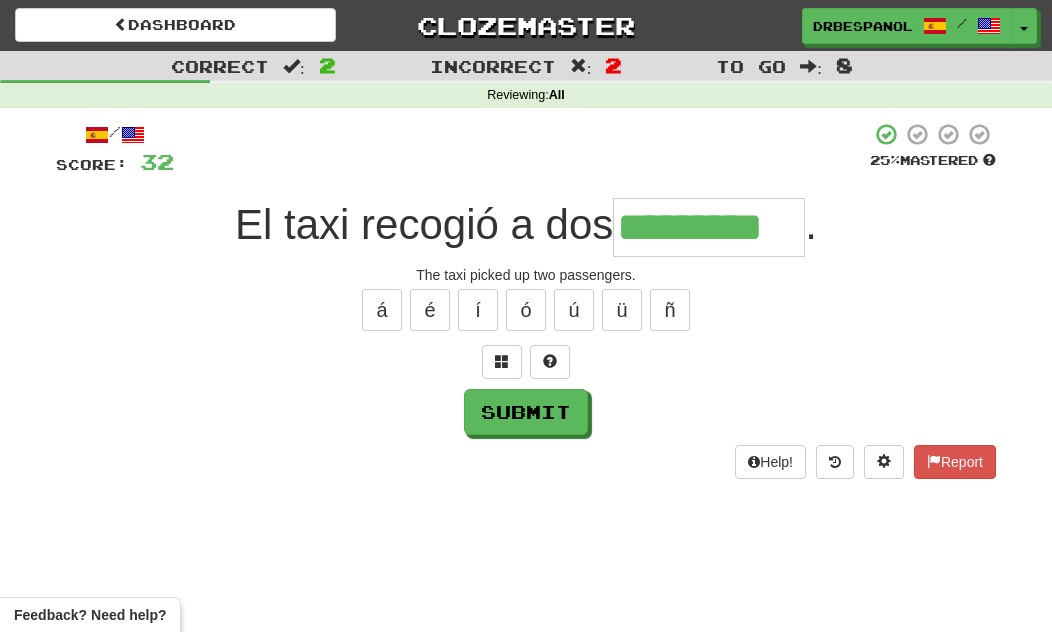 type on "*********" 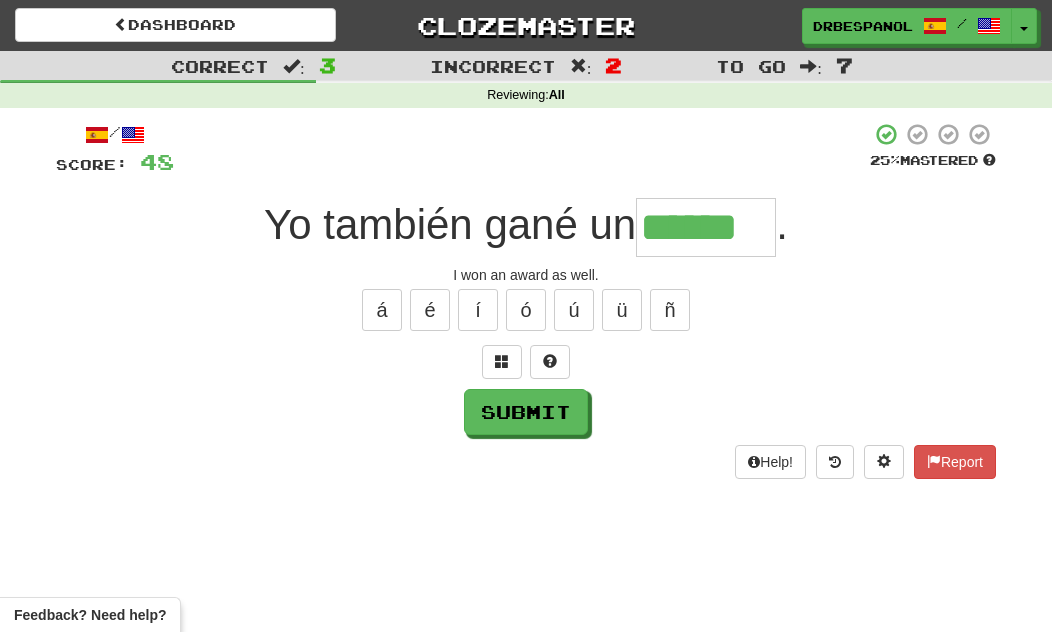 type on "******" 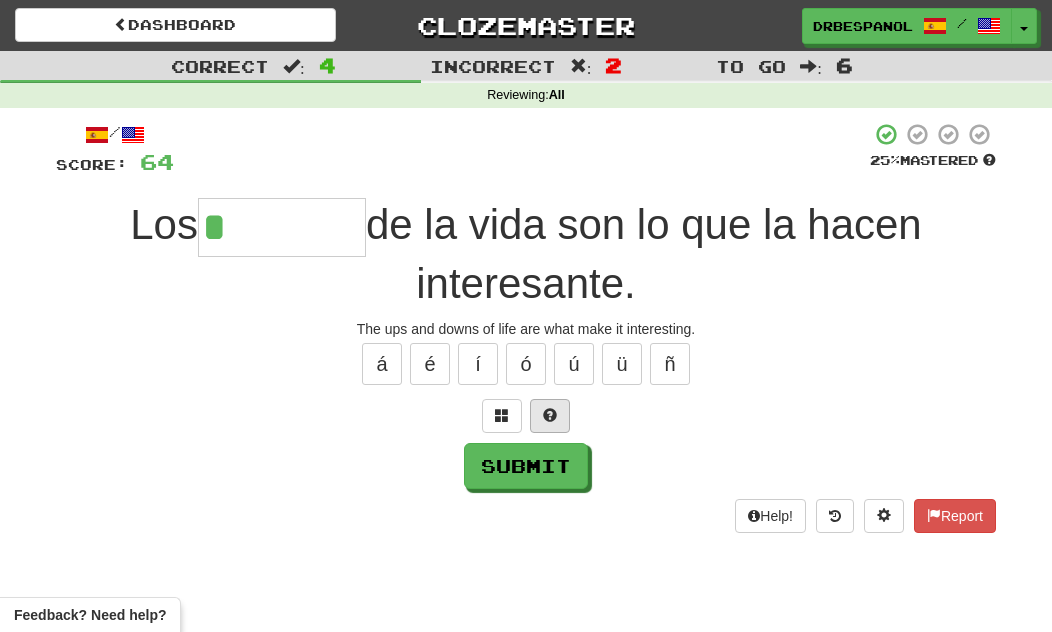 click at bounding box center [550, 416] 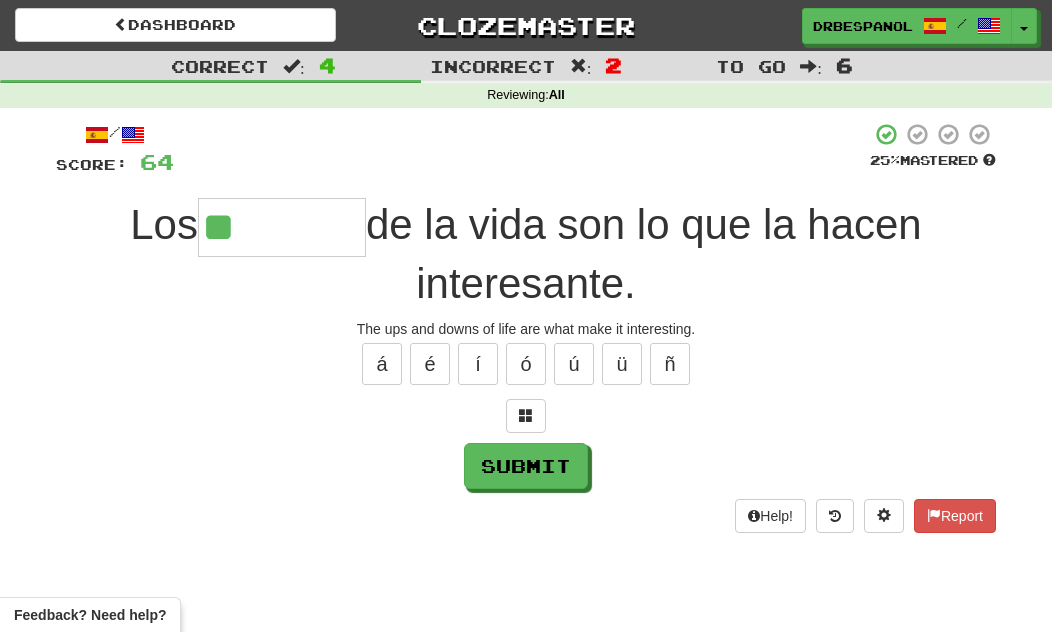 type on "*********" 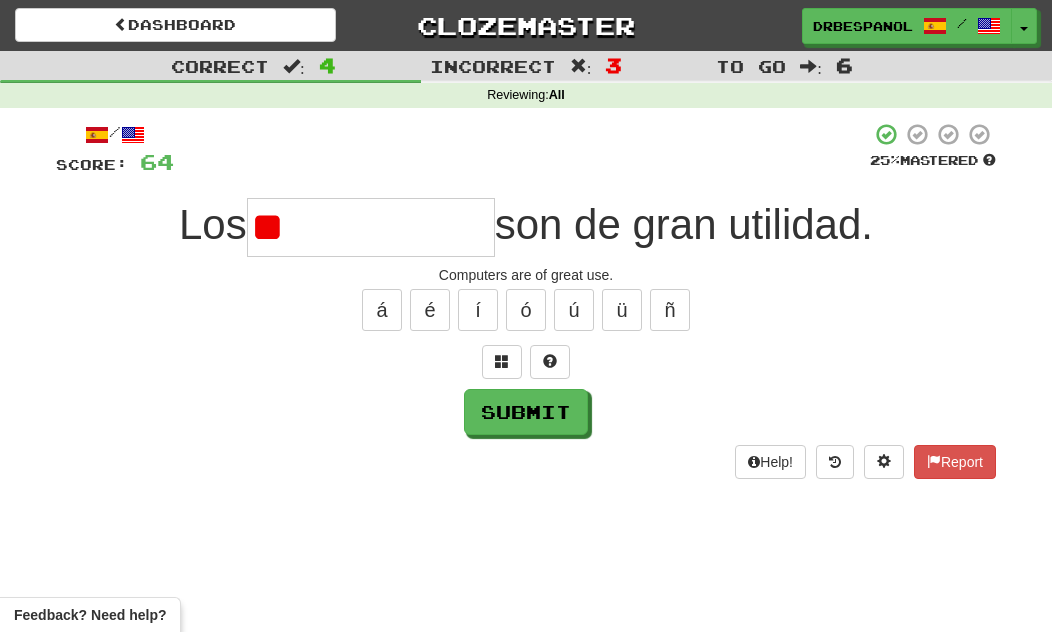 type on "*" 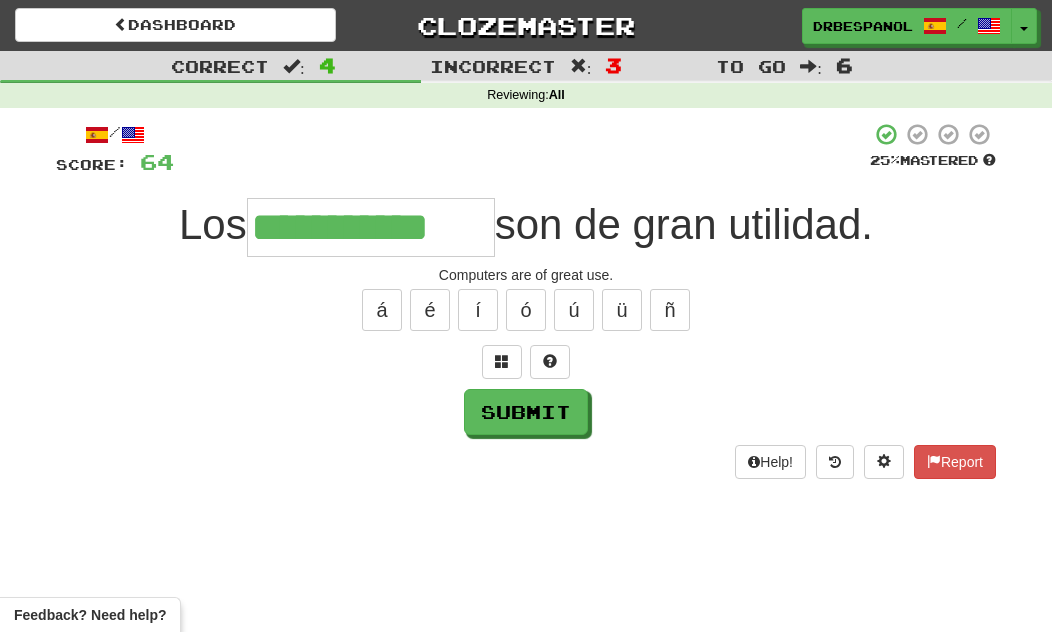 type on "**********" 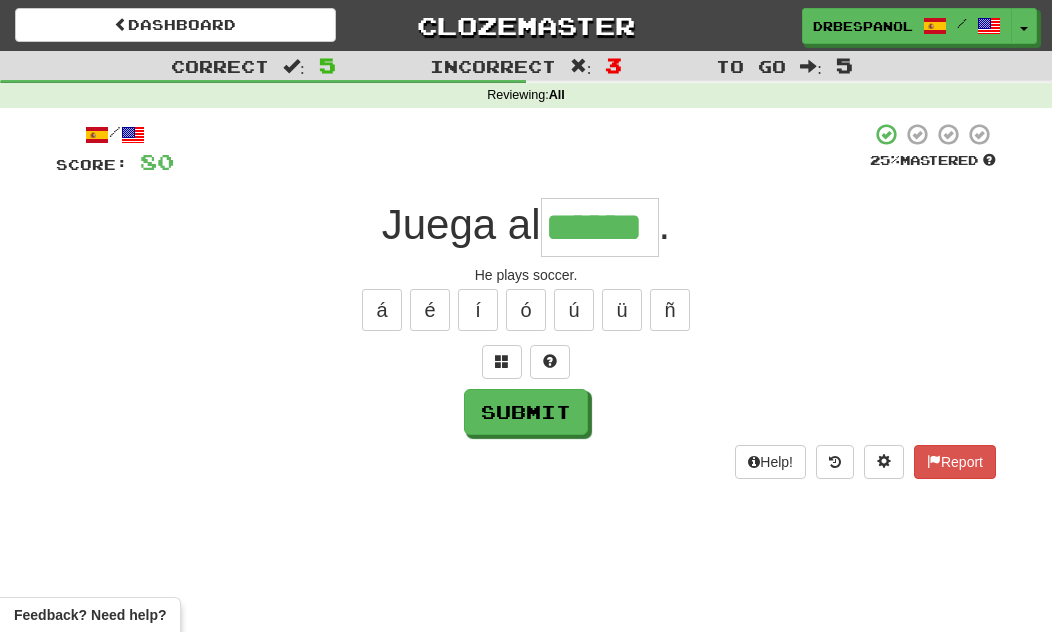 type on "******" 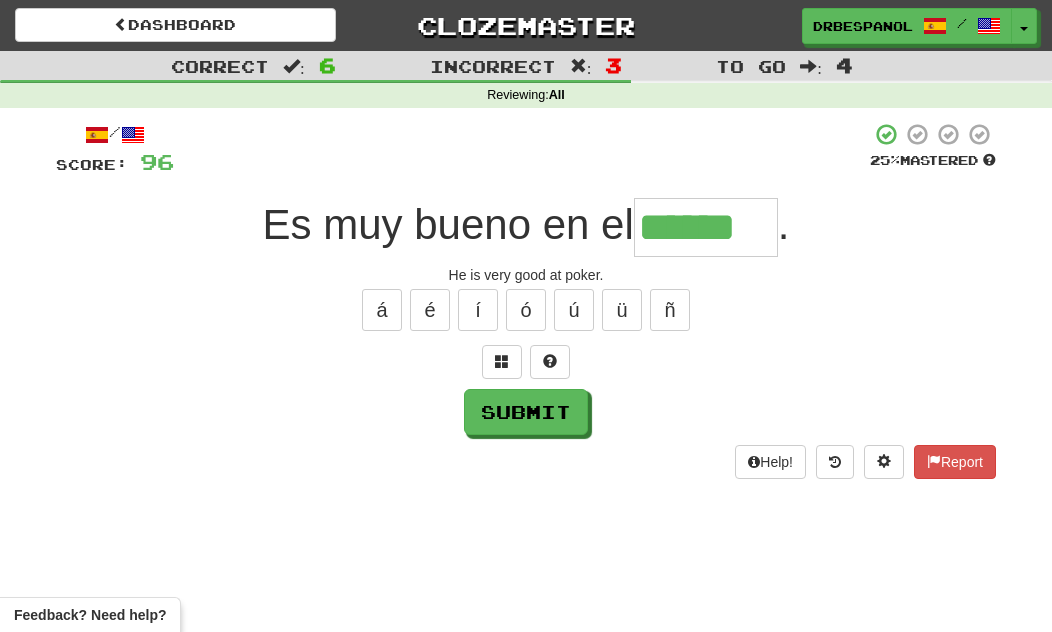 type on "******" 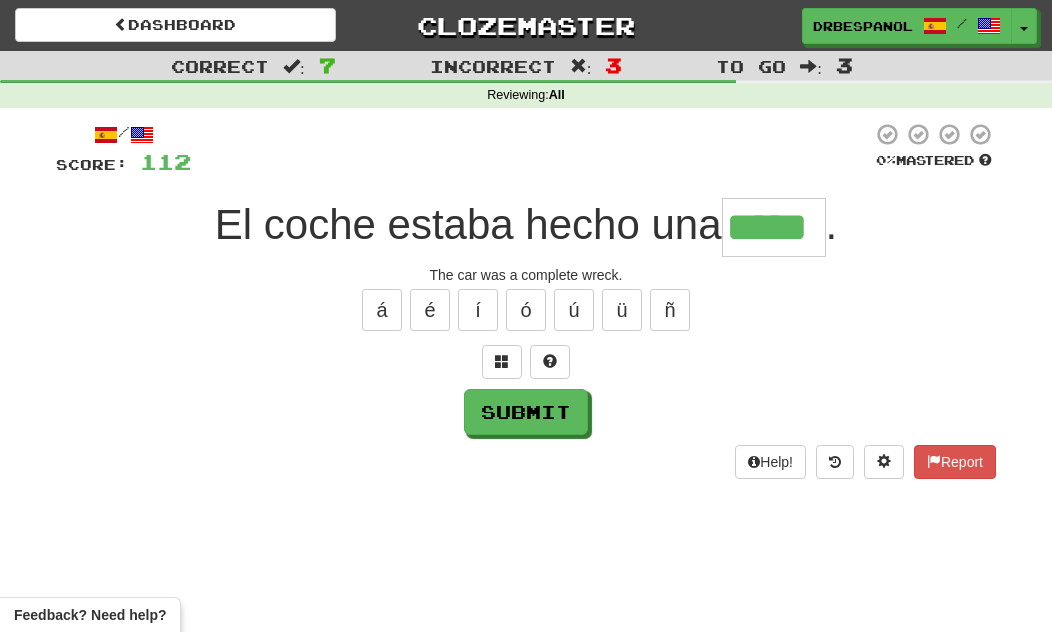type on "*****" 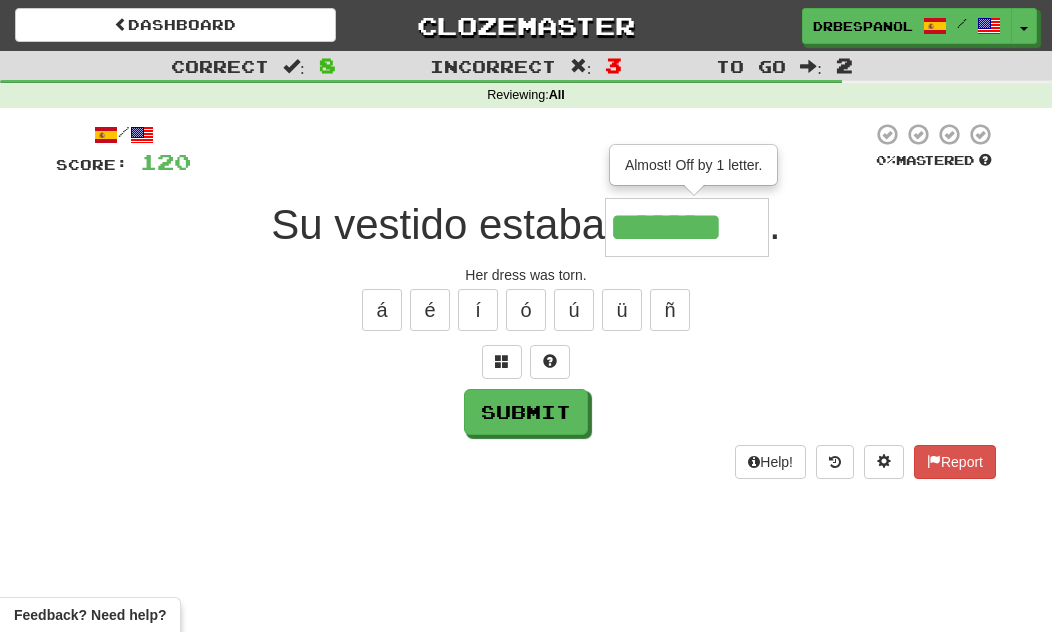 type on "*******" 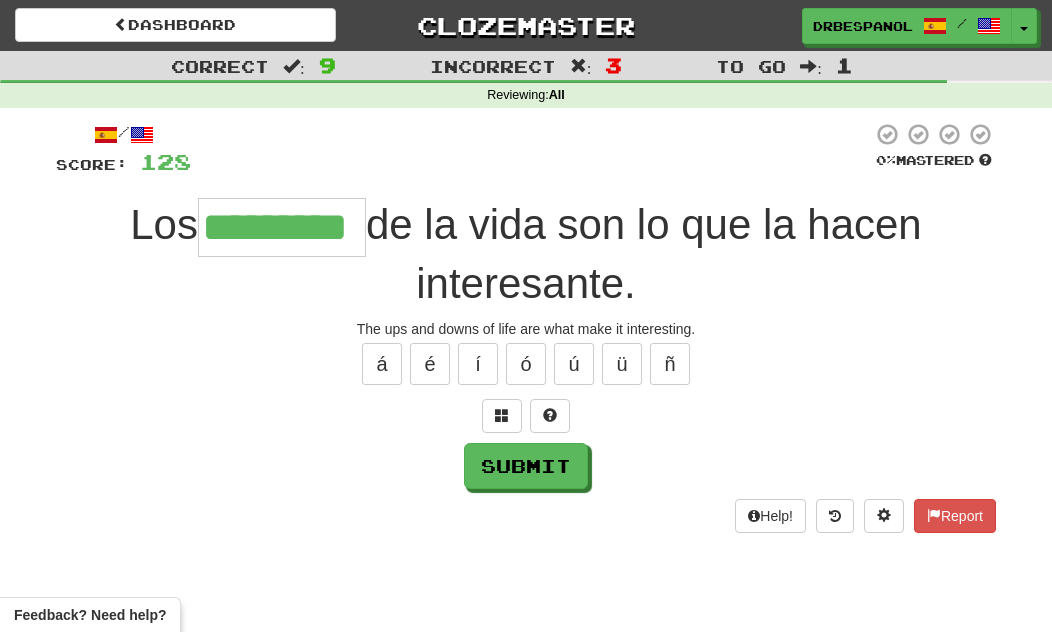 type on "*********" 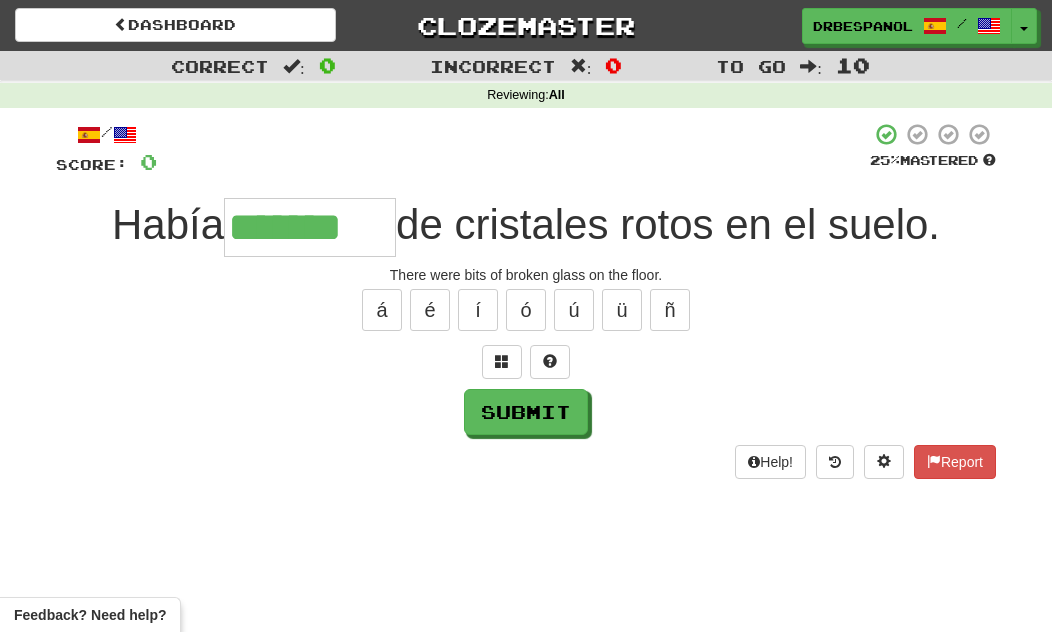 type on "*******" 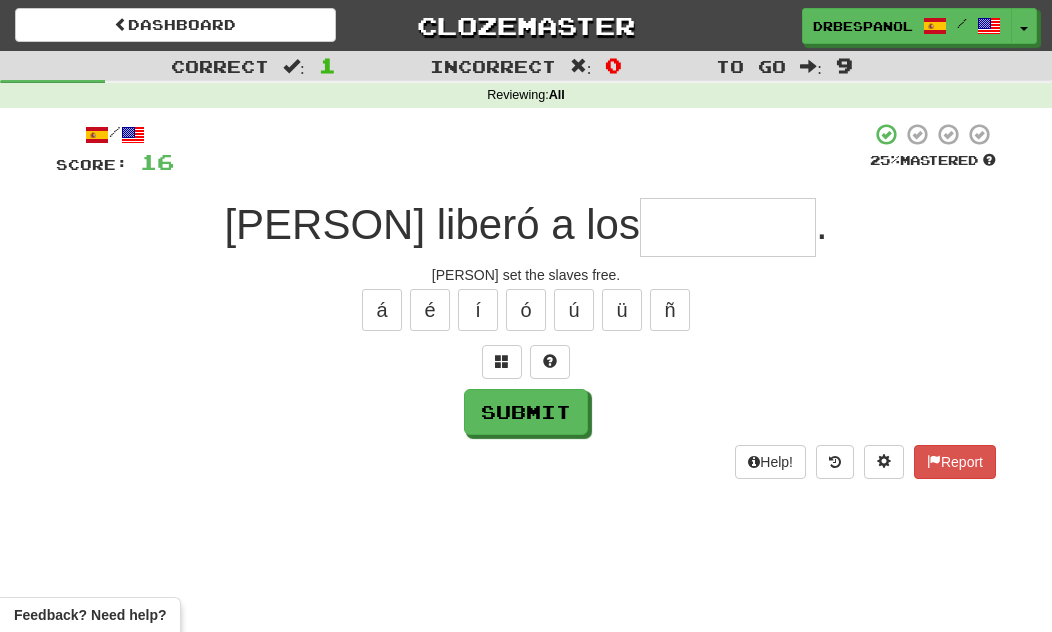 type on "*" 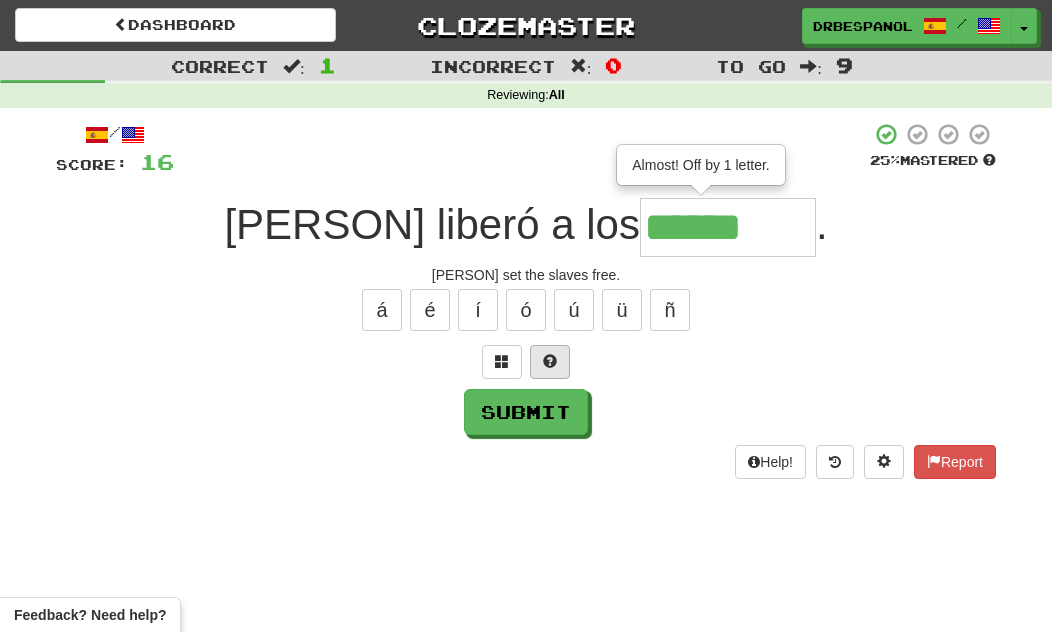 click at bounding box center (550, 362) 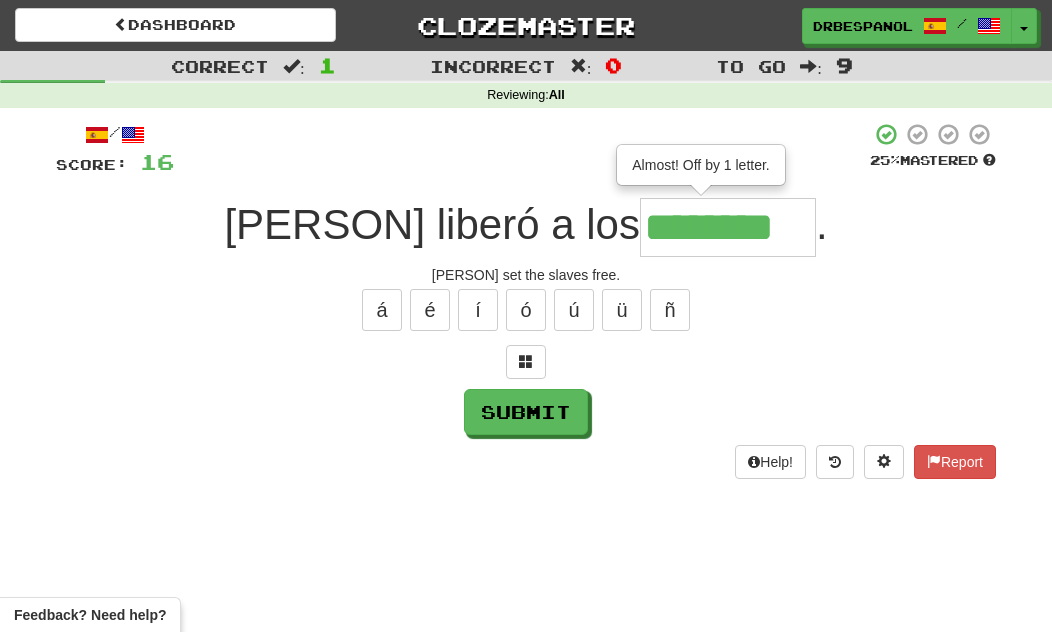 type on "********" 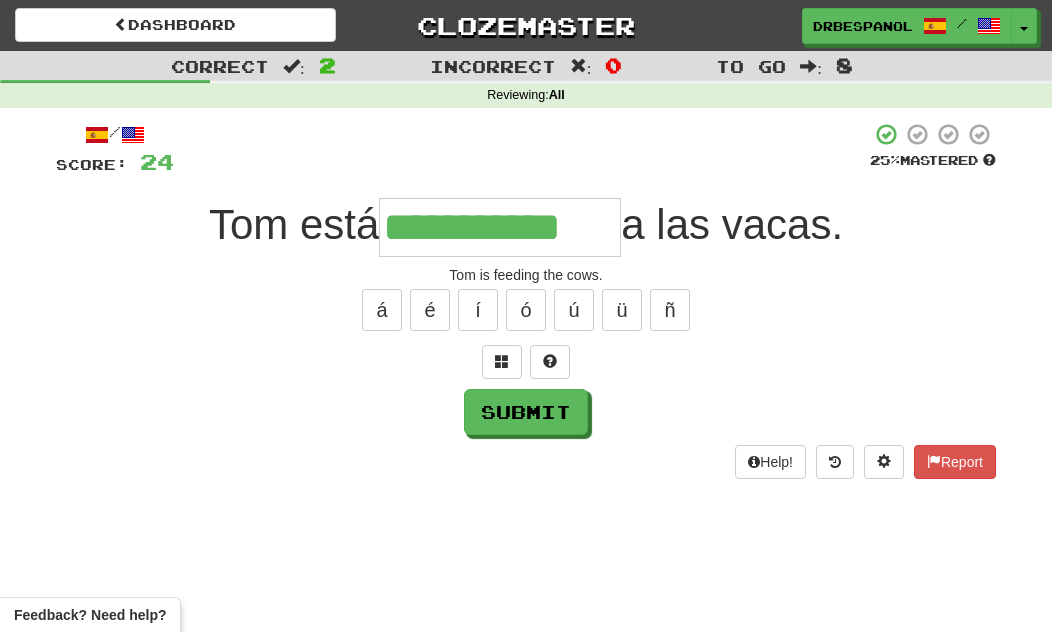 type on "**********" 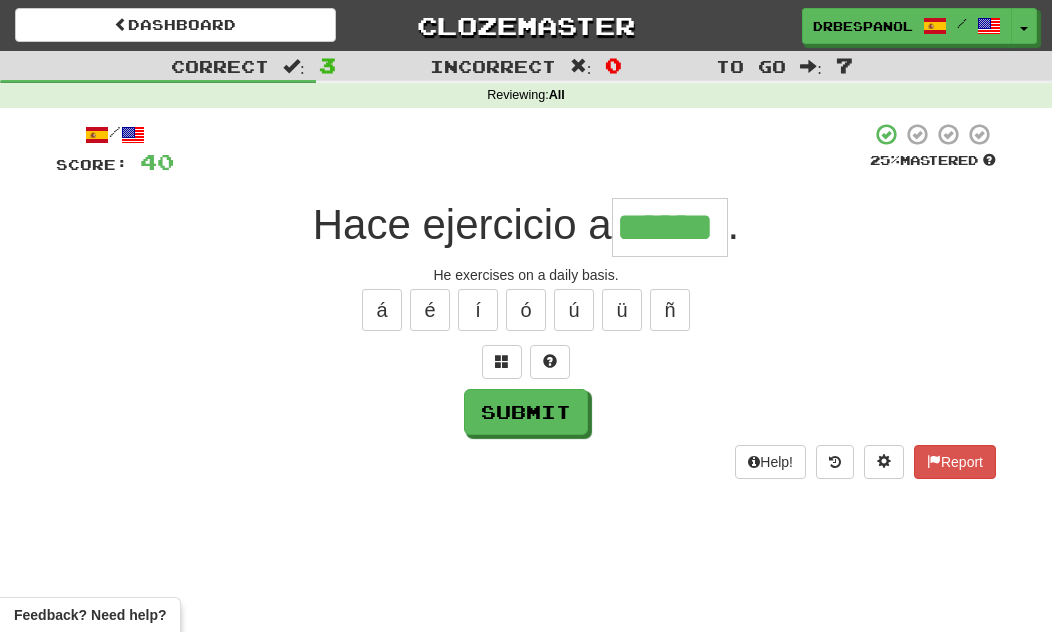 type on "******" 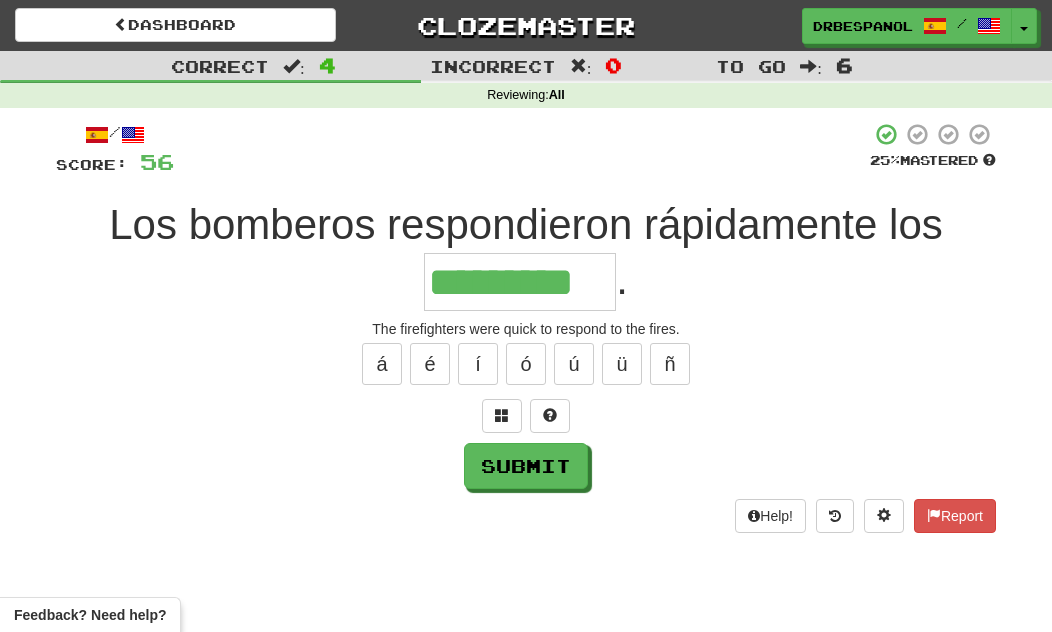 type on "*********" 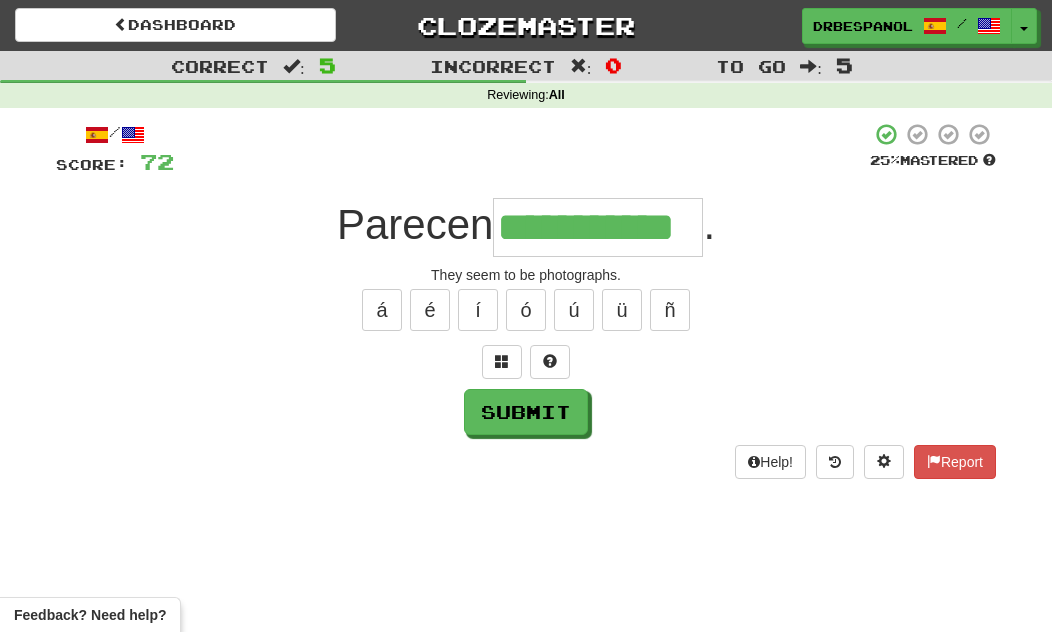 type on "**********" 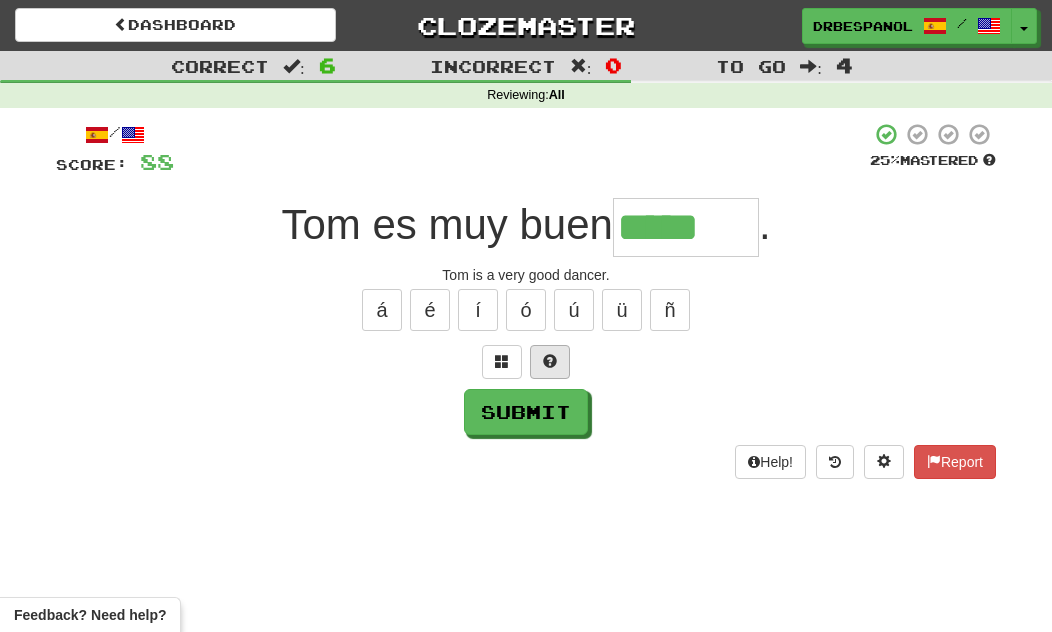 click at bounding box center (550, 362) 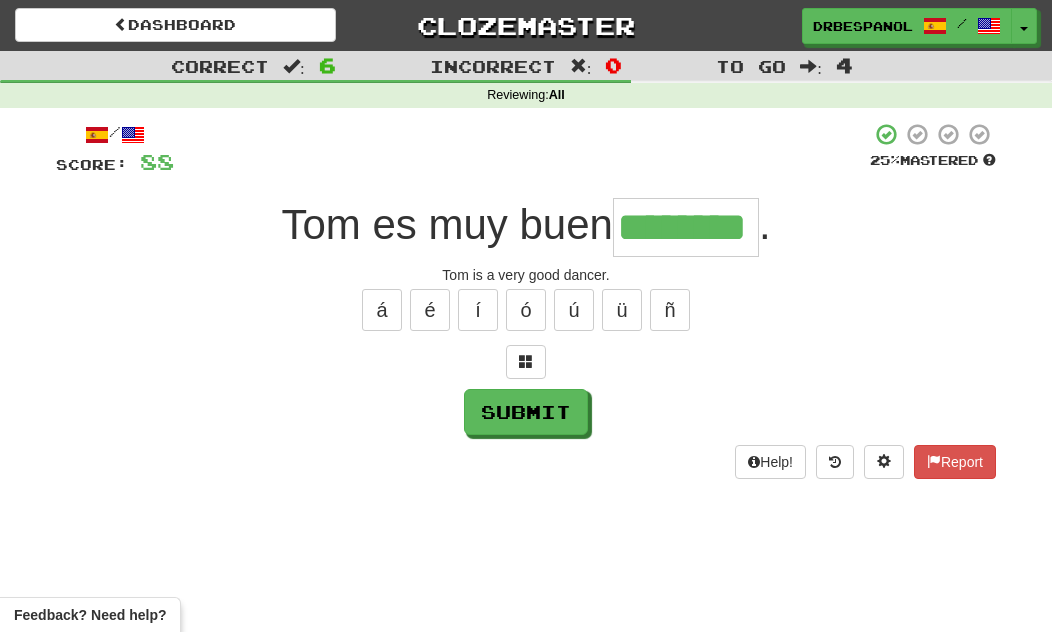 type on "********" 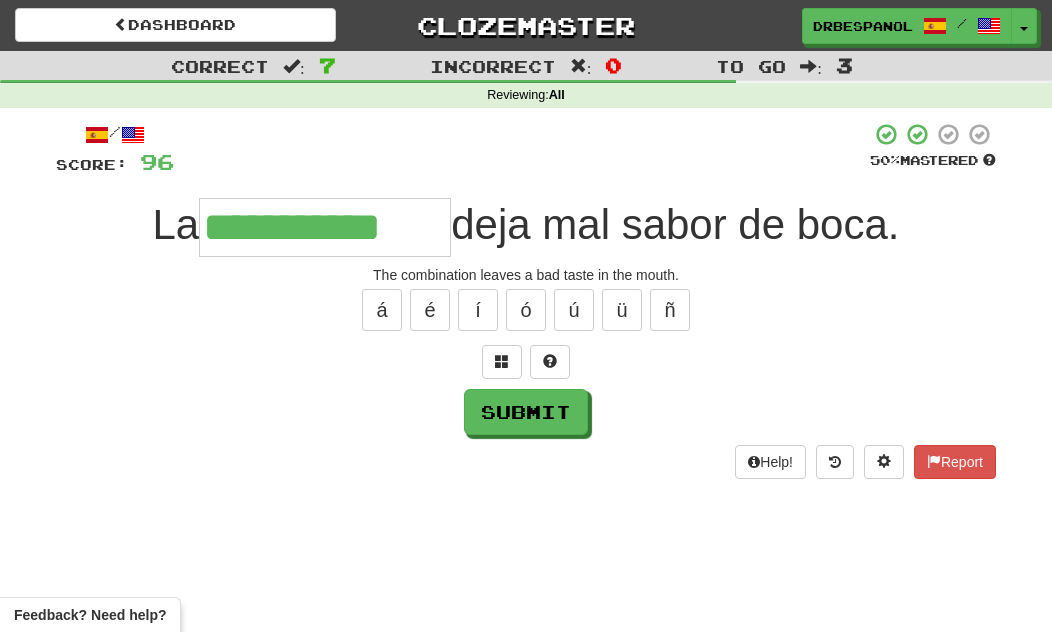 type on "**********" 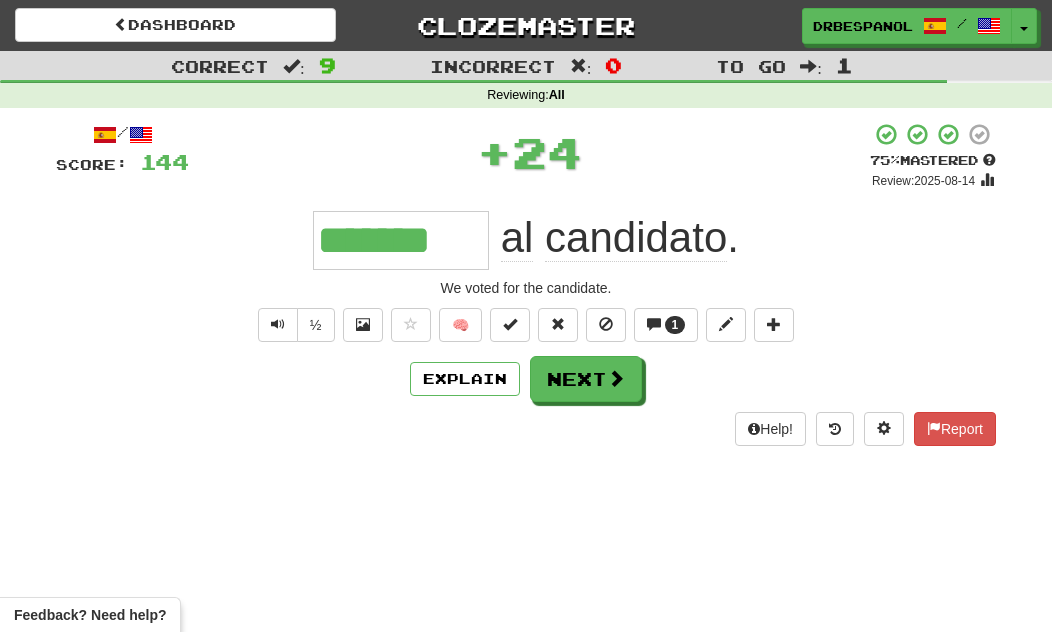 type on "*******" 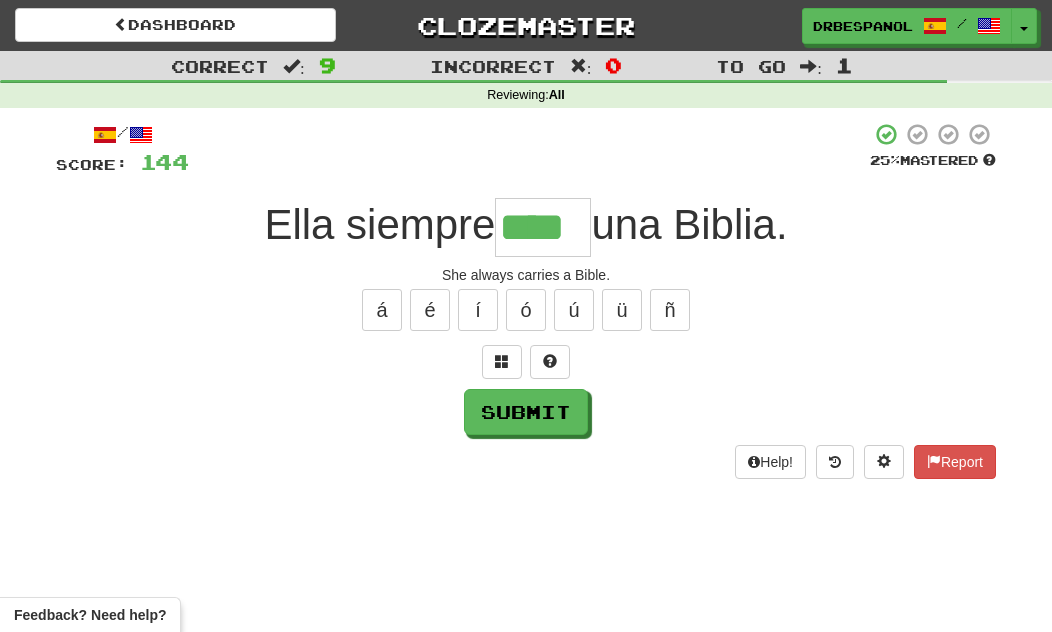 type on "*****" 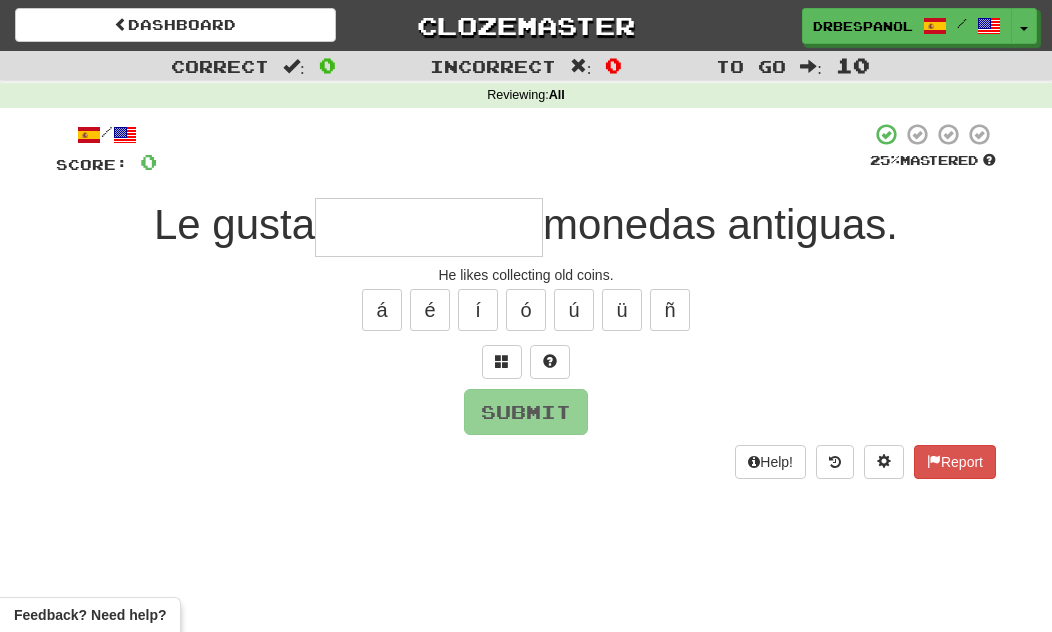 type on "*" 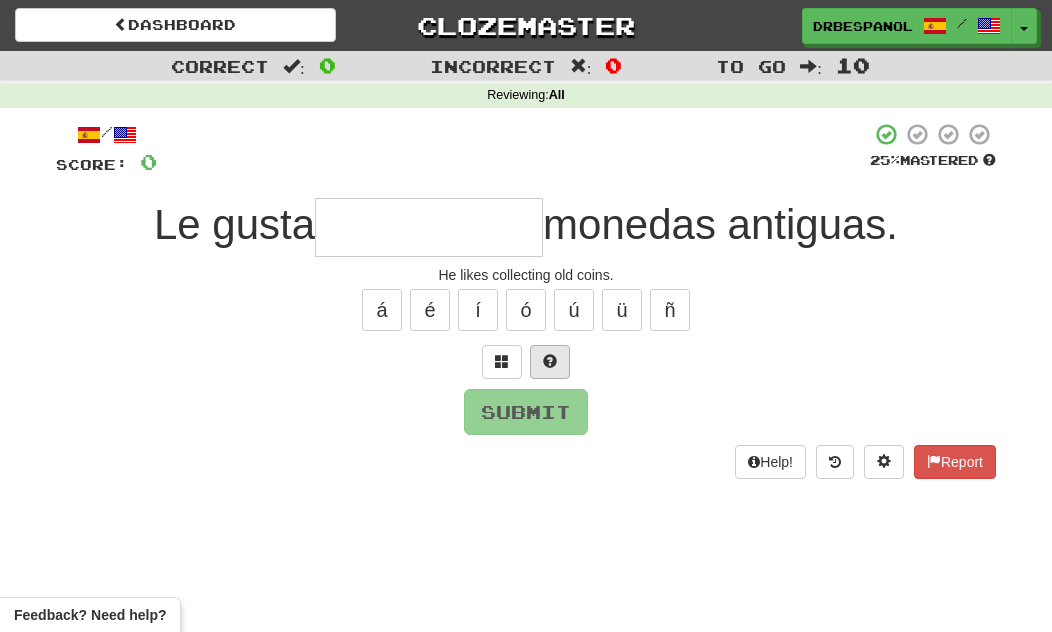 click at bounding box center [550, 362] 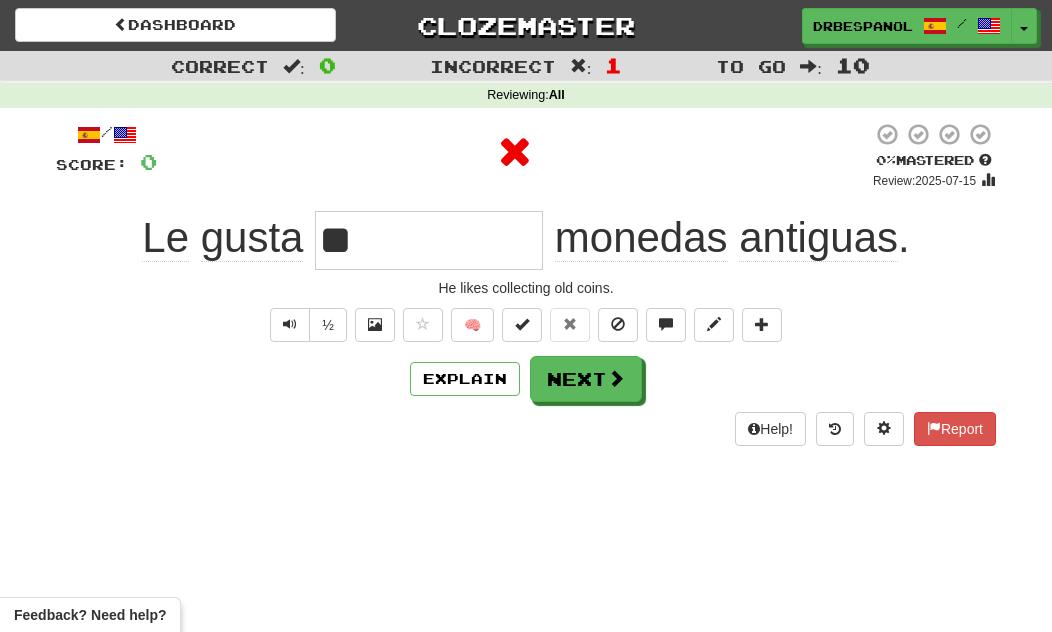 type on "**********" 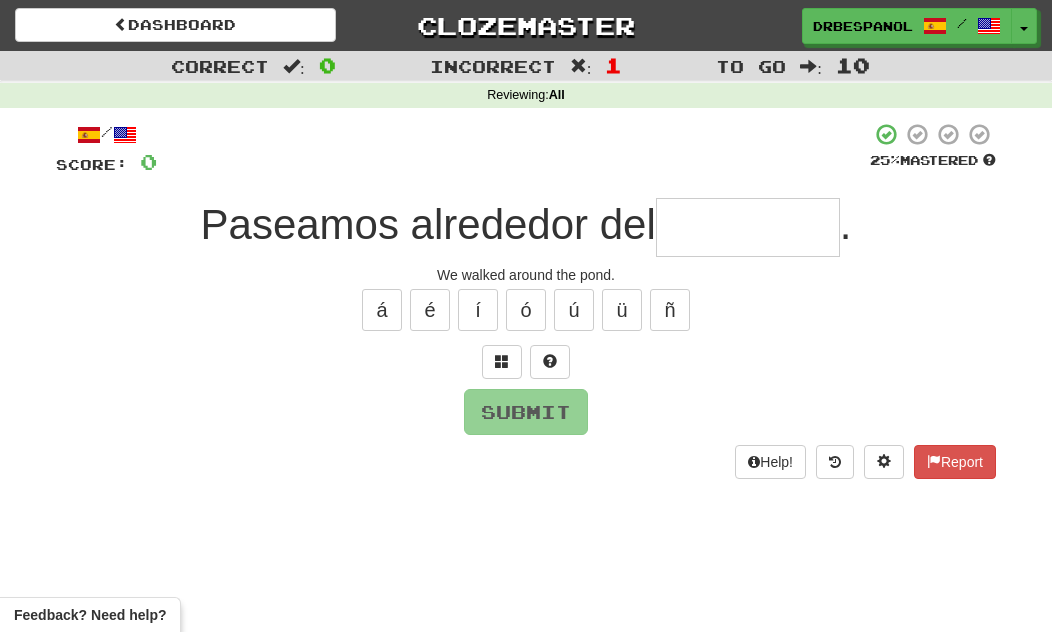 type on "********" 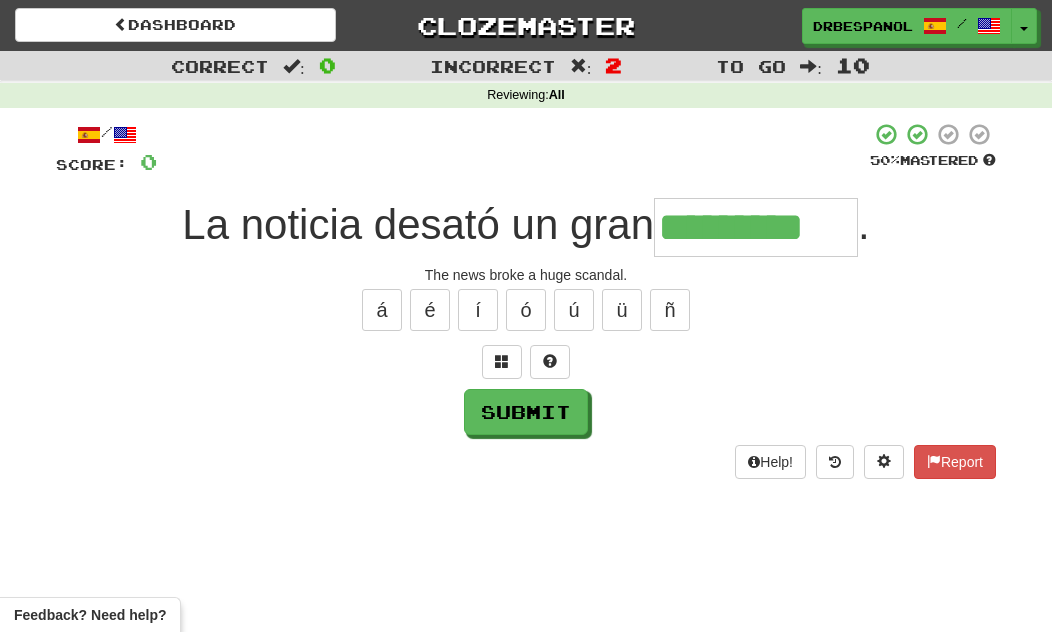 type on "*********" 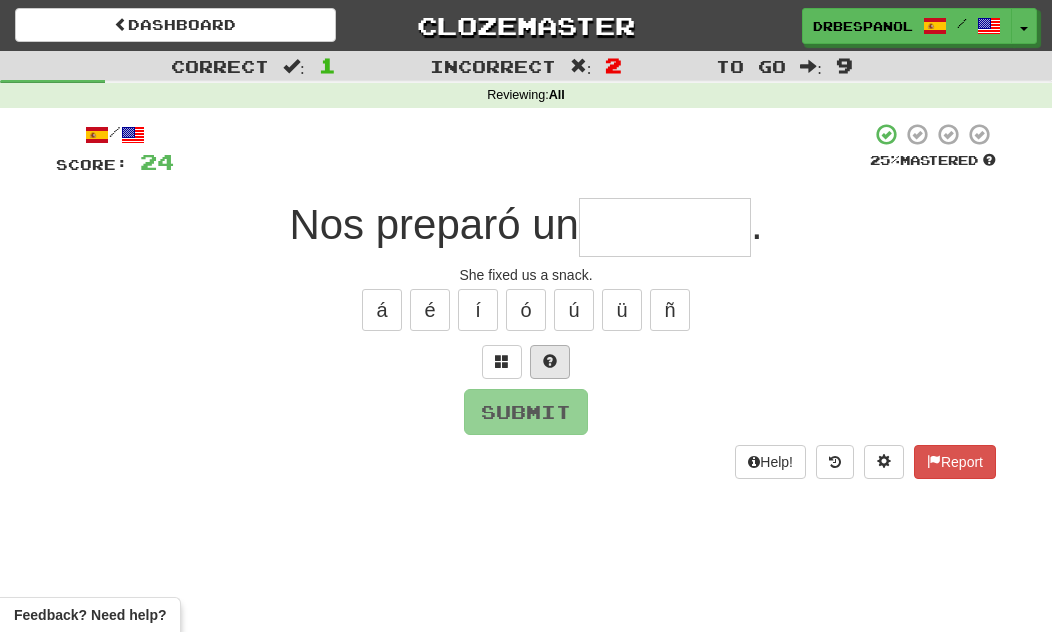 click at bounding box center [550, 362] 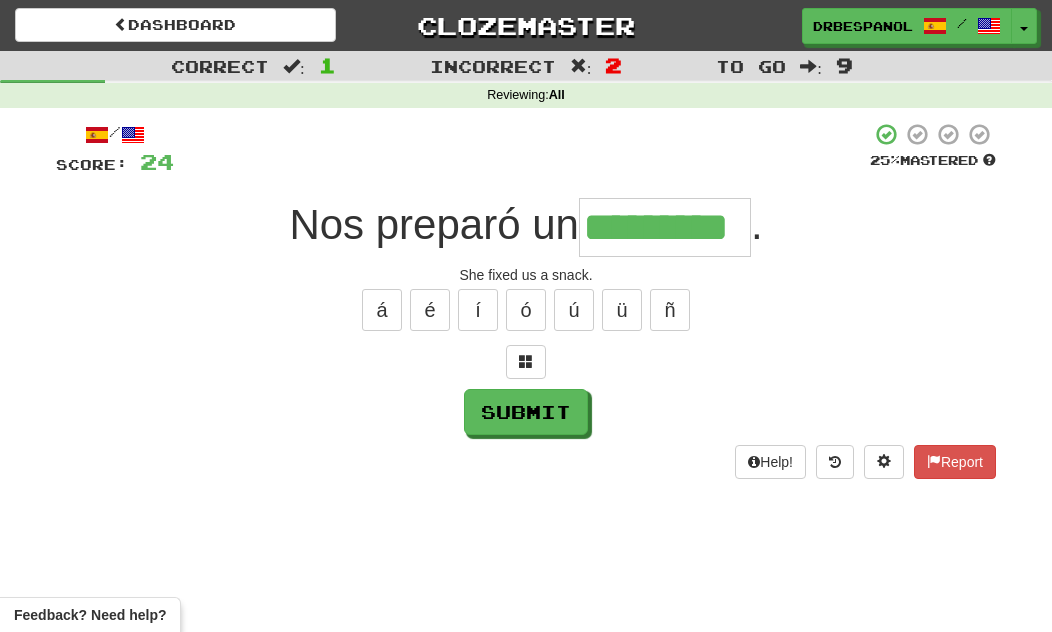 type on "*********" 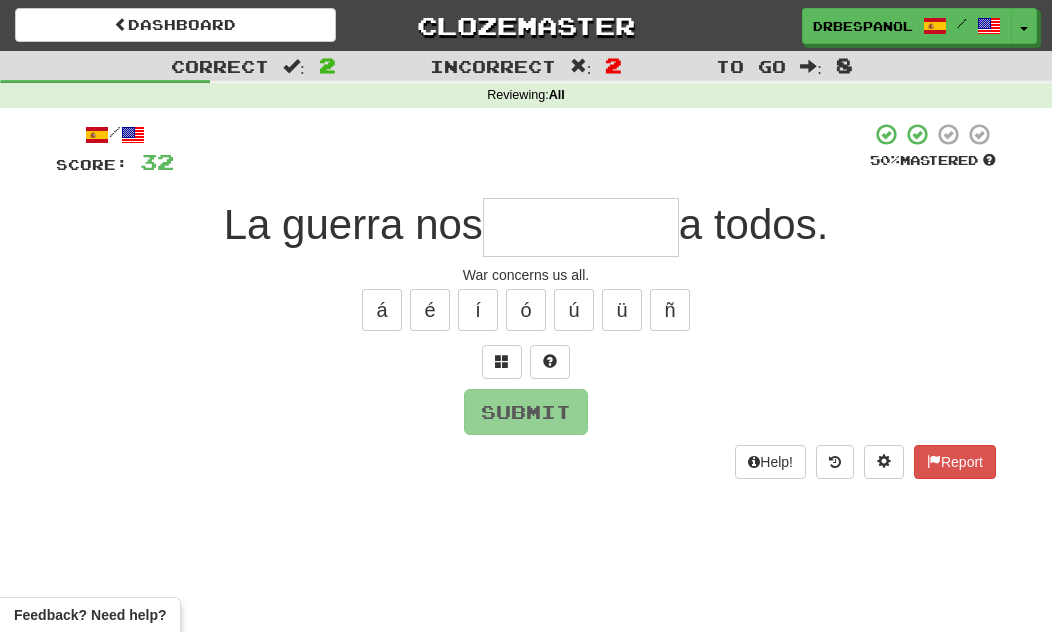 type on "*" 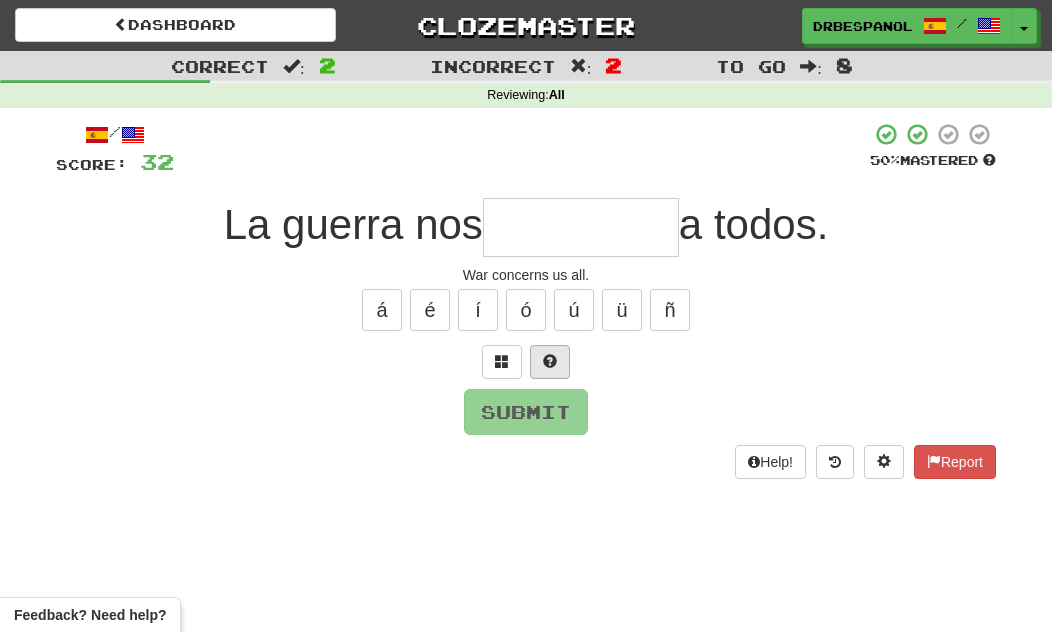 click at bounding box center [550, 361] 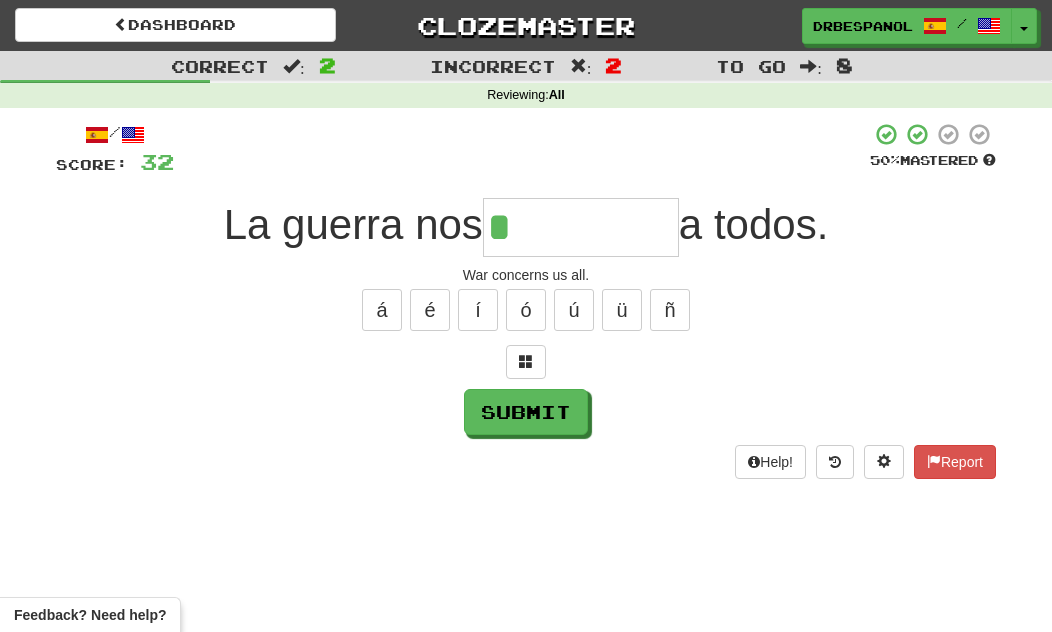 type on "*********" 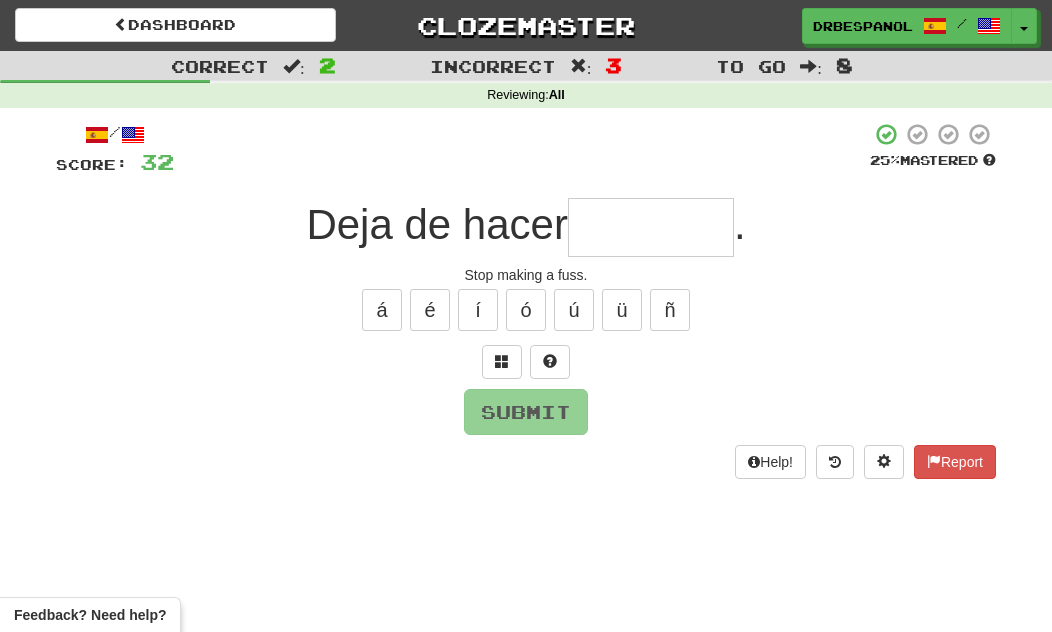 type on "********" 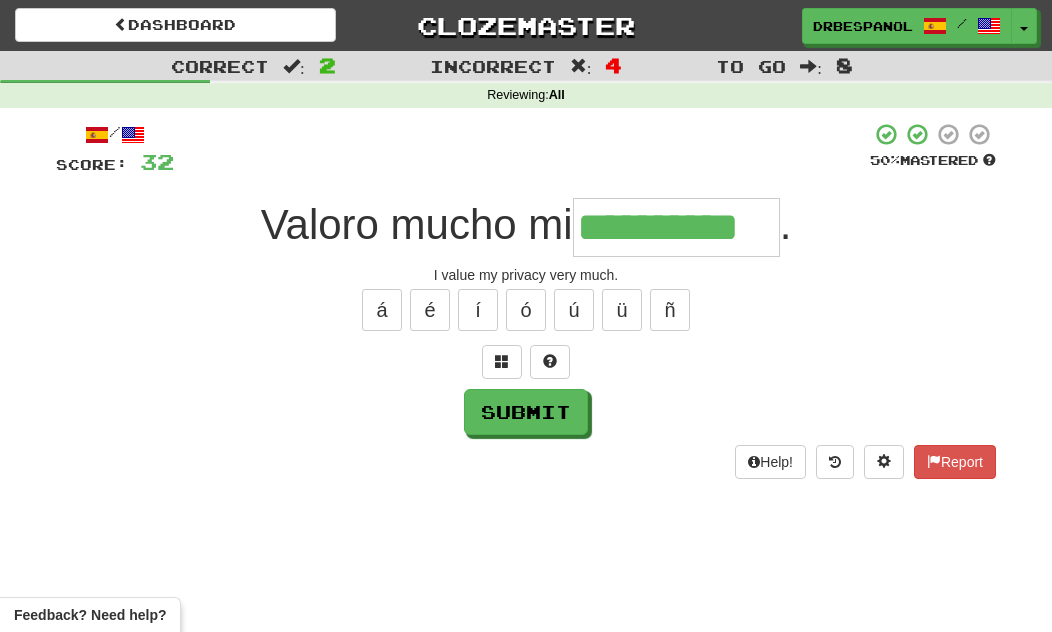 type on "**********" 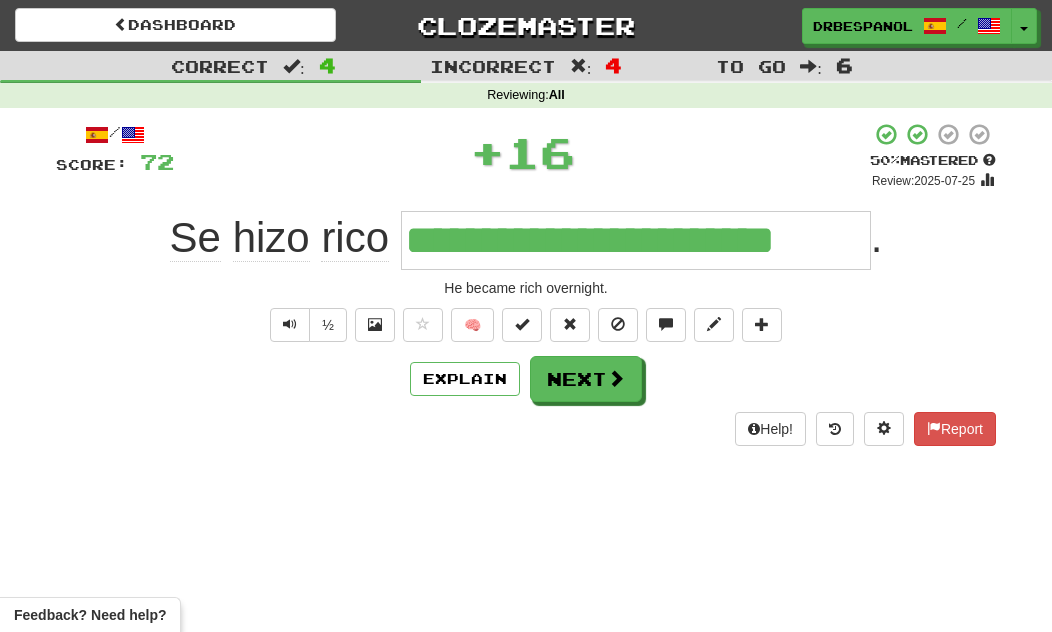 type on "**********" 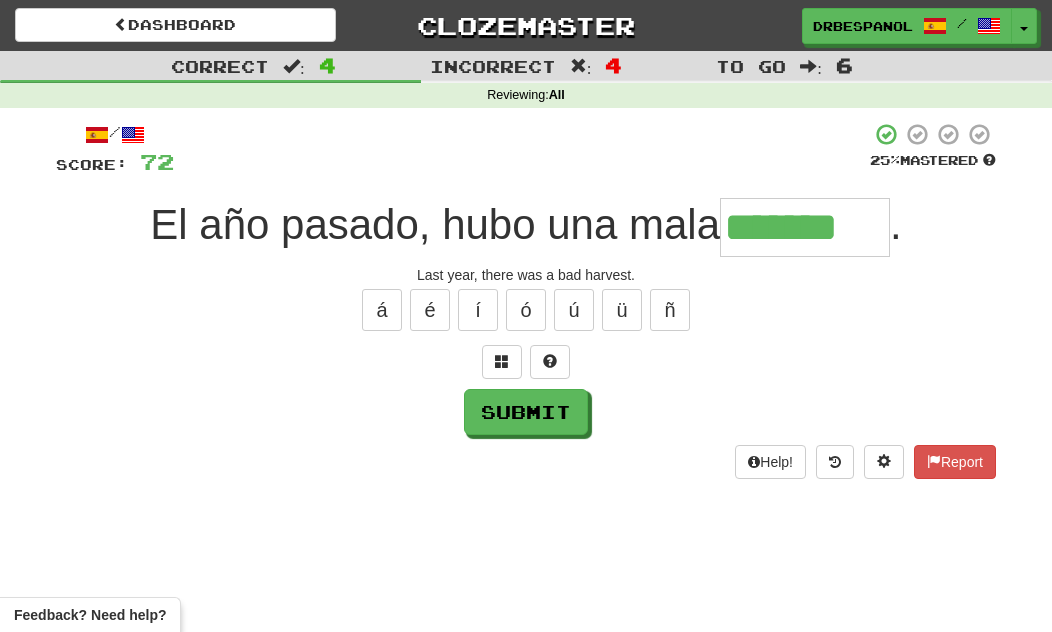 type on "*******" 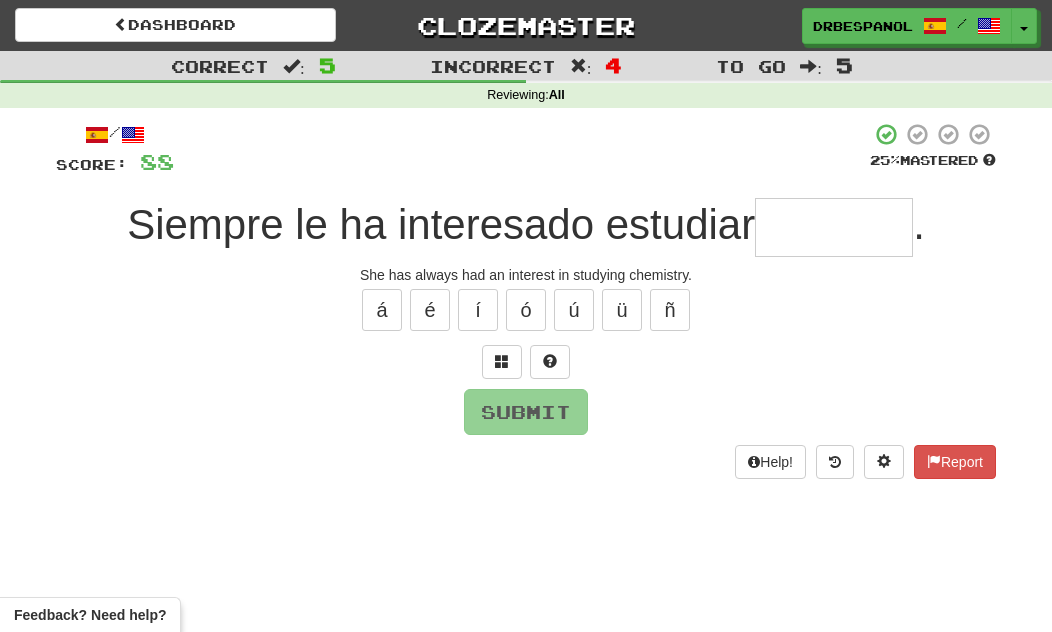 type on "*" 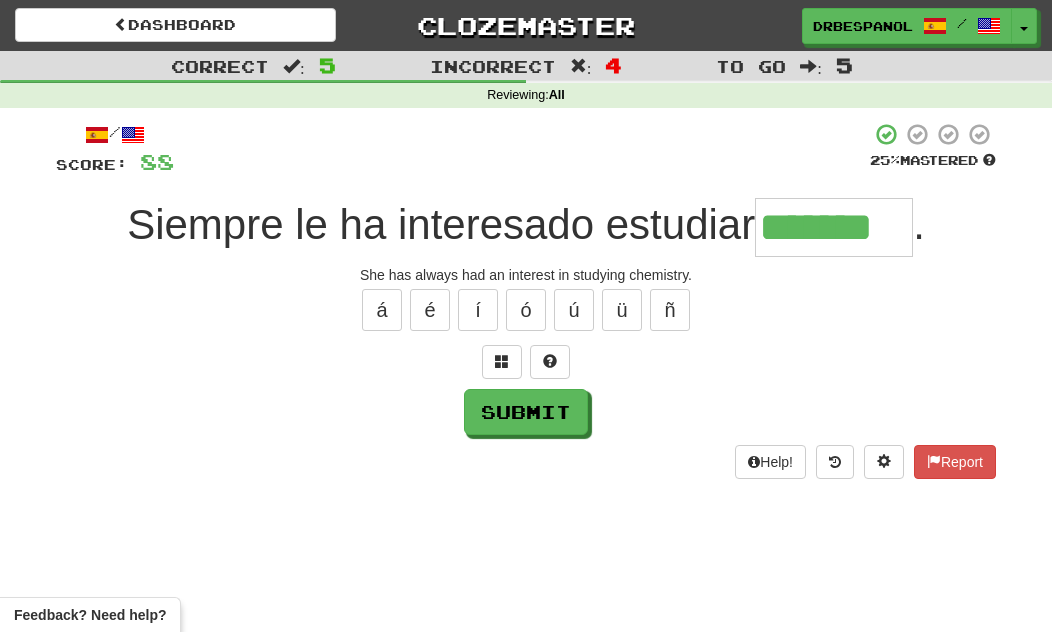 type on "*******" 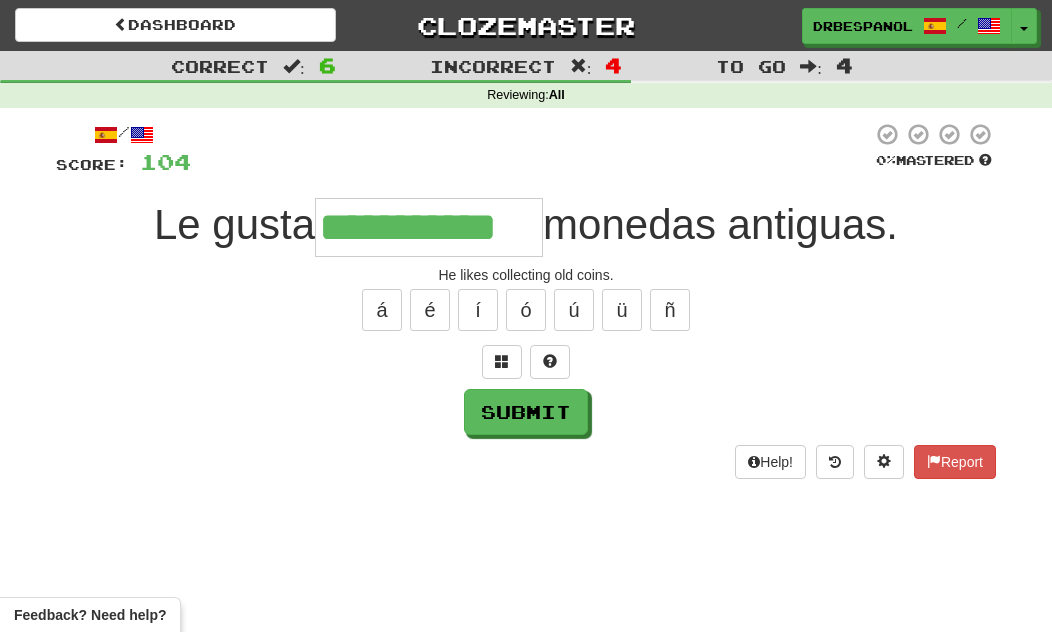 type on "**********" 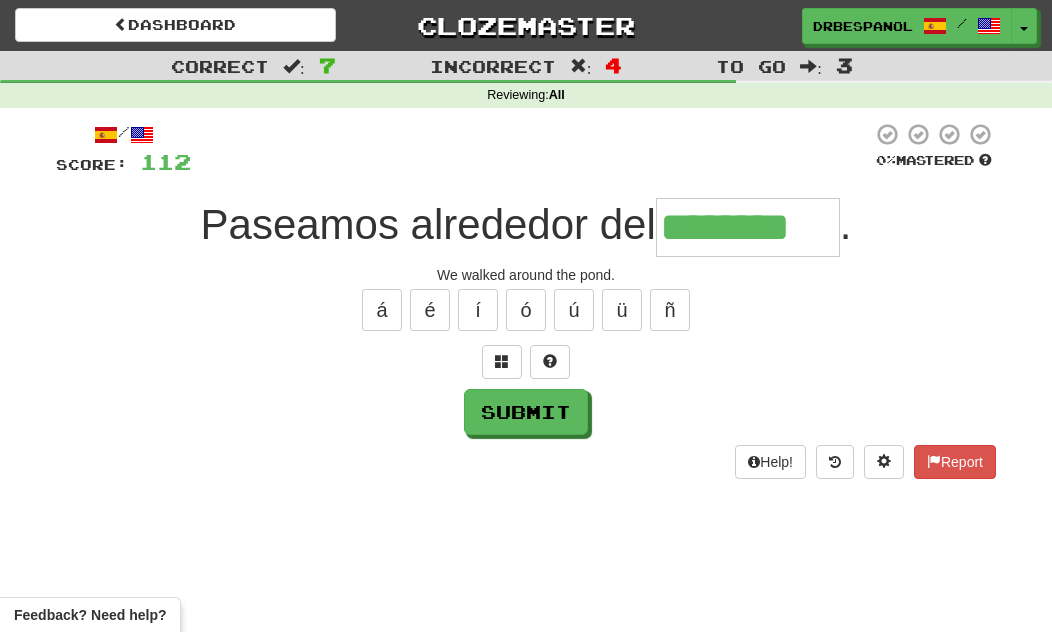 type on "********" 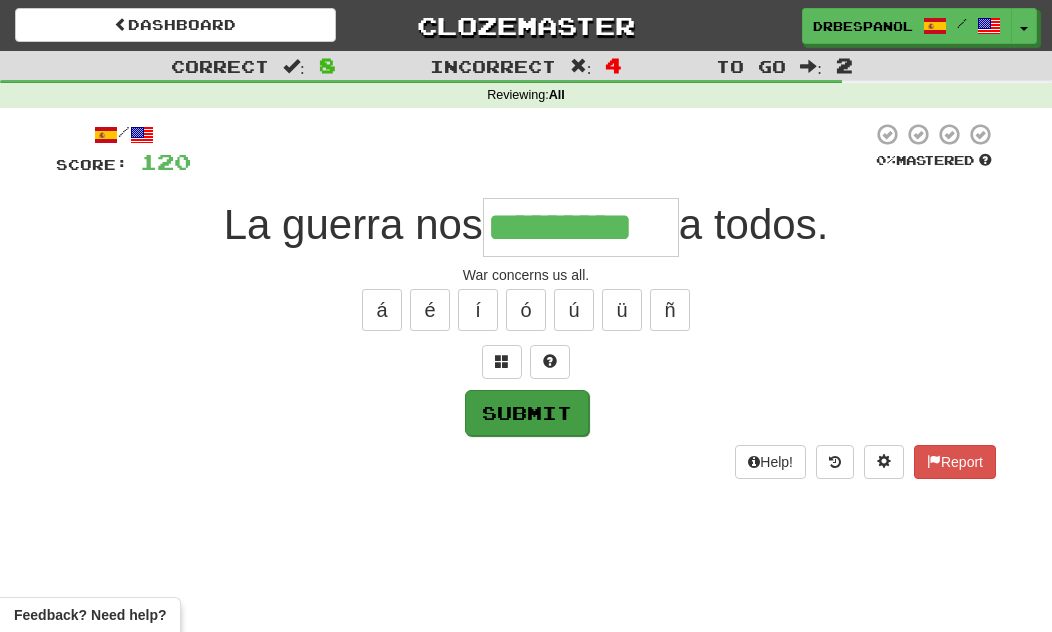type on "*********" 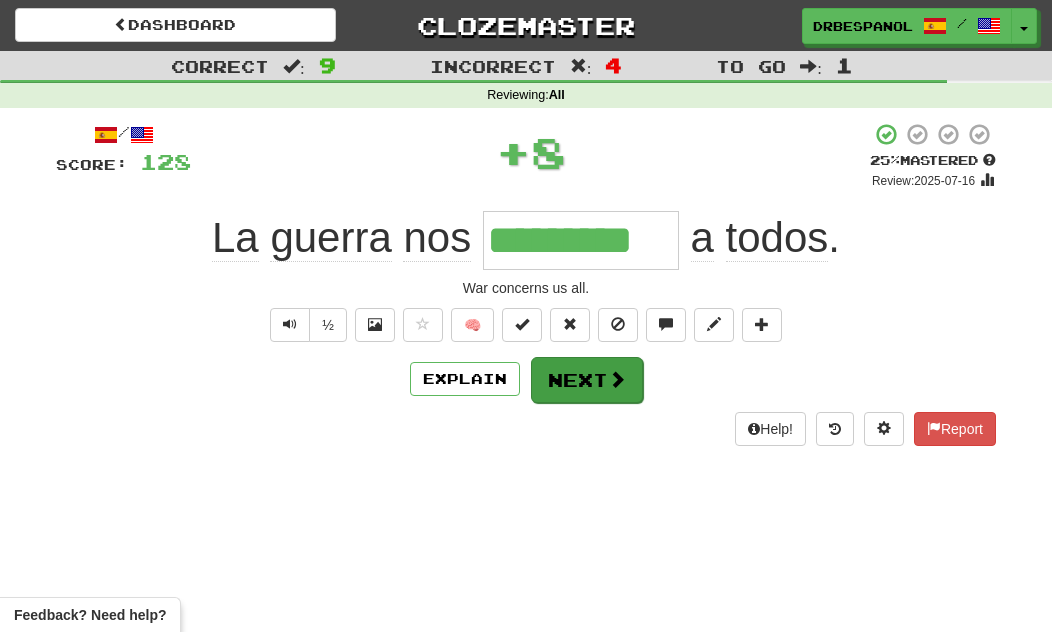 click on "Next" at bounding box center (587, 380) 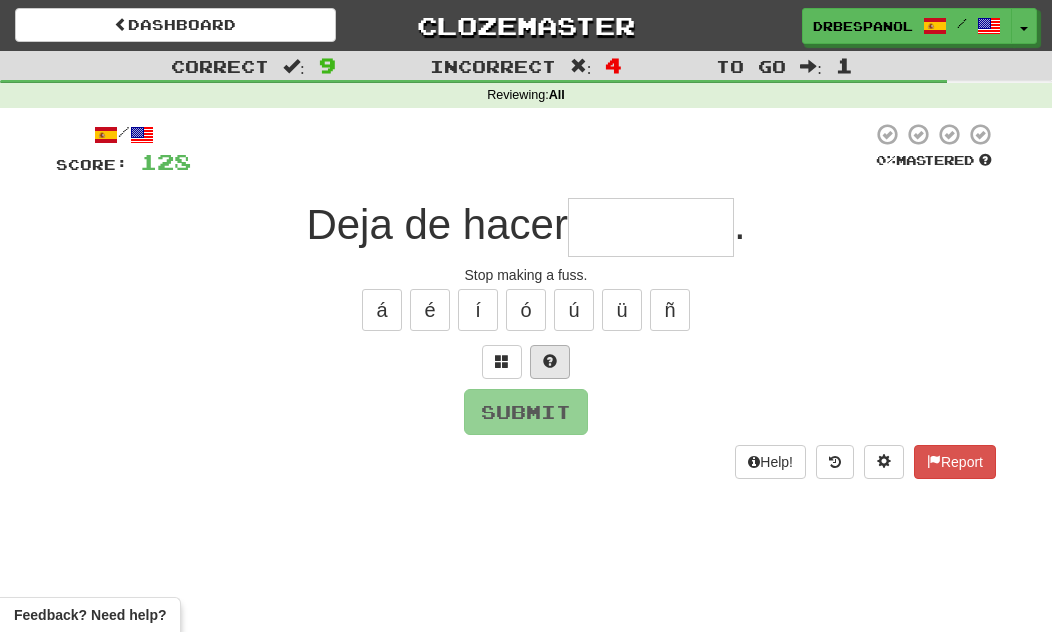 click at bounding box center [550, 362] 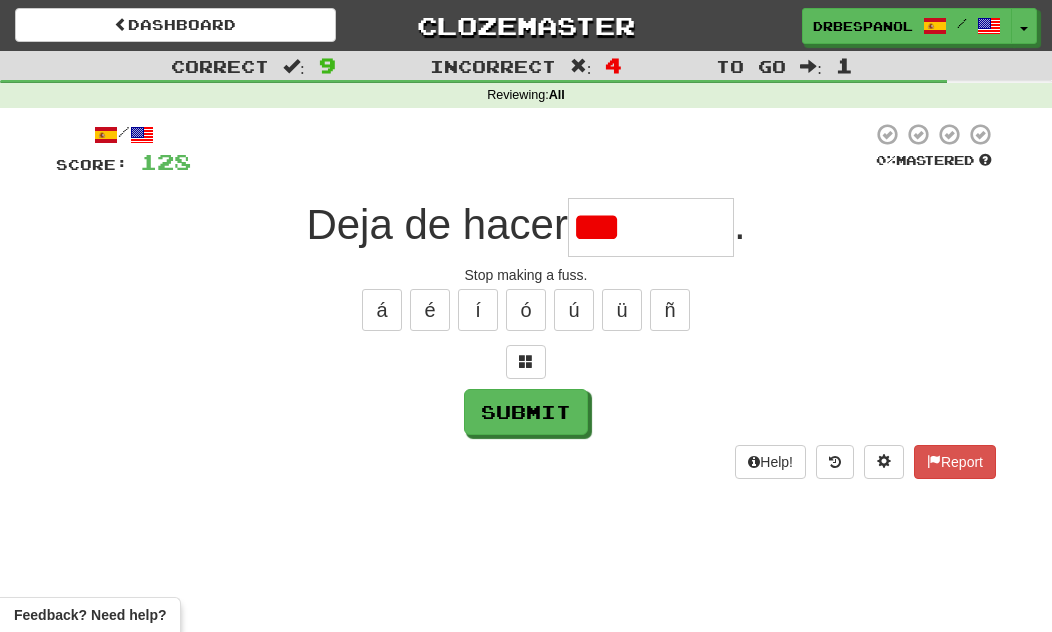 type on "********" 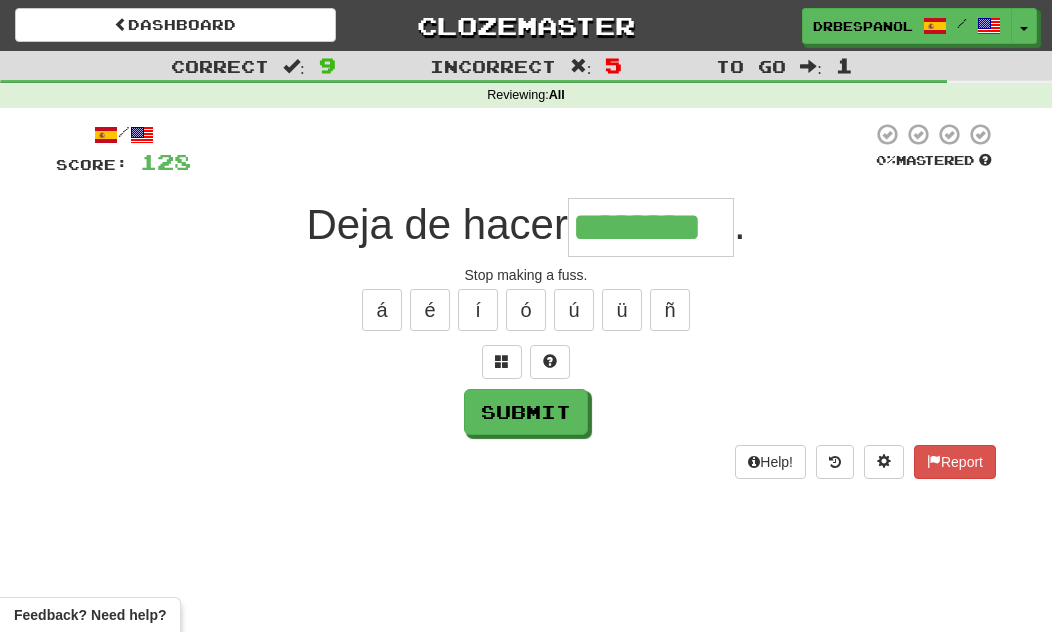 type on "********" 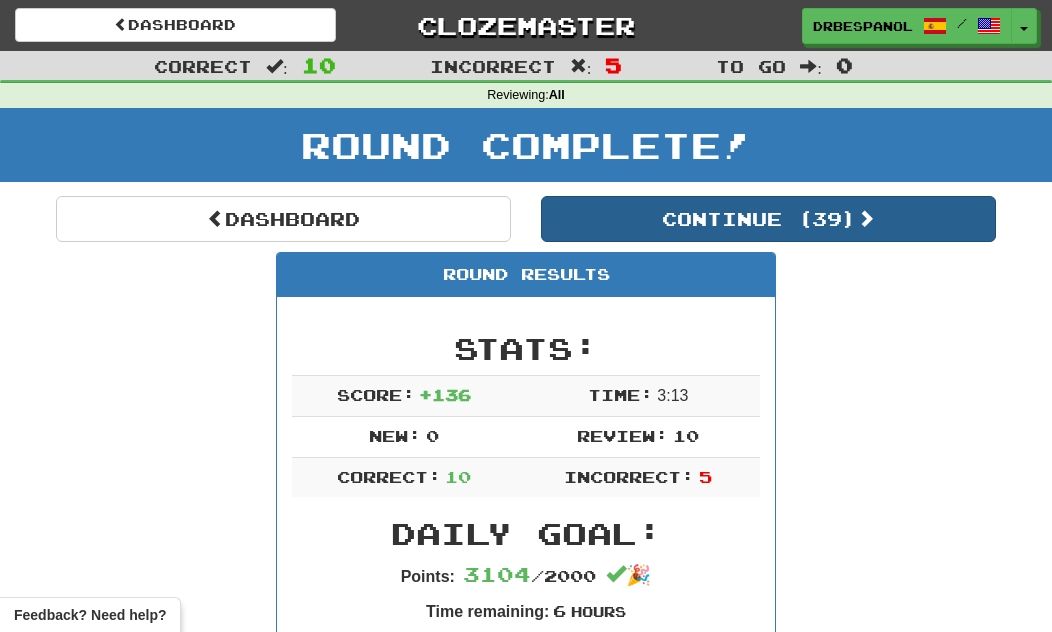 click on "Continue ( 39 )" at bounding box center (768, 219) 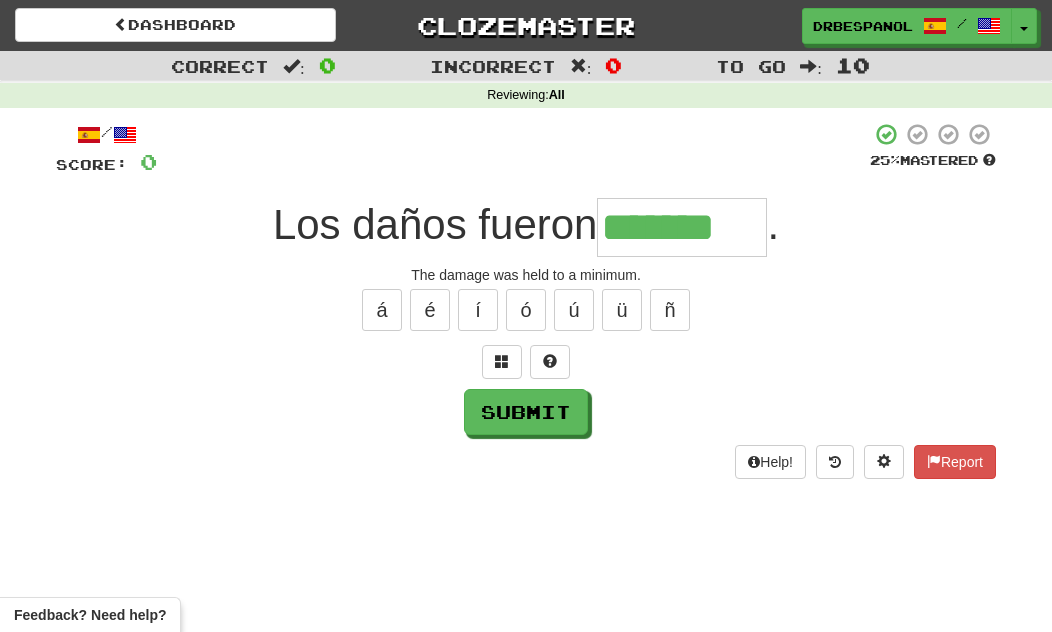 type on "*******" 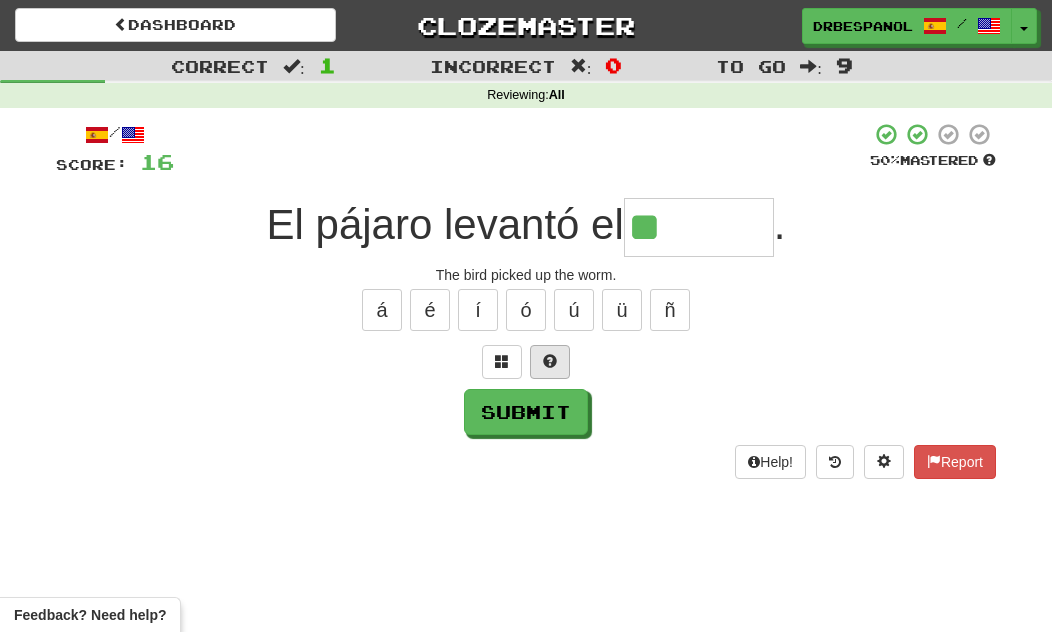 click at bounding box center (550, 361) 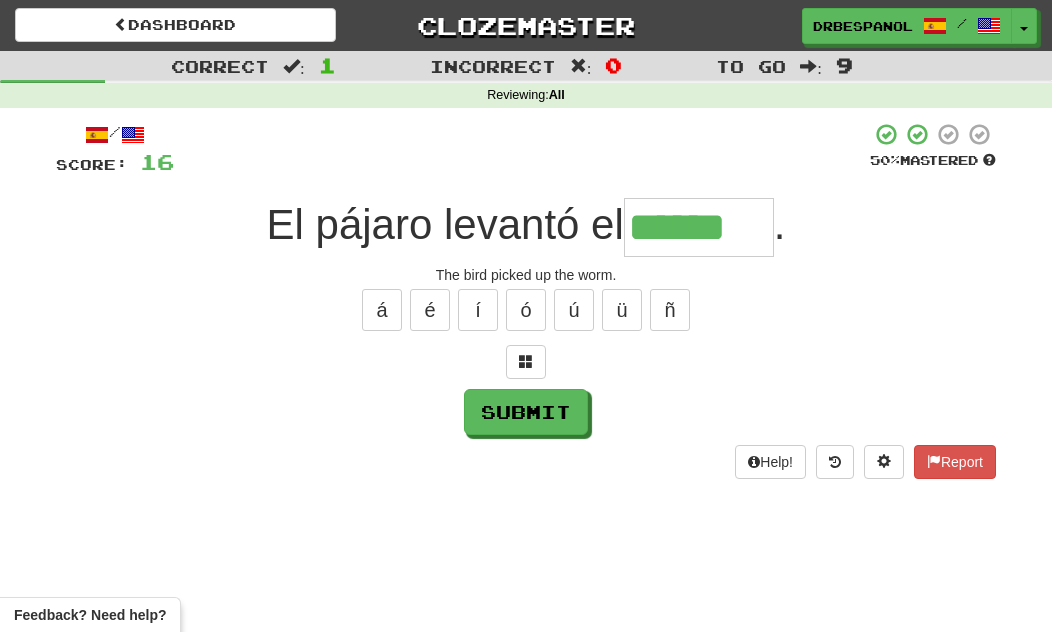 type on "******" 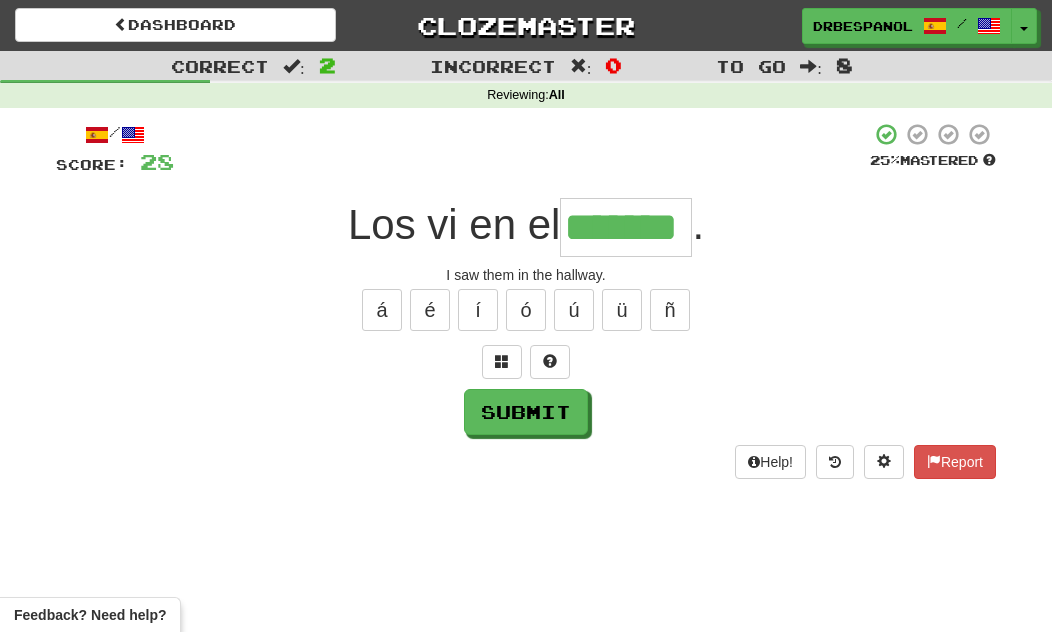 type on "*******" 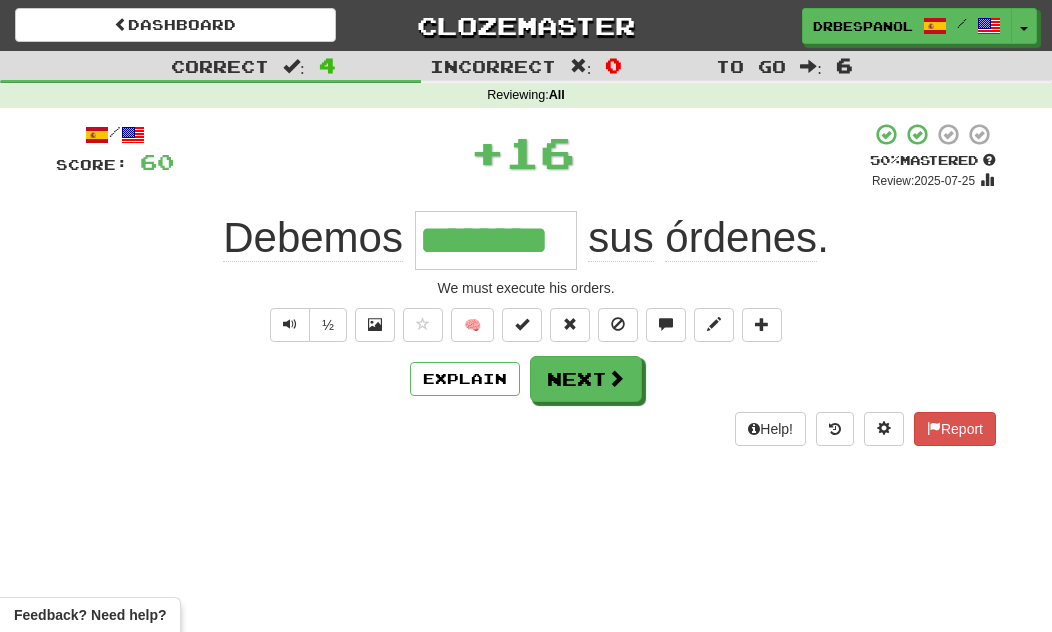 type on "********" 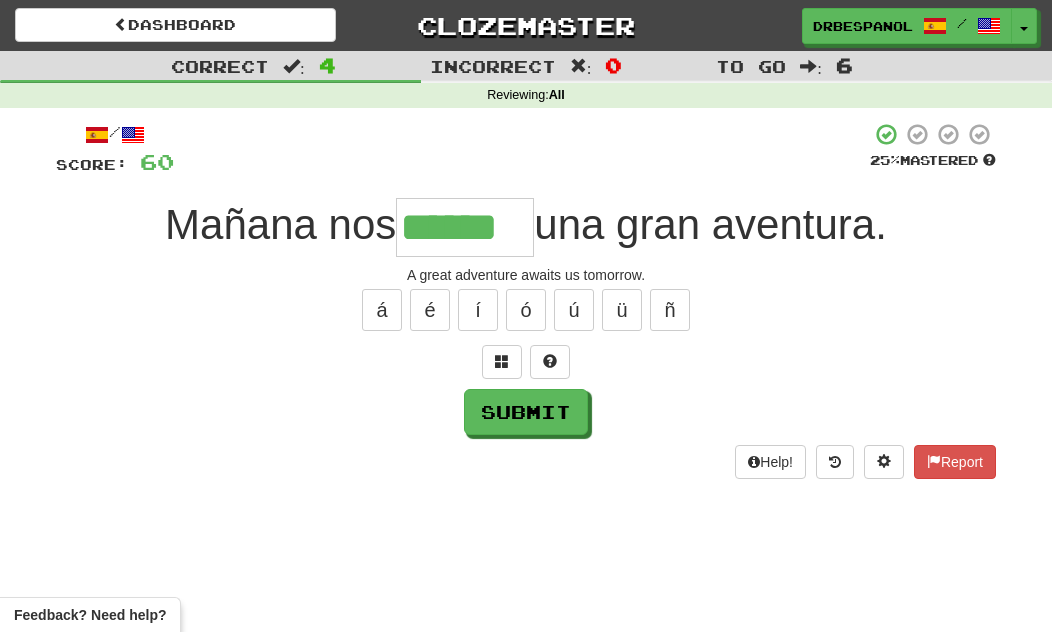 type on "******" 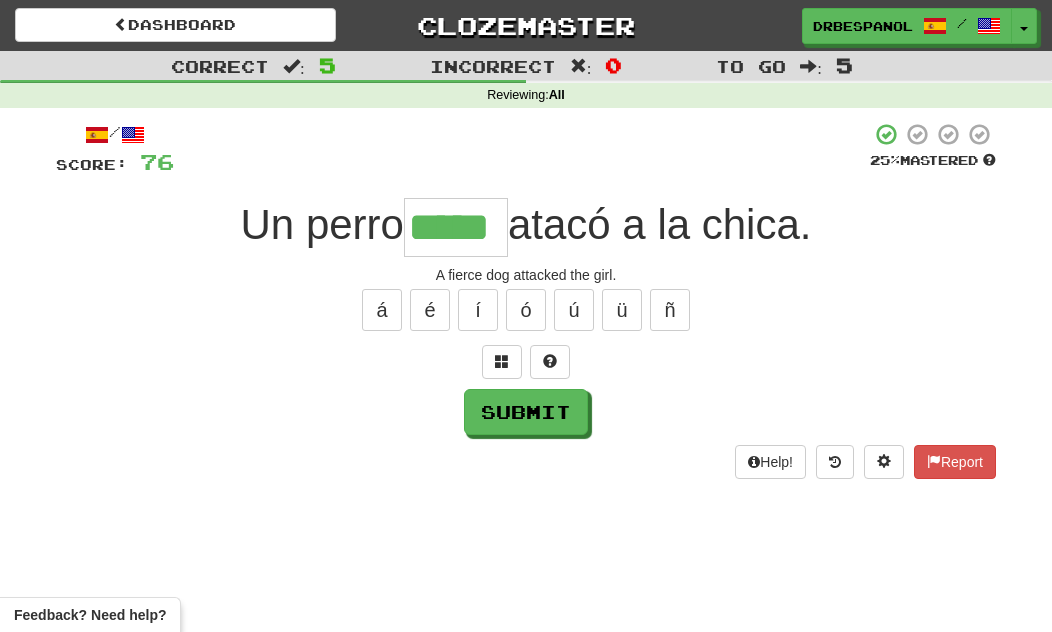 type on "*****" 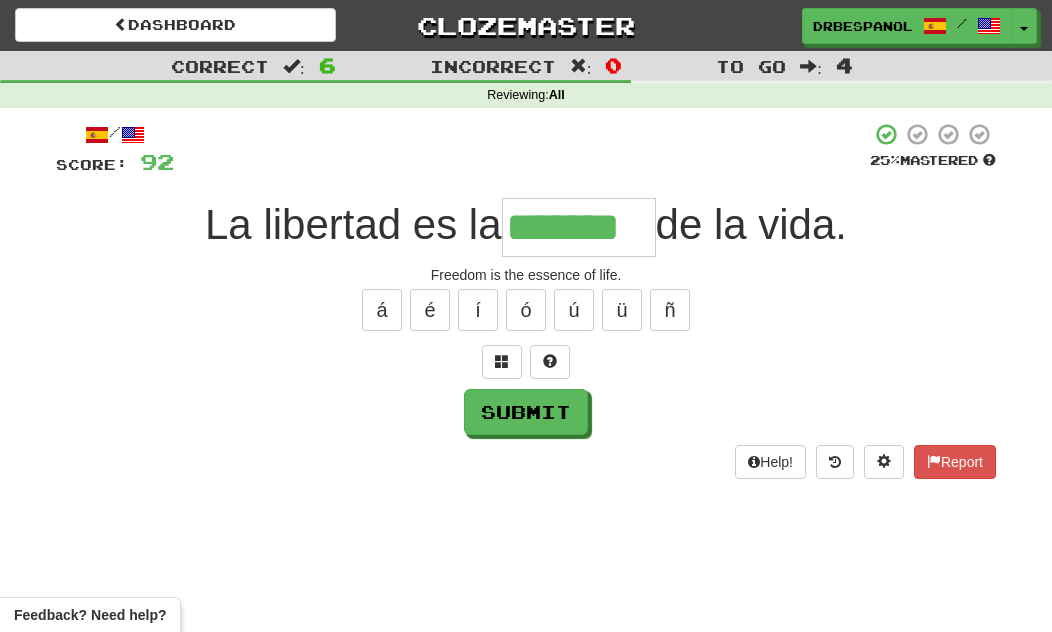 type on "*******" 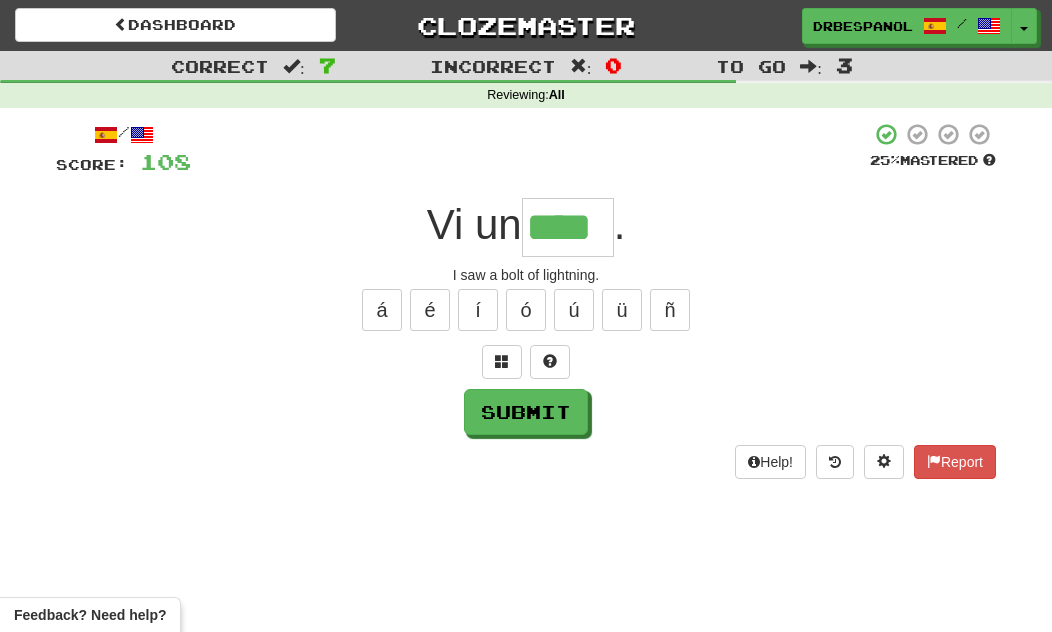 type on "****" 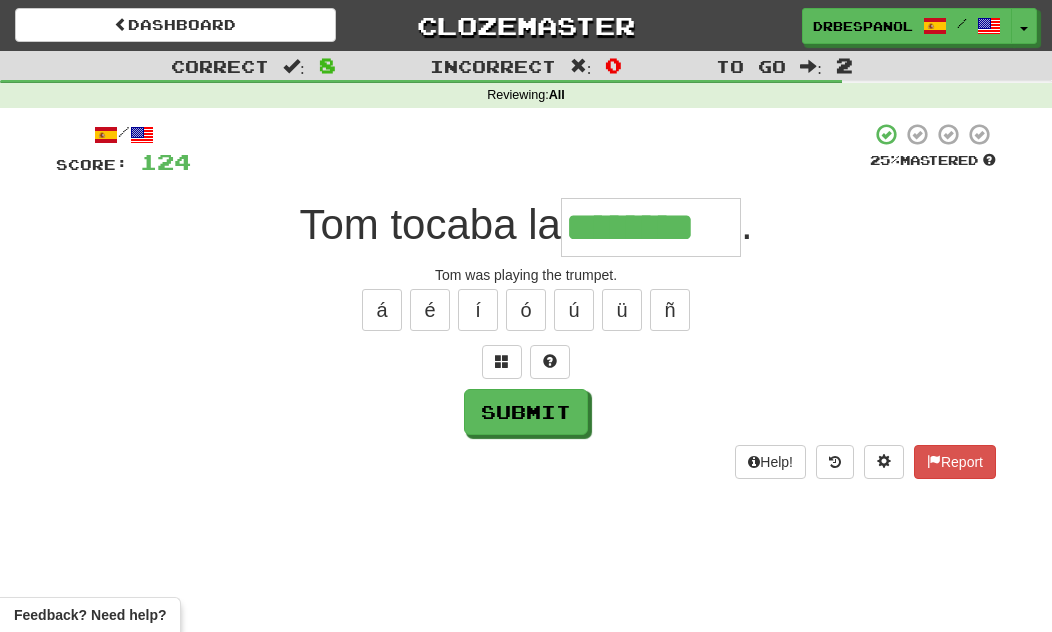 type on "********" 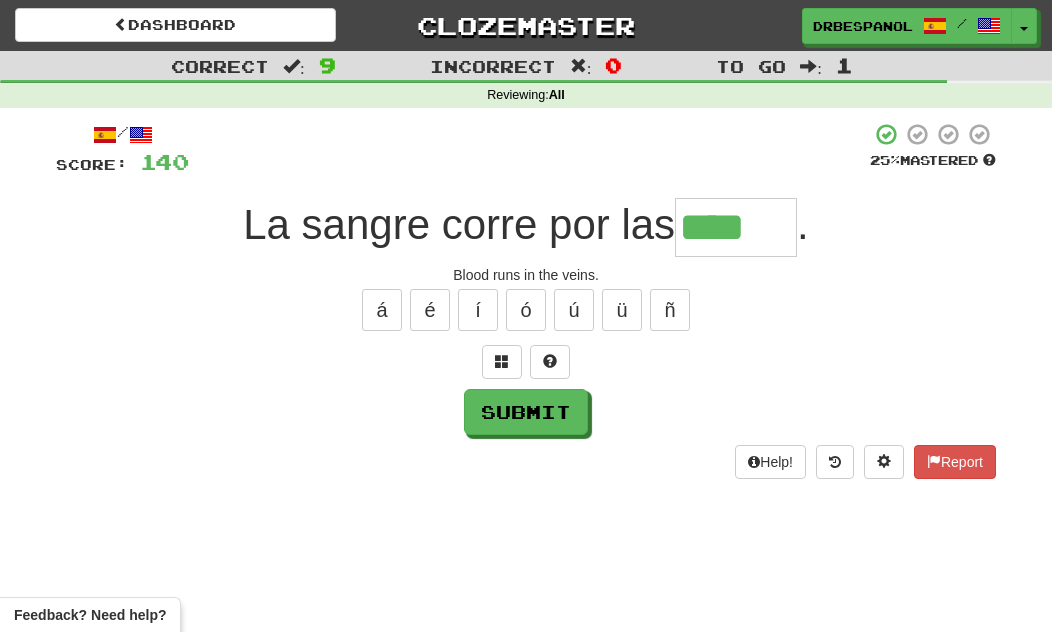 type on "*****" 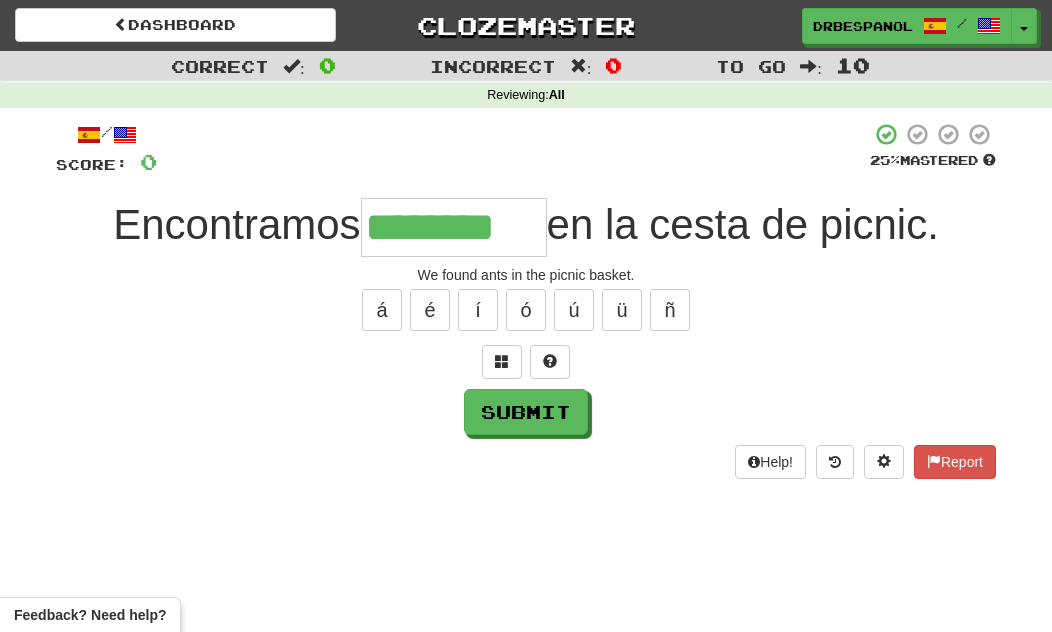 type on "********" 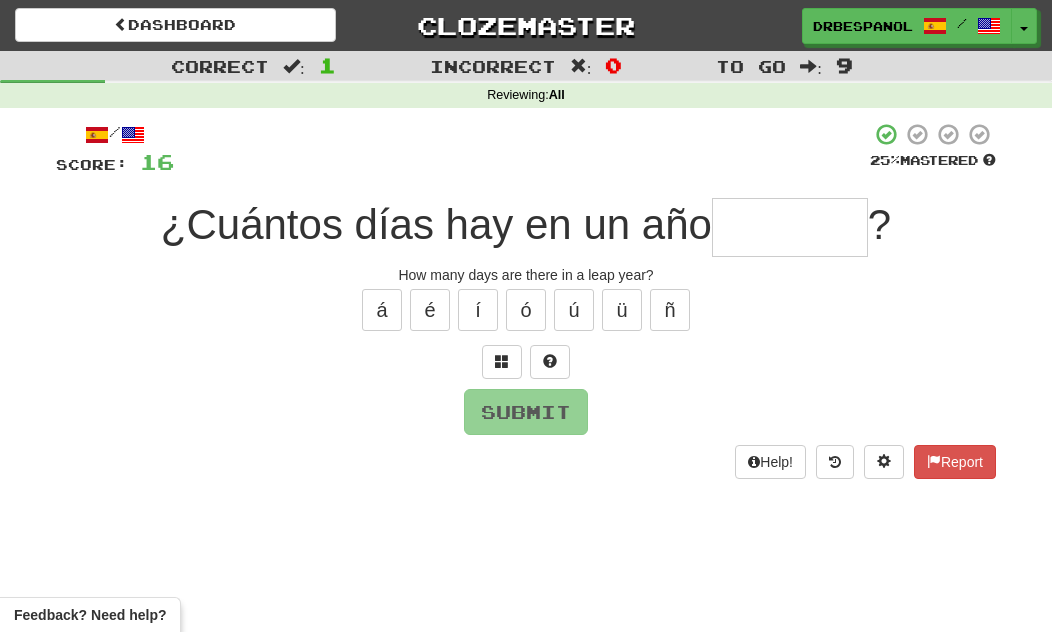 type on "********" 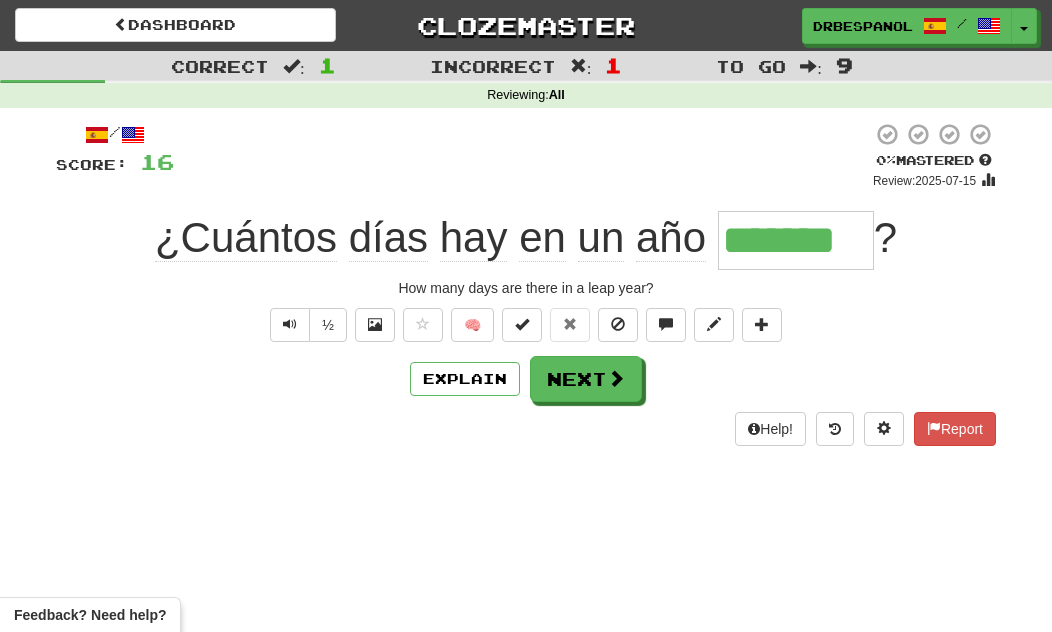 type on "********" 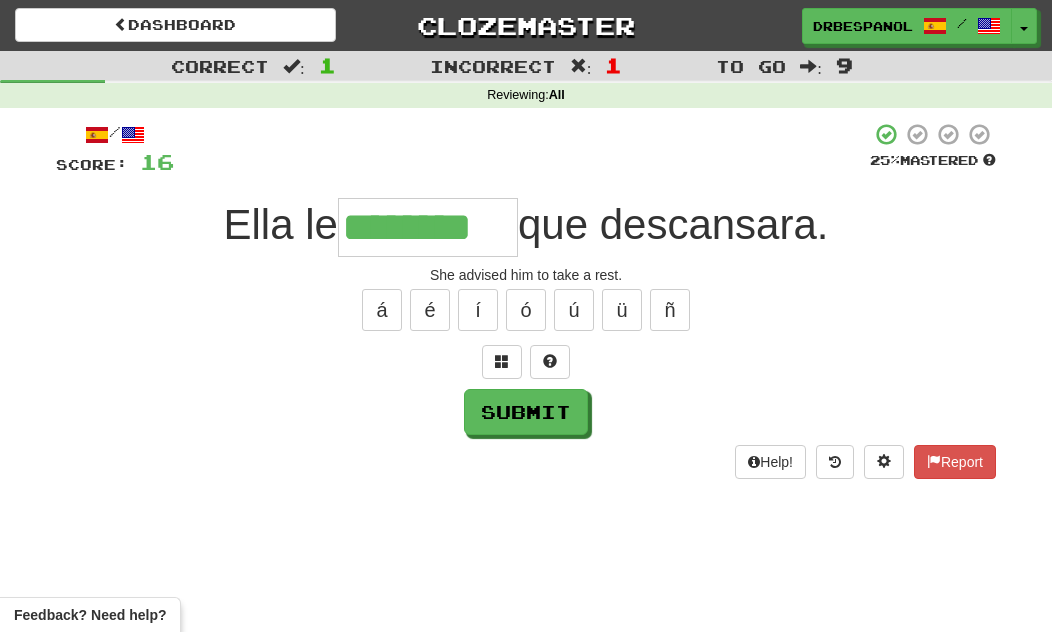 type on "********" 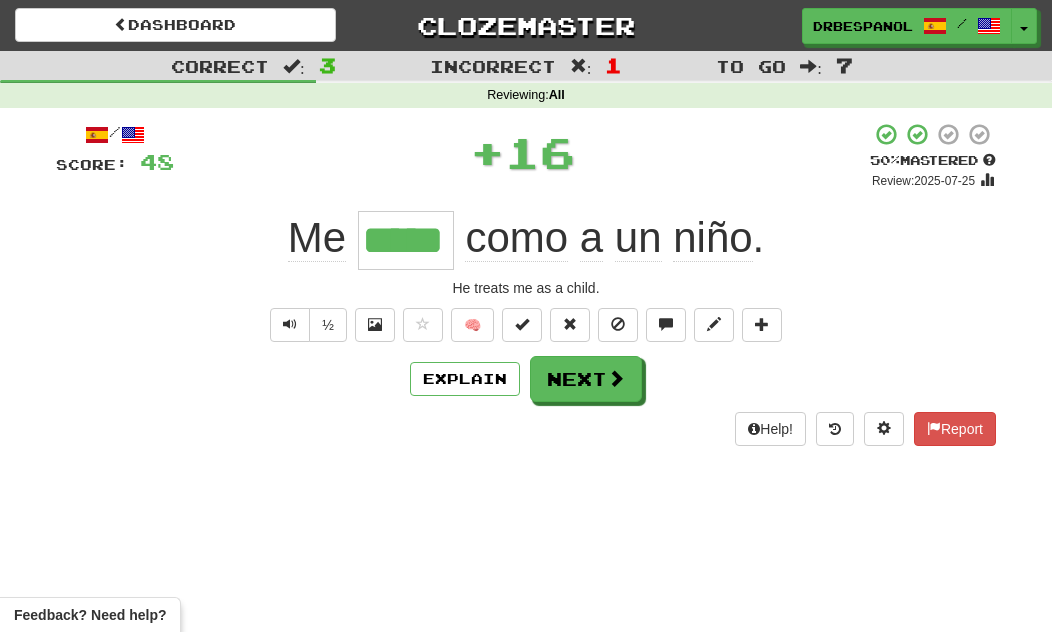 type on "*****" 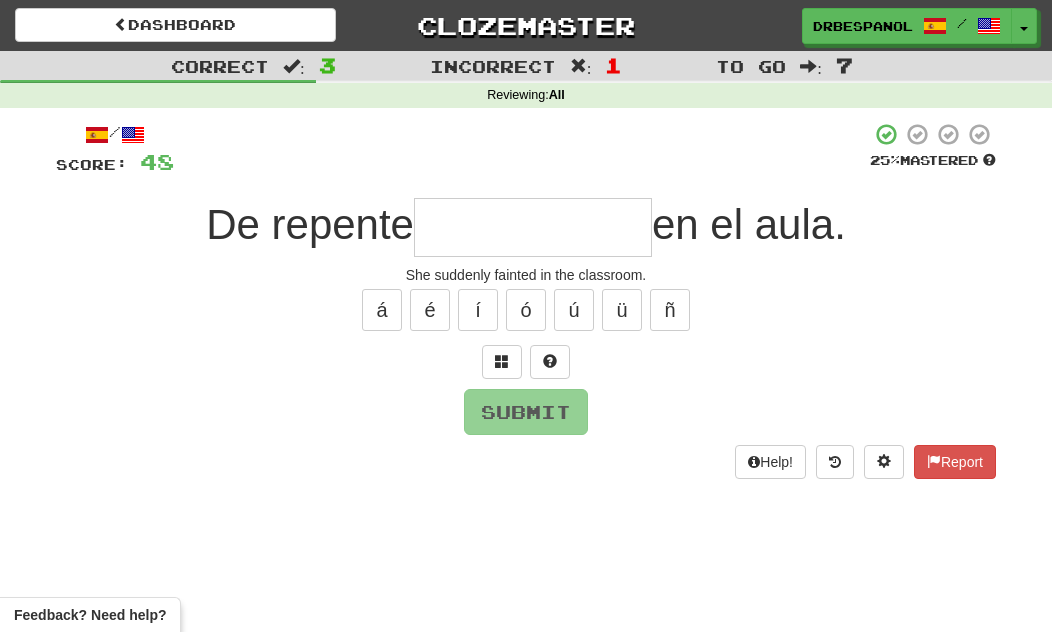 type on "*" 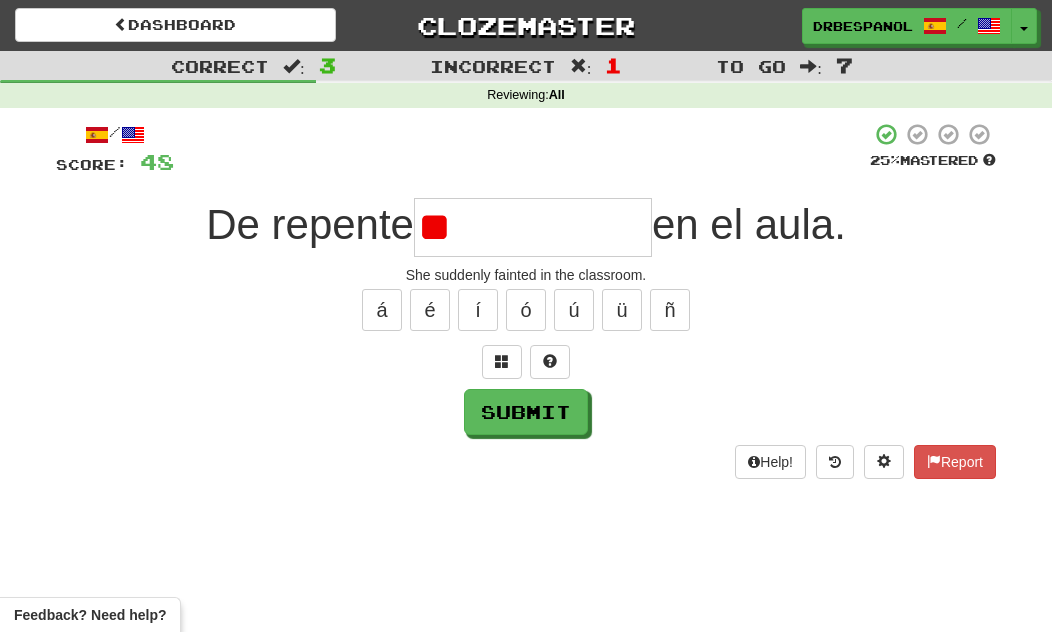type on "*" 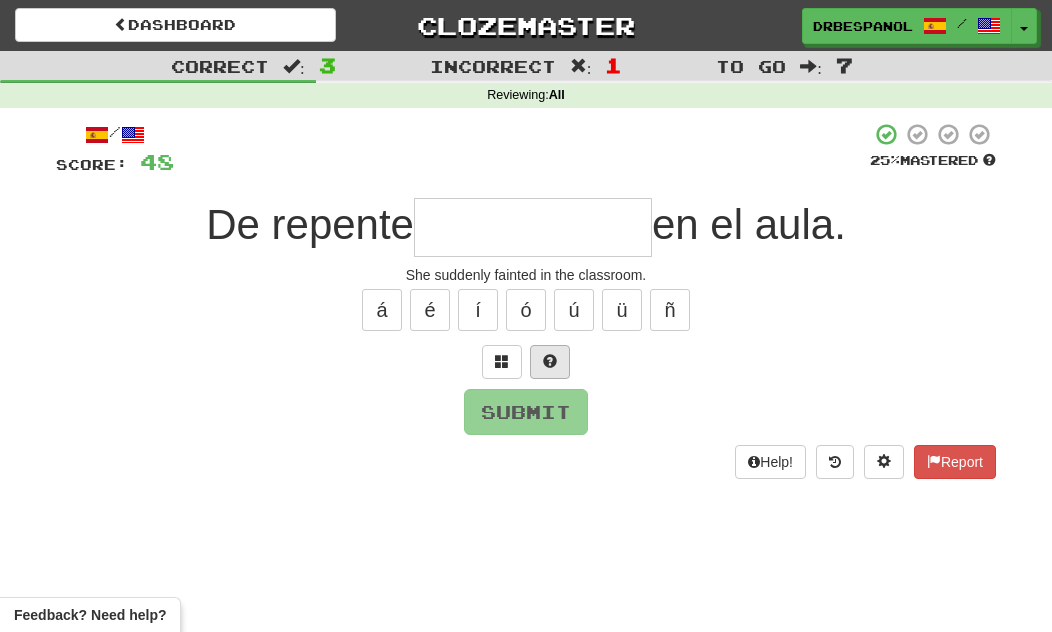 click at bounding box center (550, 362) 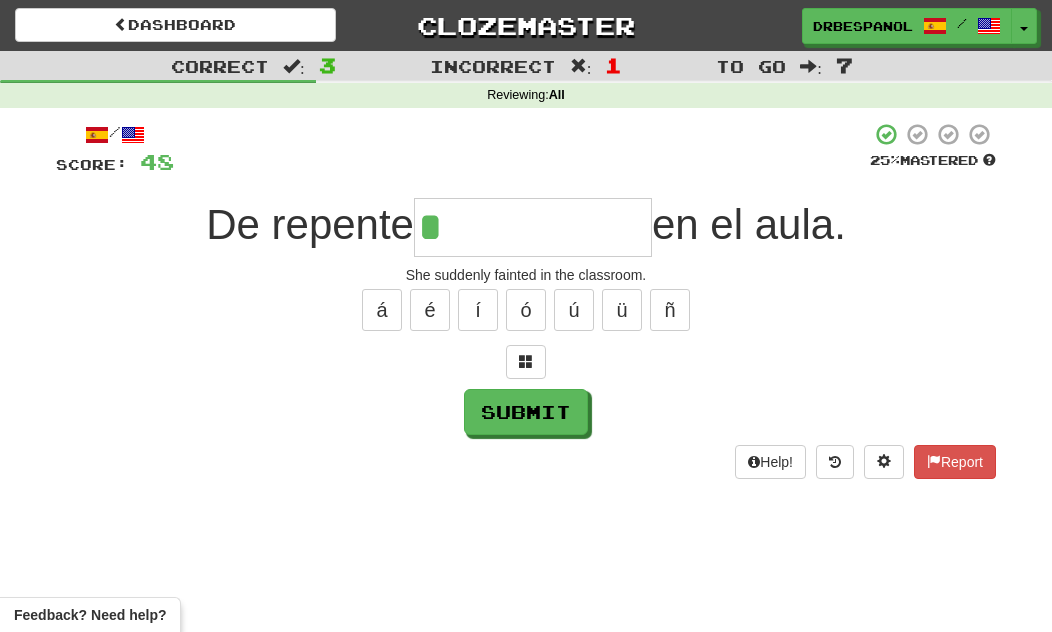 type on "**********" 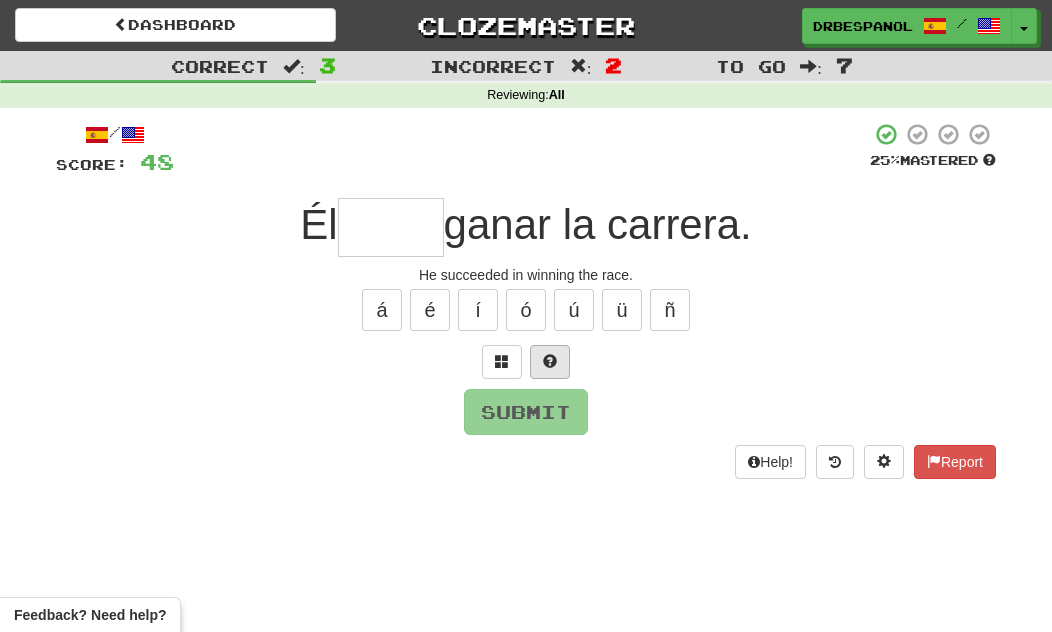 click at bounding box center [550, 361] 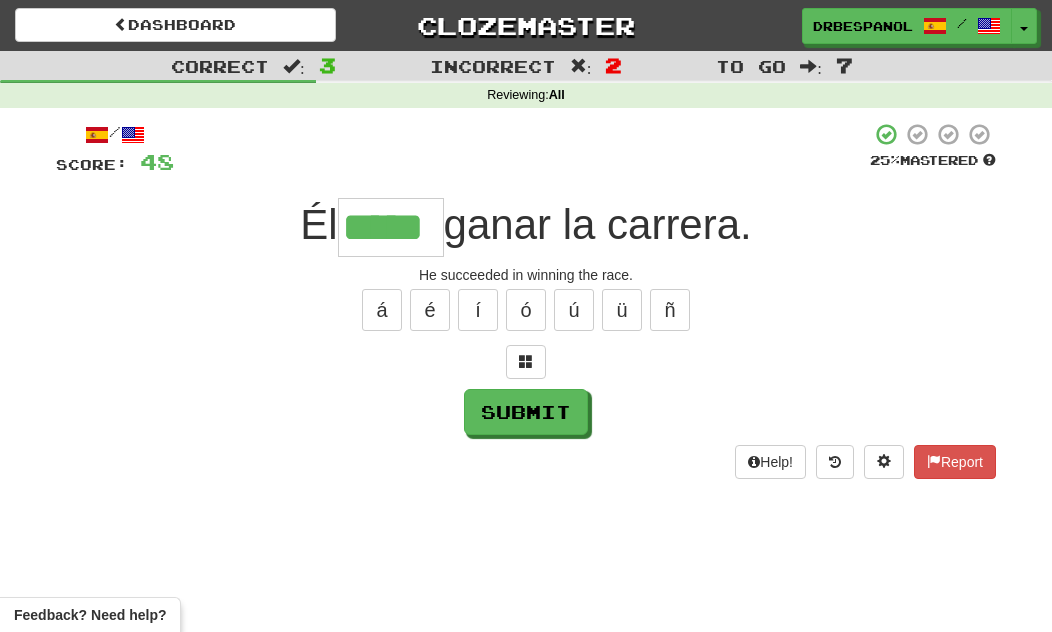 type on "*****" 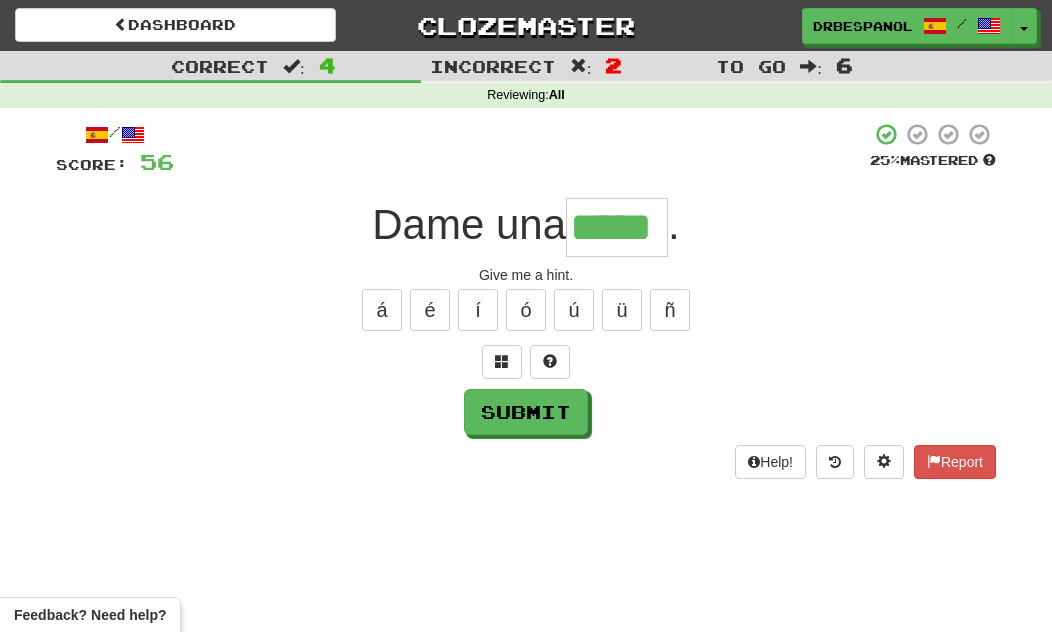 type on "*****" 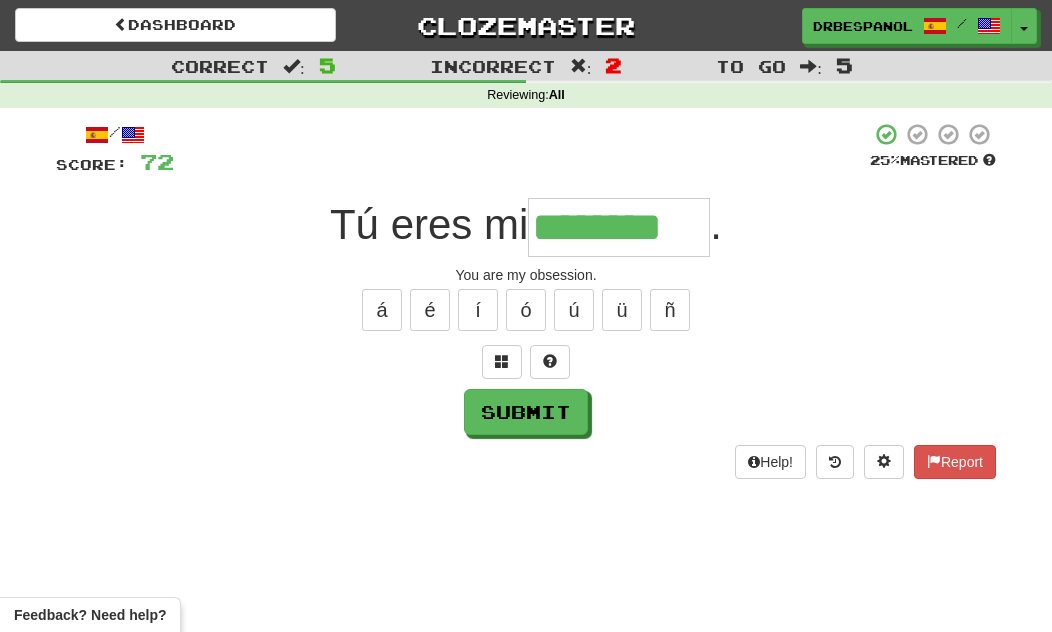 type on "********" 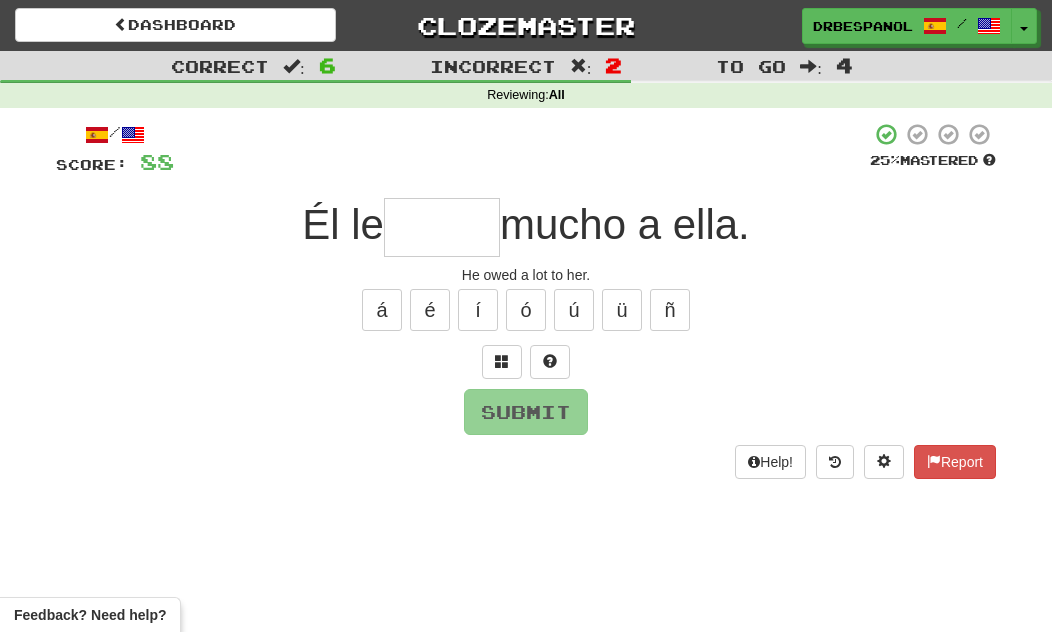type on "*" 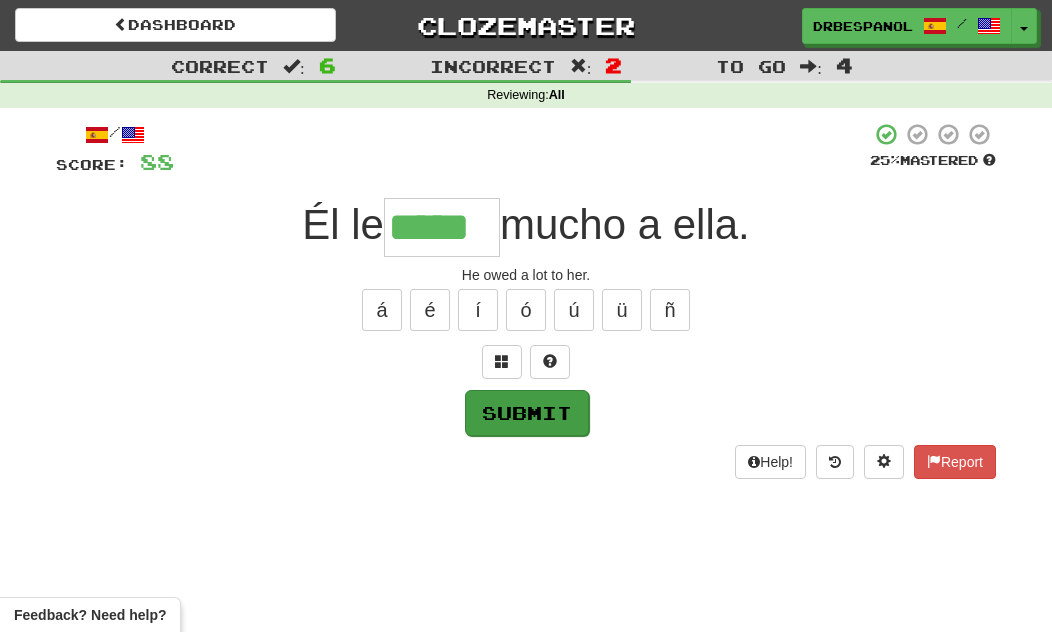 type on "*****" 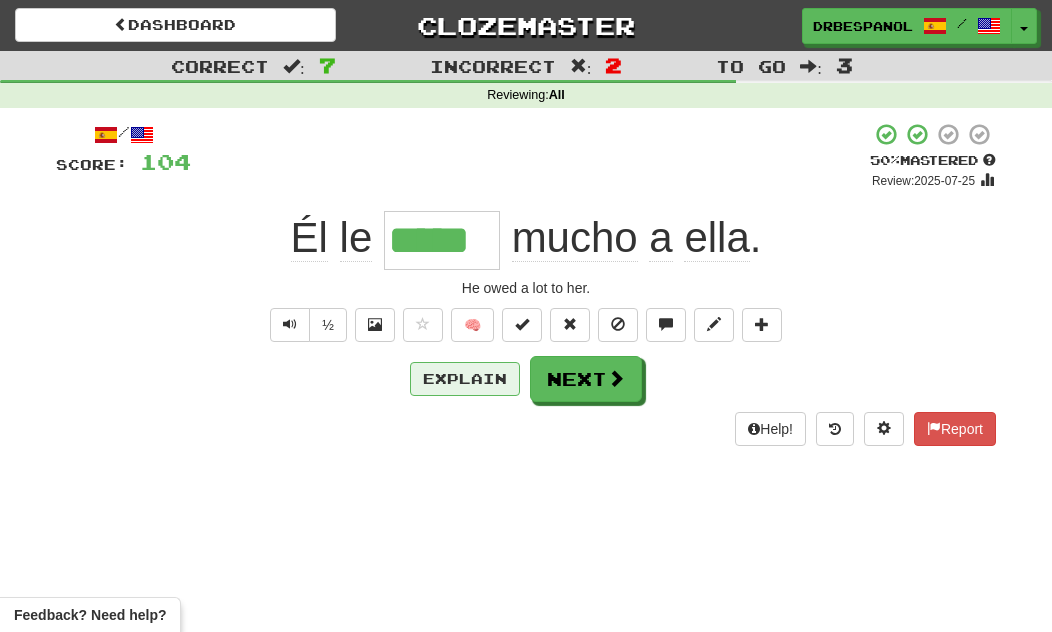 click on "Explain" at bounding box center (465, 379) 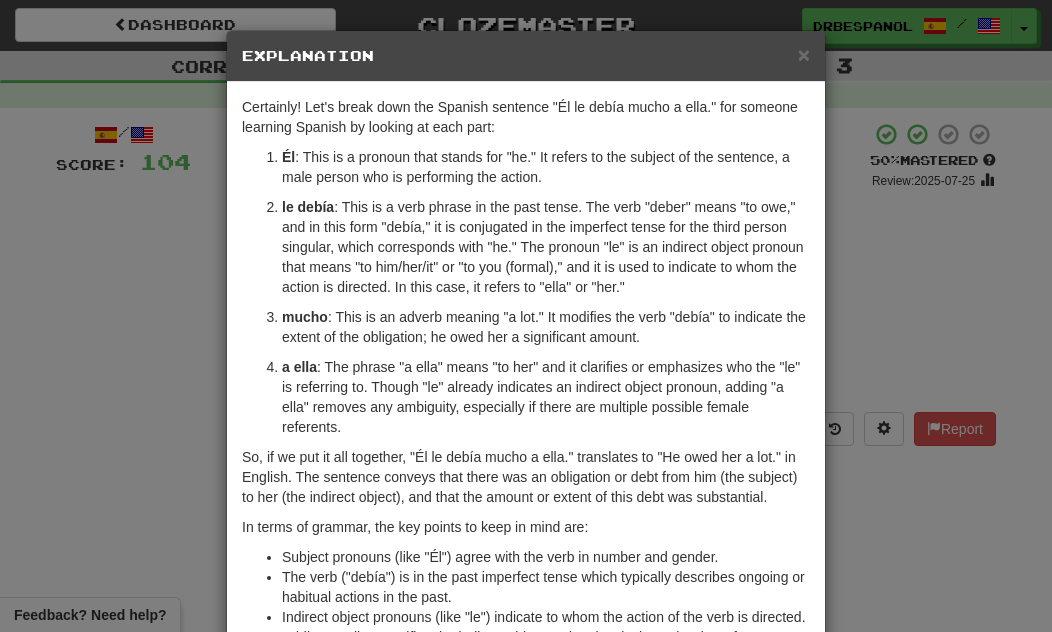 click on "× Explanation Certainly! Let's break down the Spanish sentence "Él le debía mucho a ella." for someone learning Spanish by looking at each part:
Él : This is a pronoun that stands for "he." It refers to the subject of the sentence, a male person who is performing the action.
le debía : This is a verb phrase in the past tense. The verb "deber" means "to owe," and in this form "debía," it is conjugated in the imperfect tense for the third person singular, which corresponds with "he." The pronoun "le" is an indirect object pronoun that means "to him/her/it" or "to you (formal)," and it is used to indicate to whom the action is directed. In this case, it refers to "ella" or "her."
mucho : This is an adverb meaning "a lot." It modifies the verb "debía" to indicate the extent of the obligation; he owed her a significant amount.
a ella
In terms of grammar, the key points to keep in mind are:
Subject pronouns (like "Él") agree with the verb in number and gender.
!" at bounding box center [526, 316] 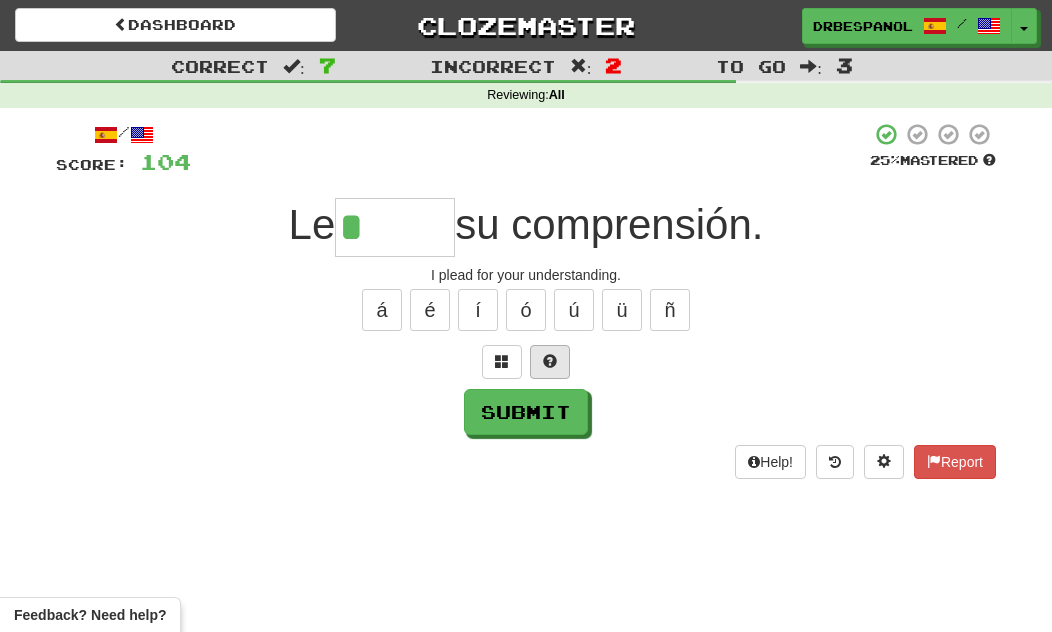 click at bounding box center (550, 362) 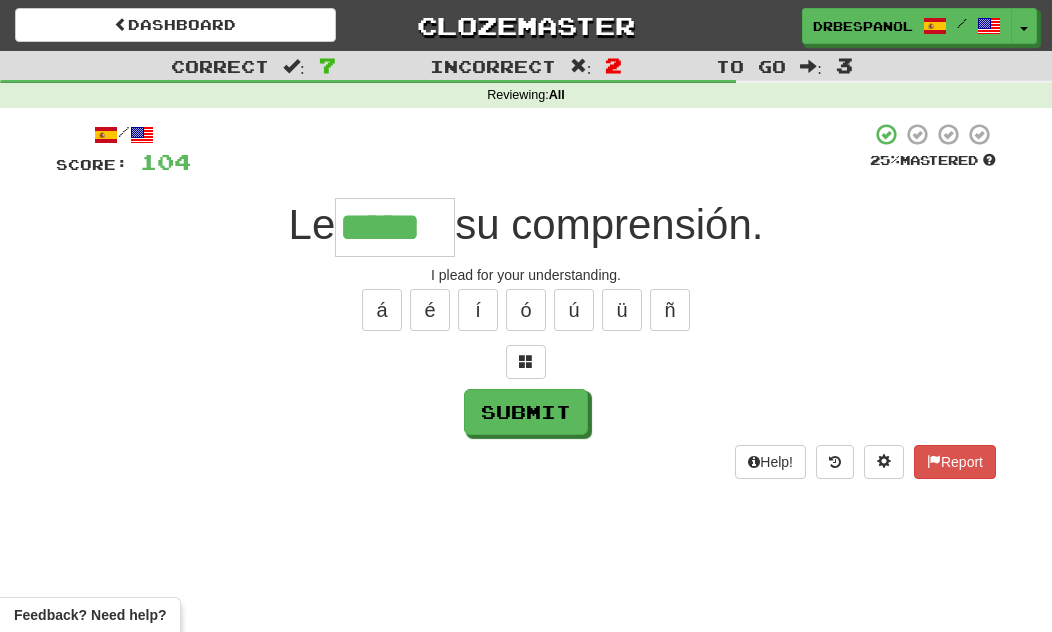 type on "*****" 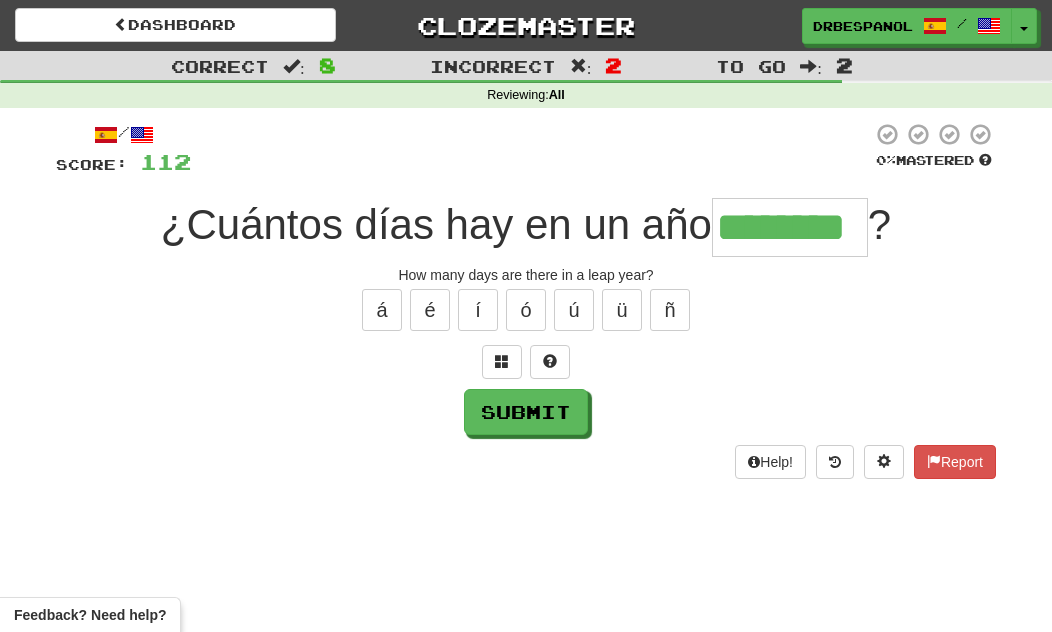 type on "********" 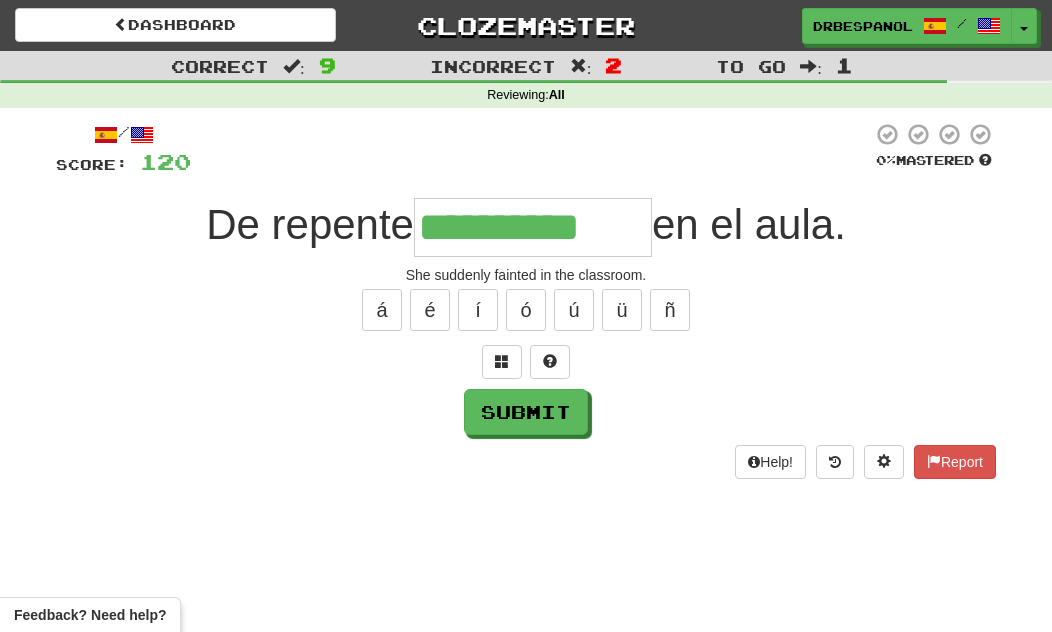 type on "**********" 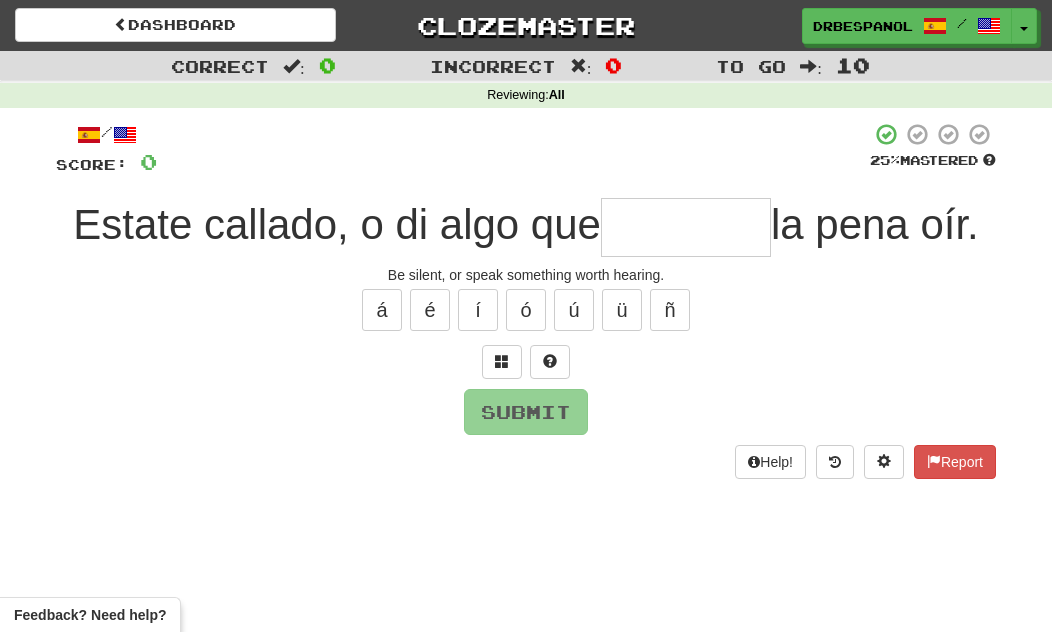 type on "*" 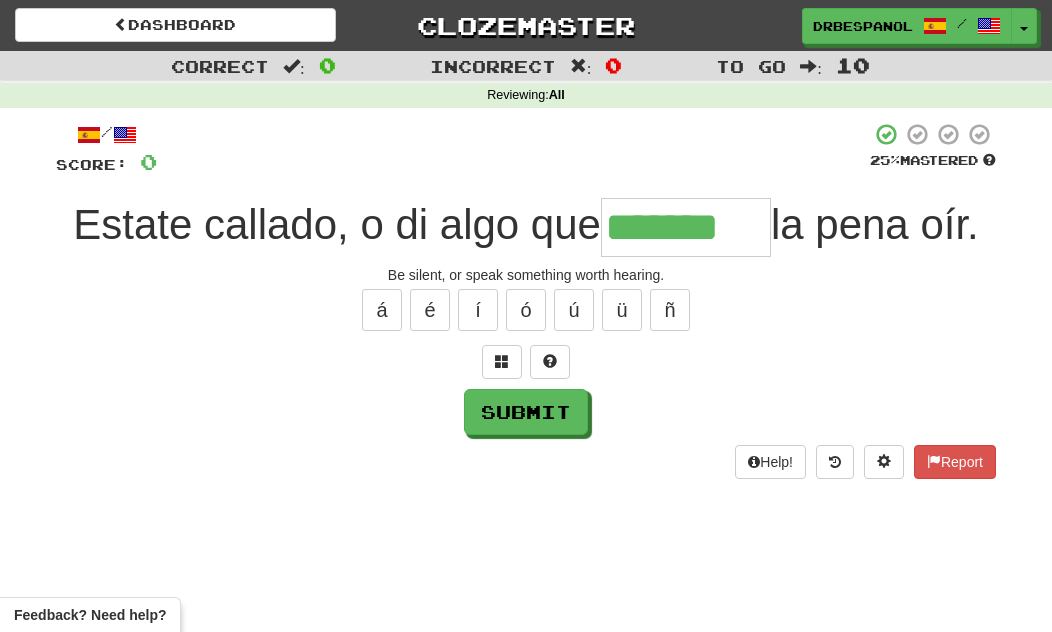 type on "*******" 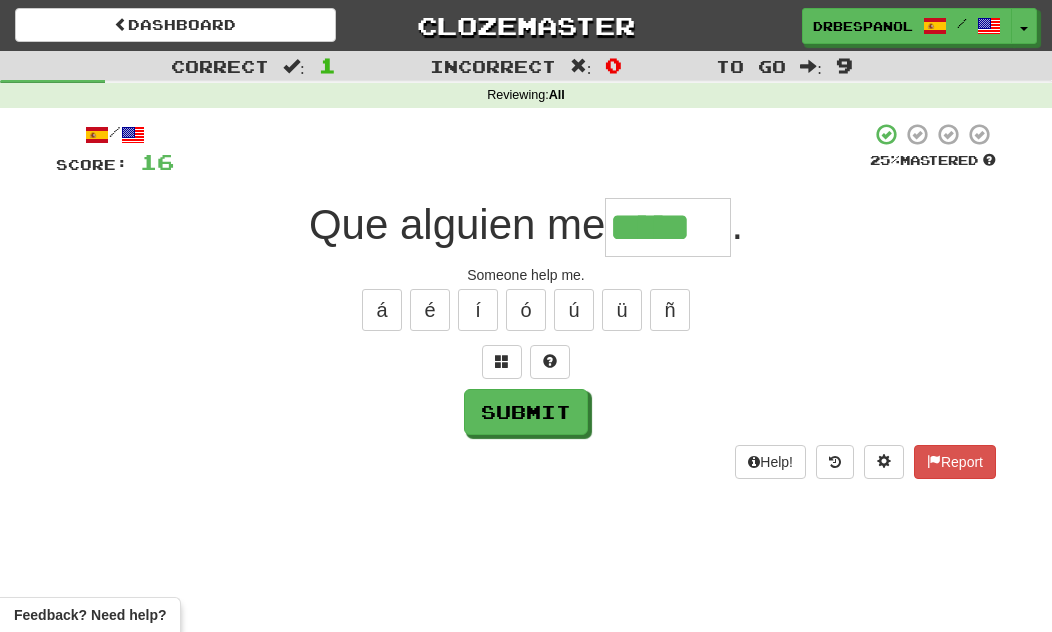 type on "*****" 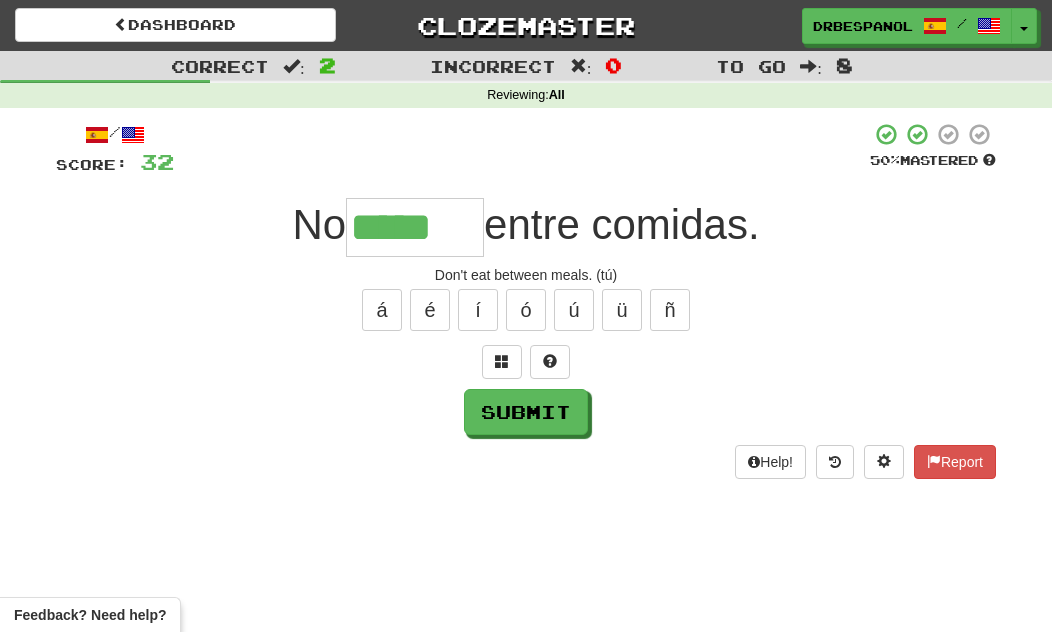 type on "*****" 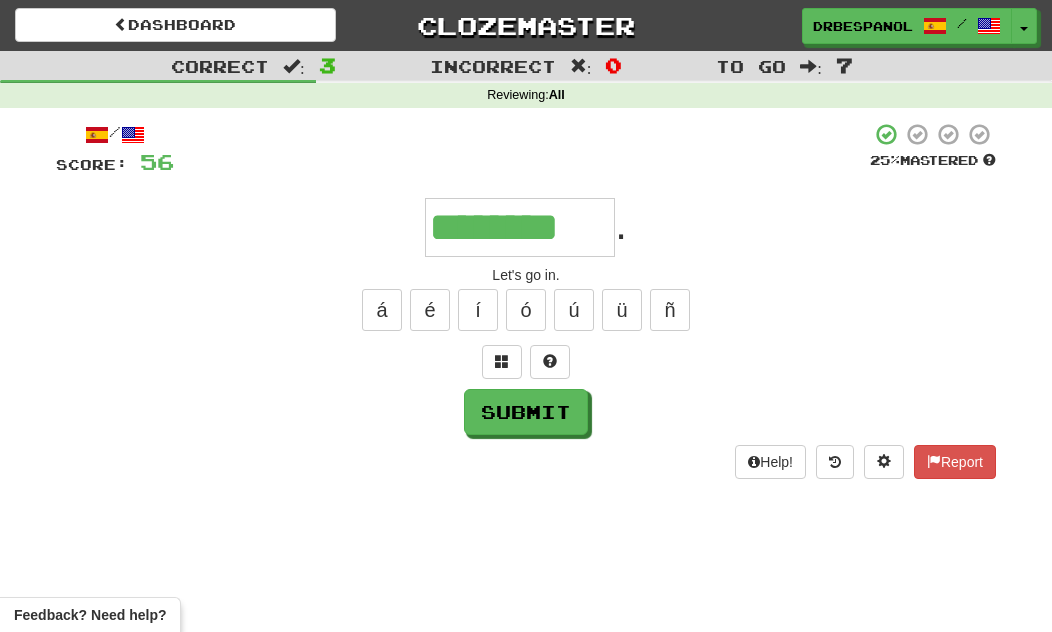 type on "********" 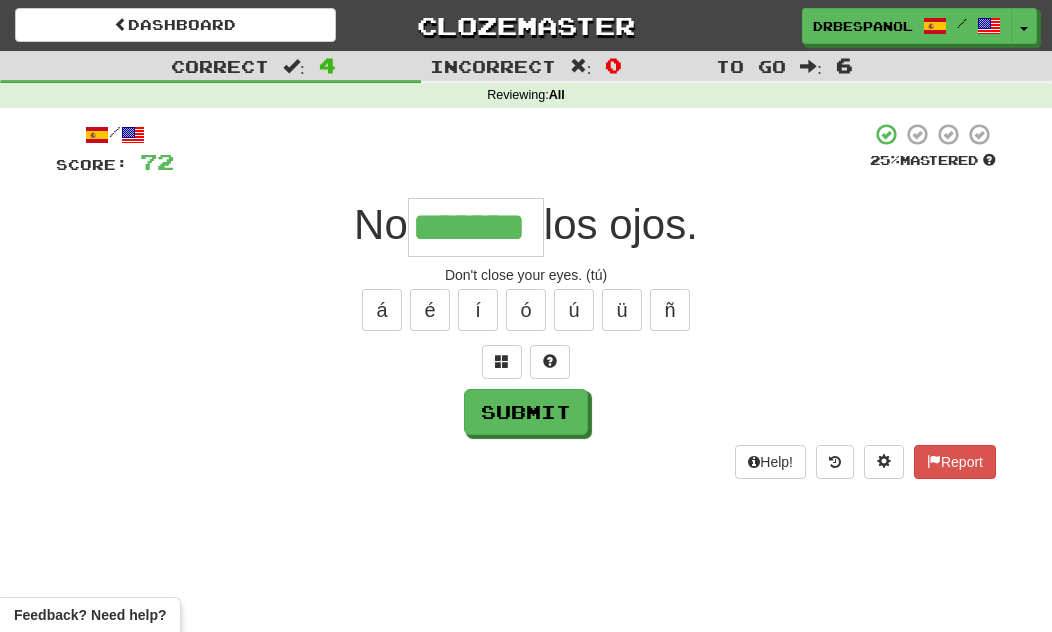 type on "*******" 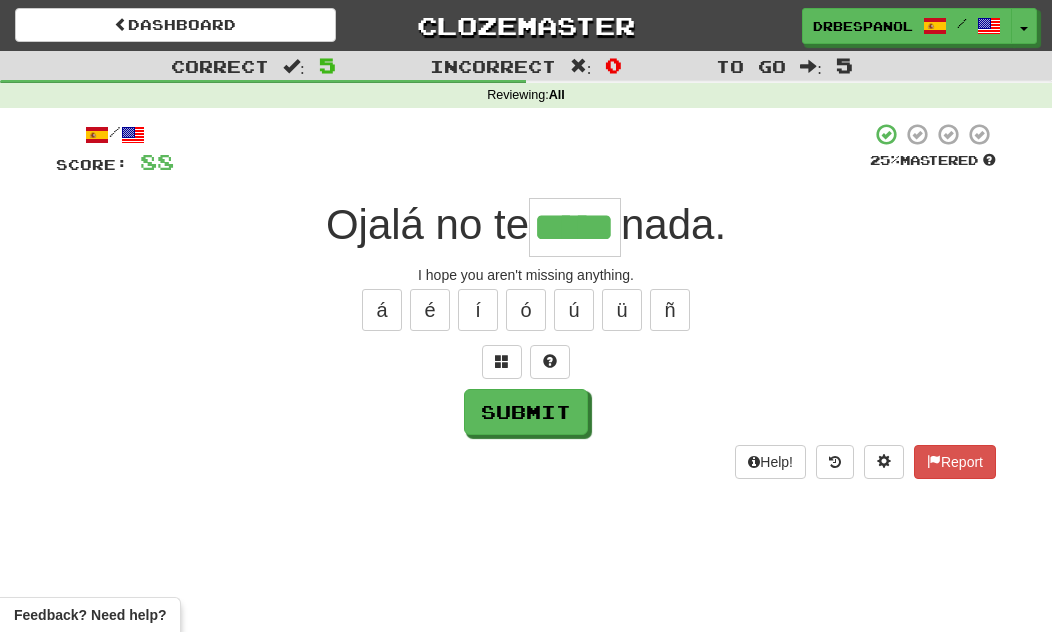 type on "*****" 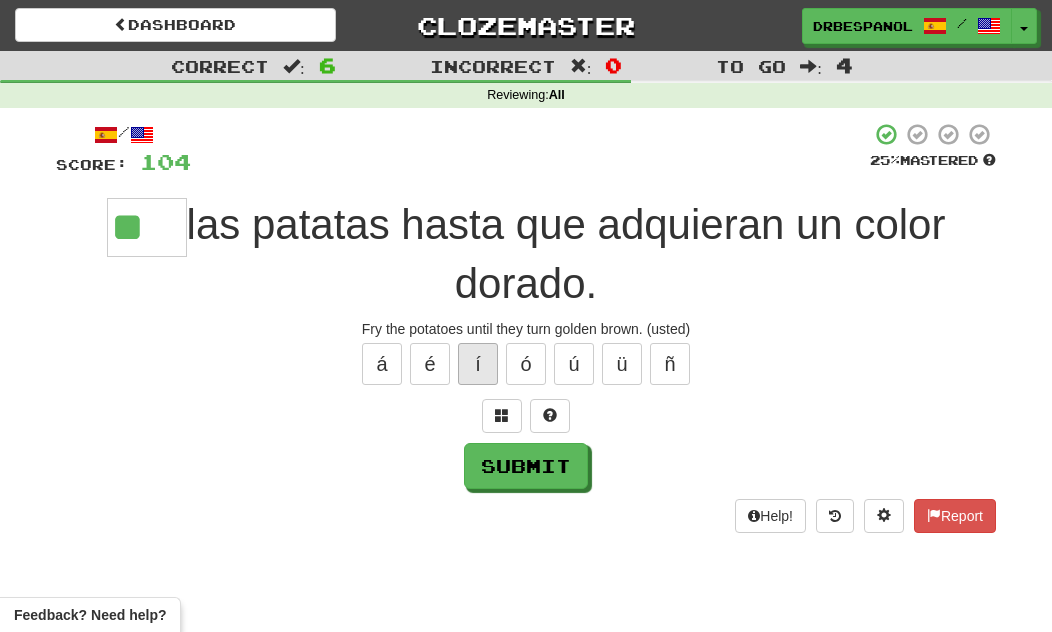click on "í" at bounding box center [478, 364] 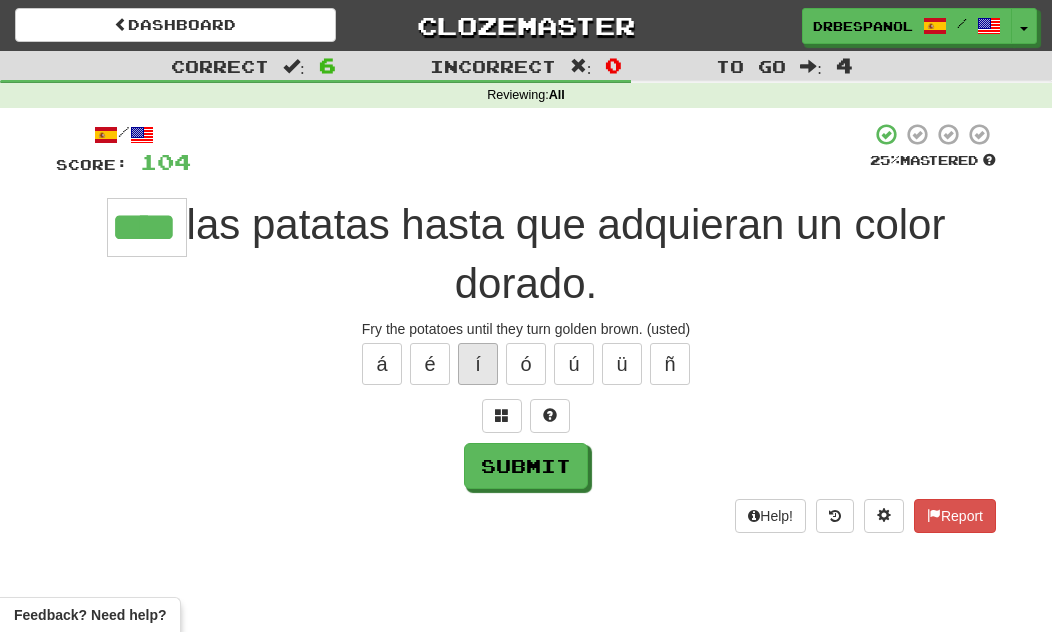 type on "****" 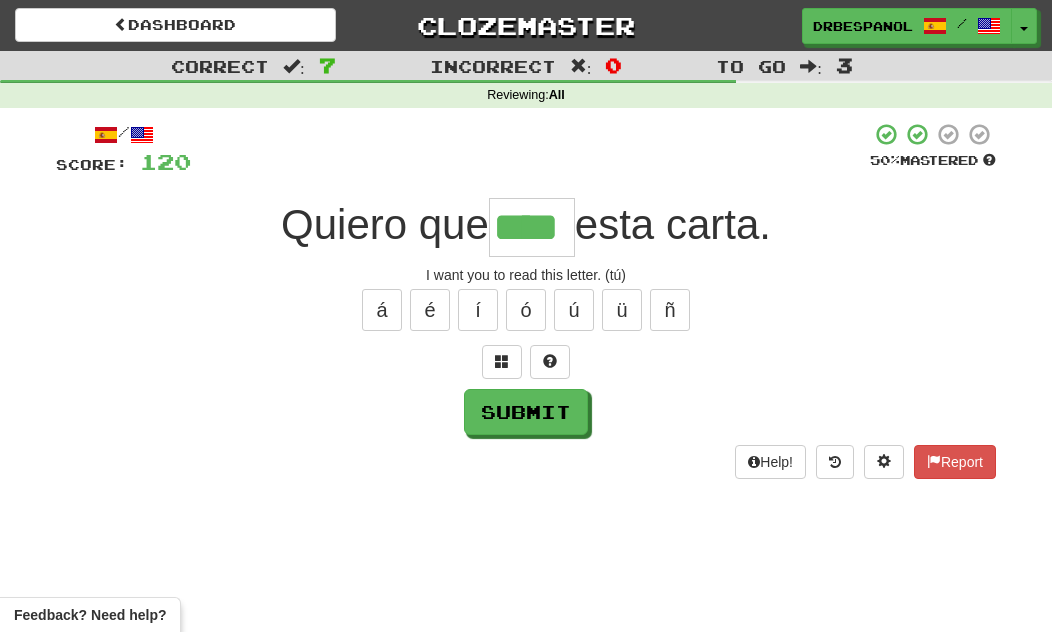 type on "****" 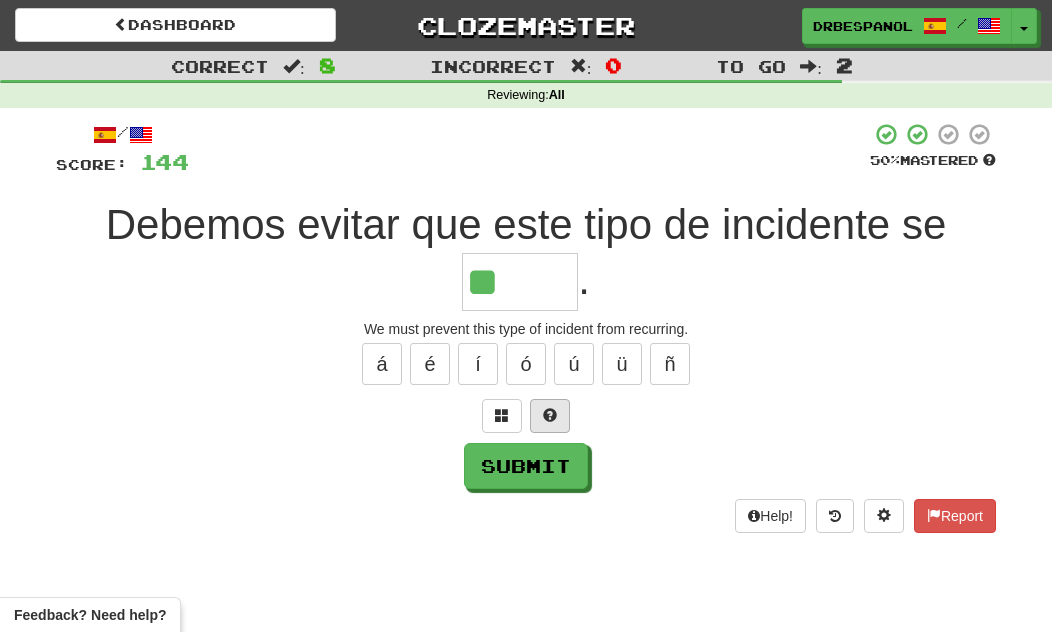 click at bounding box center [550, 416] 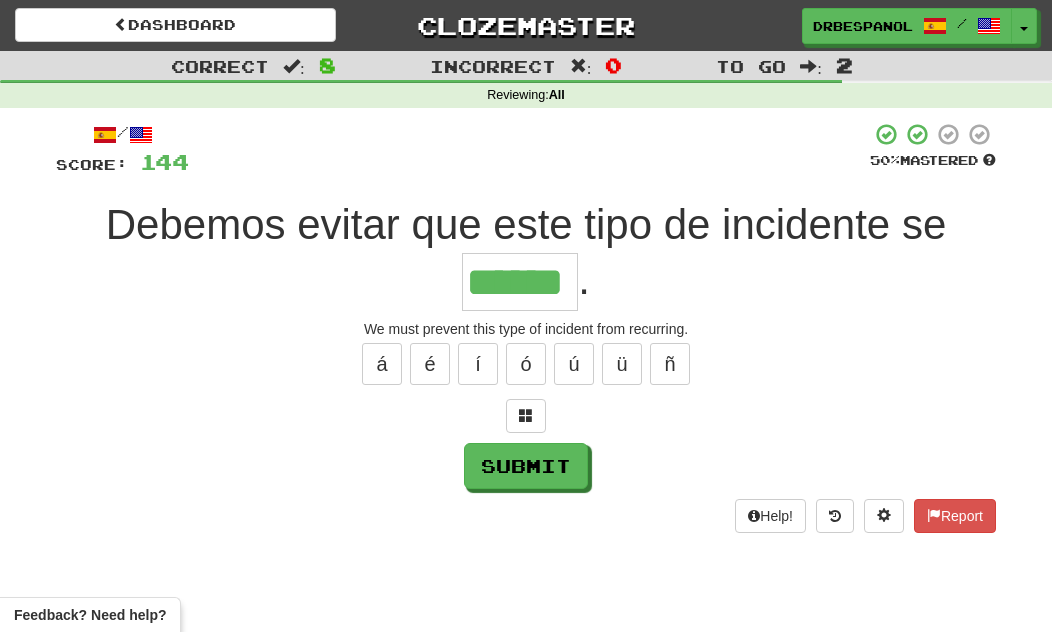 type on "******" 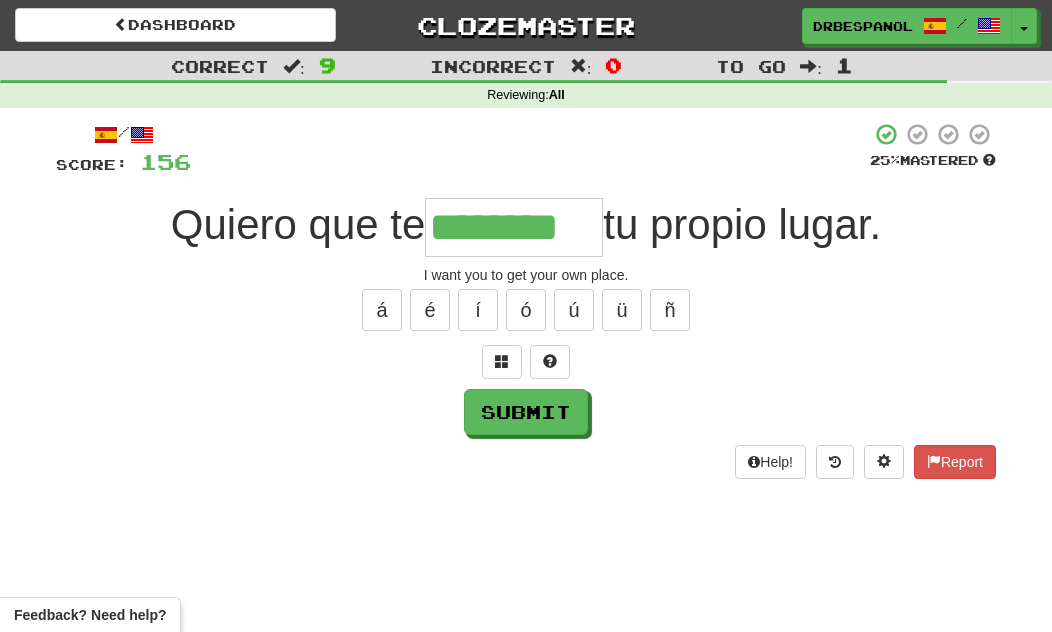 type on "********" 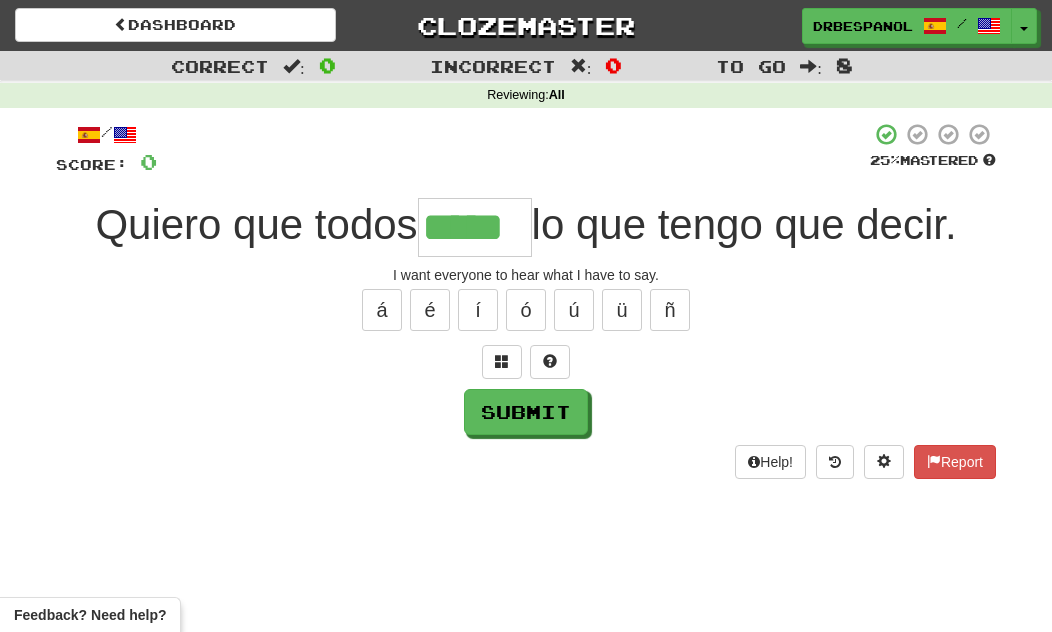 type on "*****" 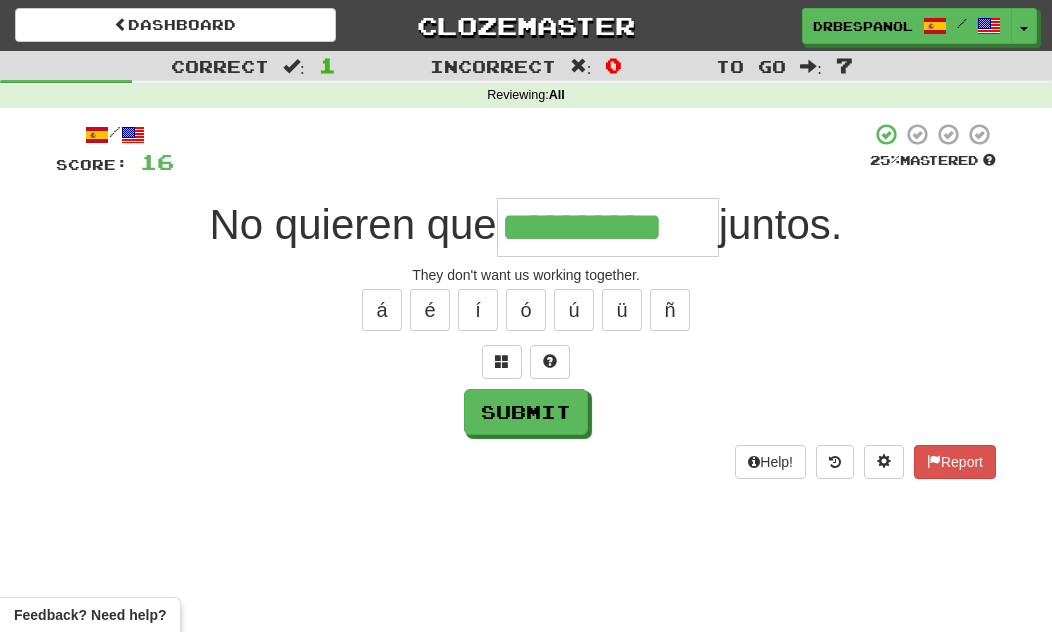 type on "**********" 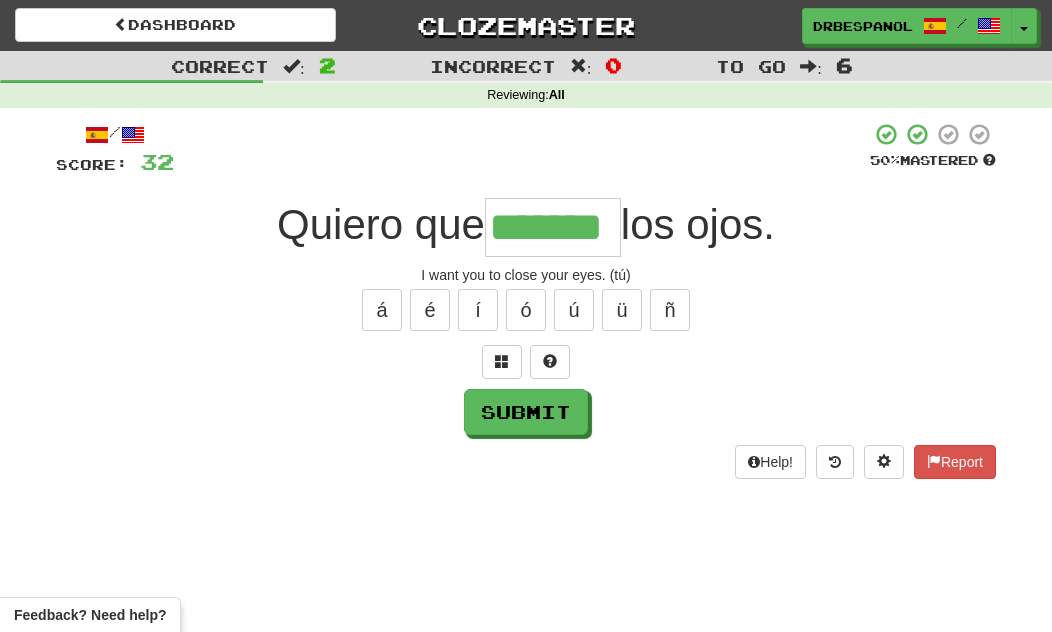 type on "*******" 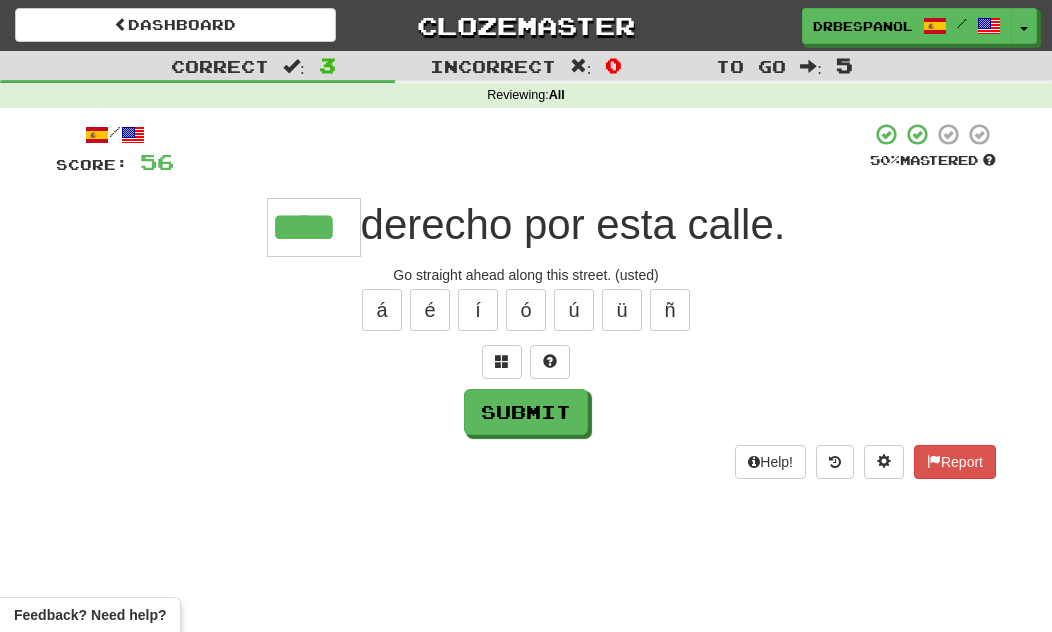 type on "****" 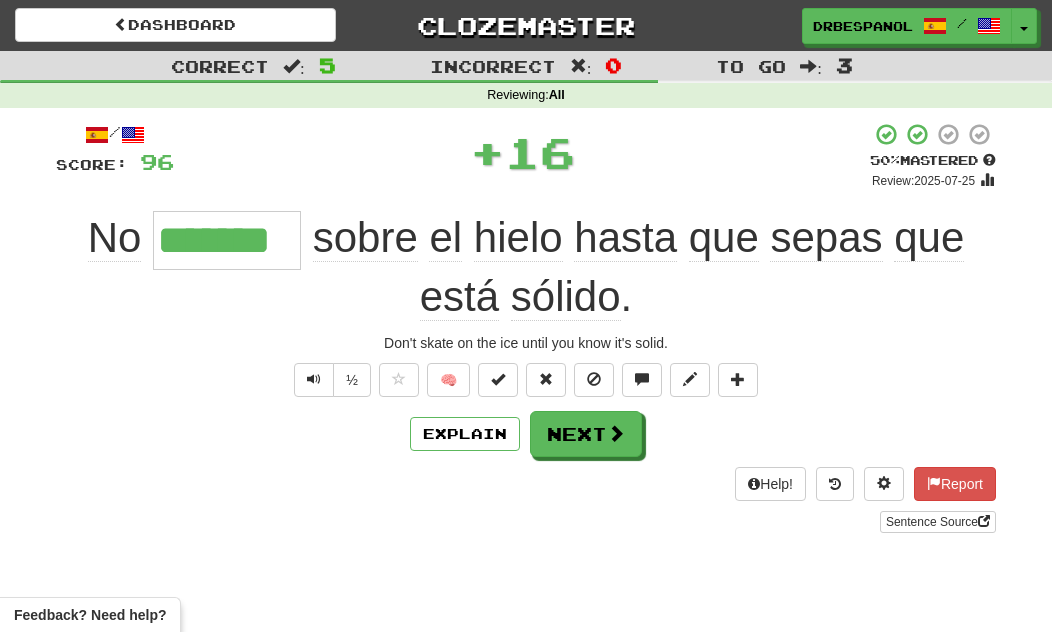 type on "*******" 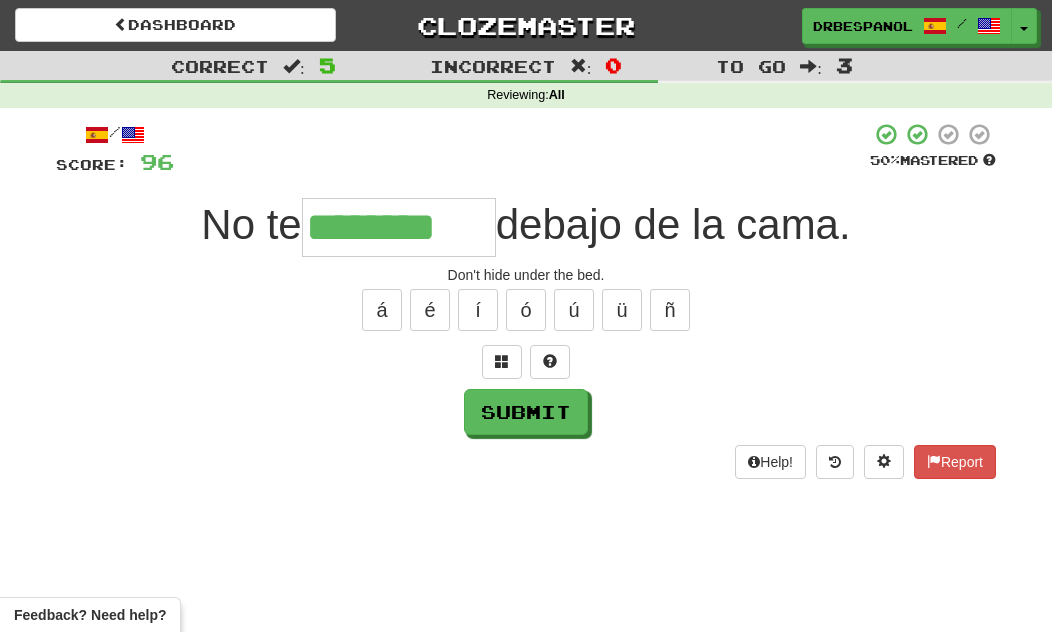 type on "********" 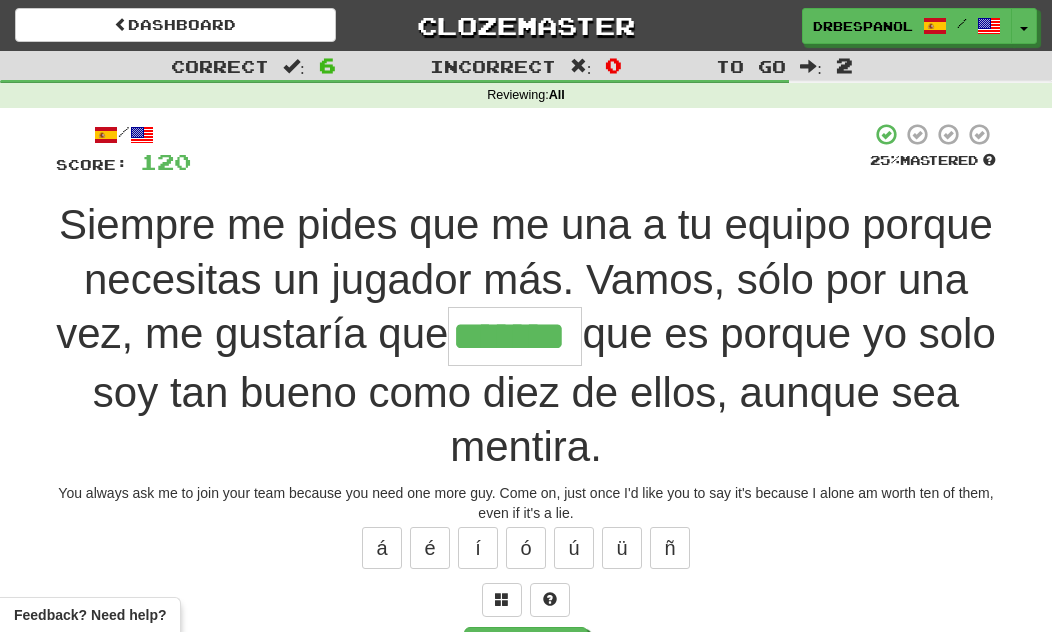 type on "*******" 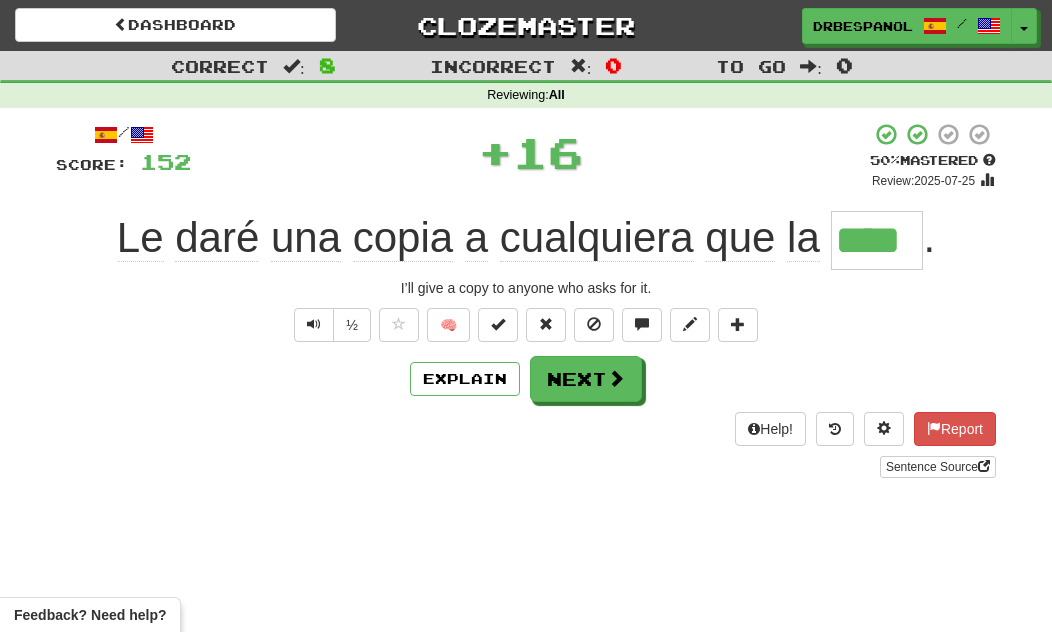 type on "****" 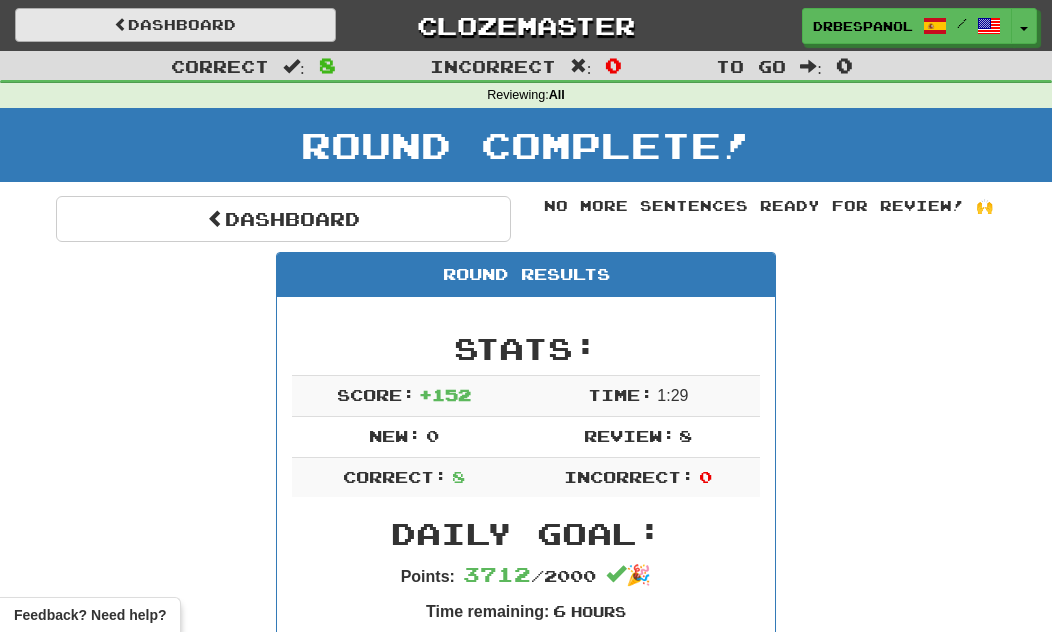 click on "Dashboard" at bounding box center [175, 25] 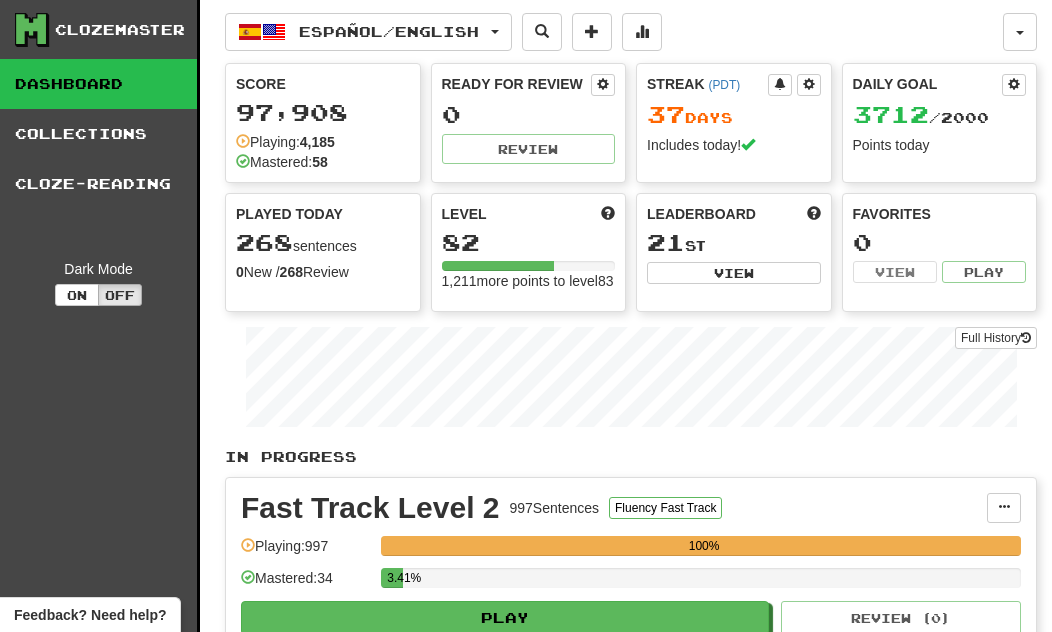 scroll, scrollTop: 0, scrollLeft: 0, axis: both 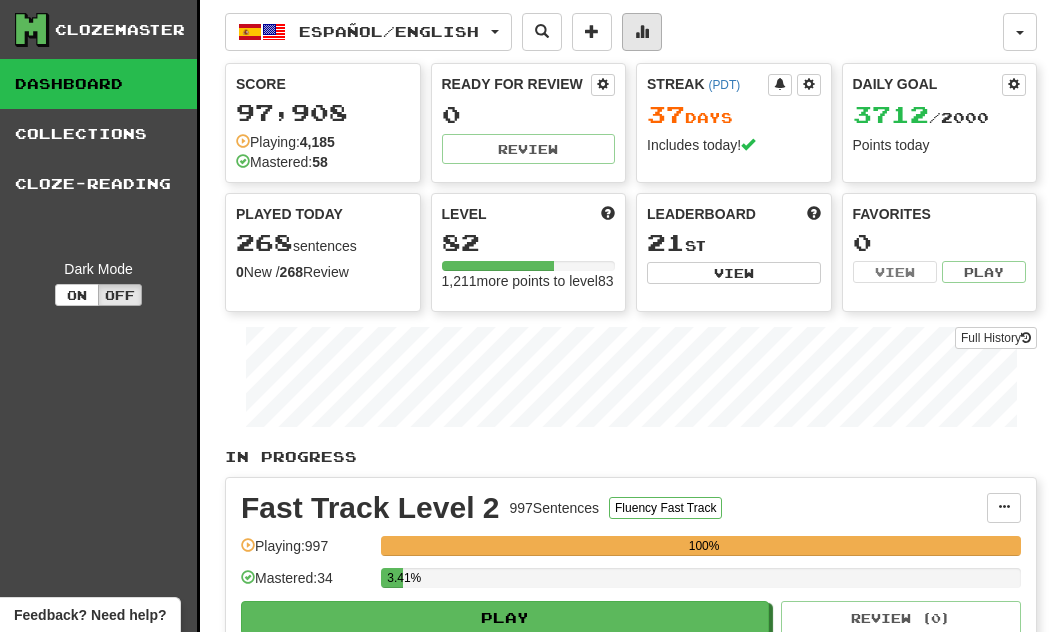 click at bounding box center [642, 31] 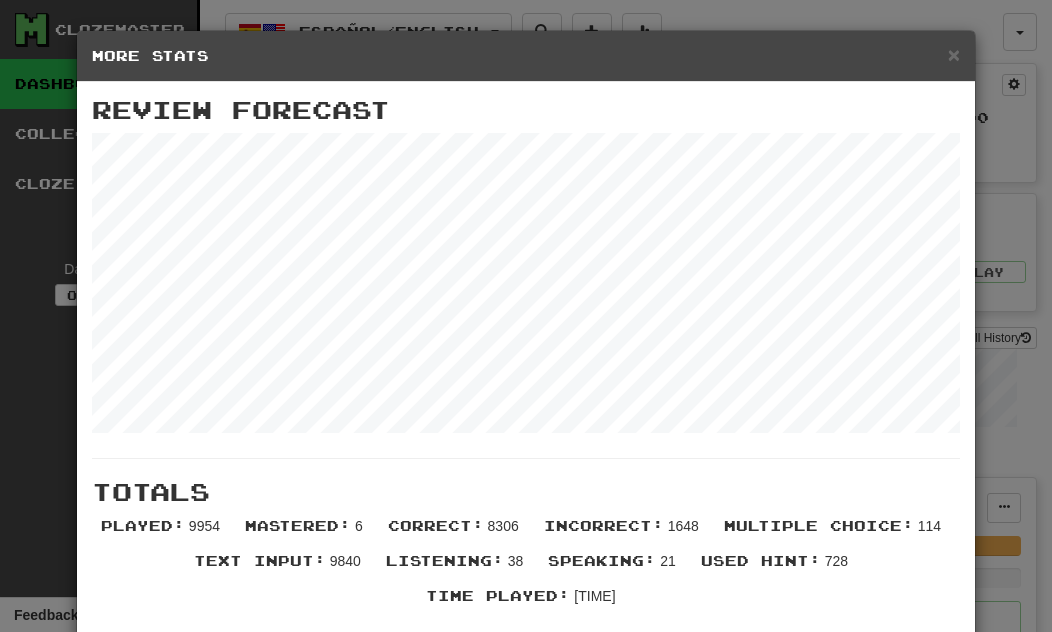 click on "More Stats" at bounding box center [526, 56] 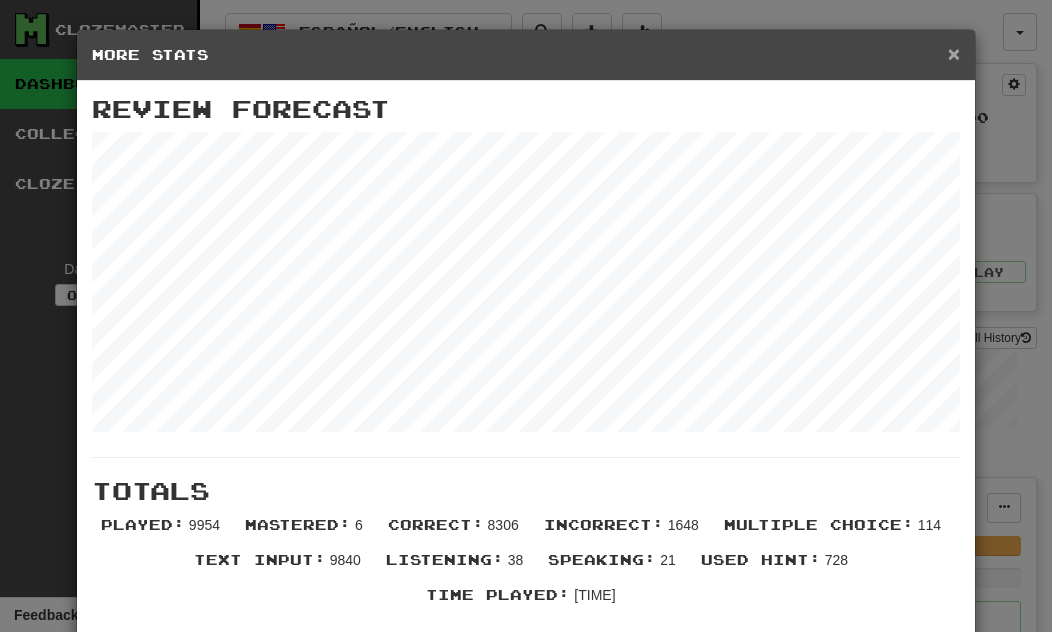 click on "×" at bounding box center (954, 53) 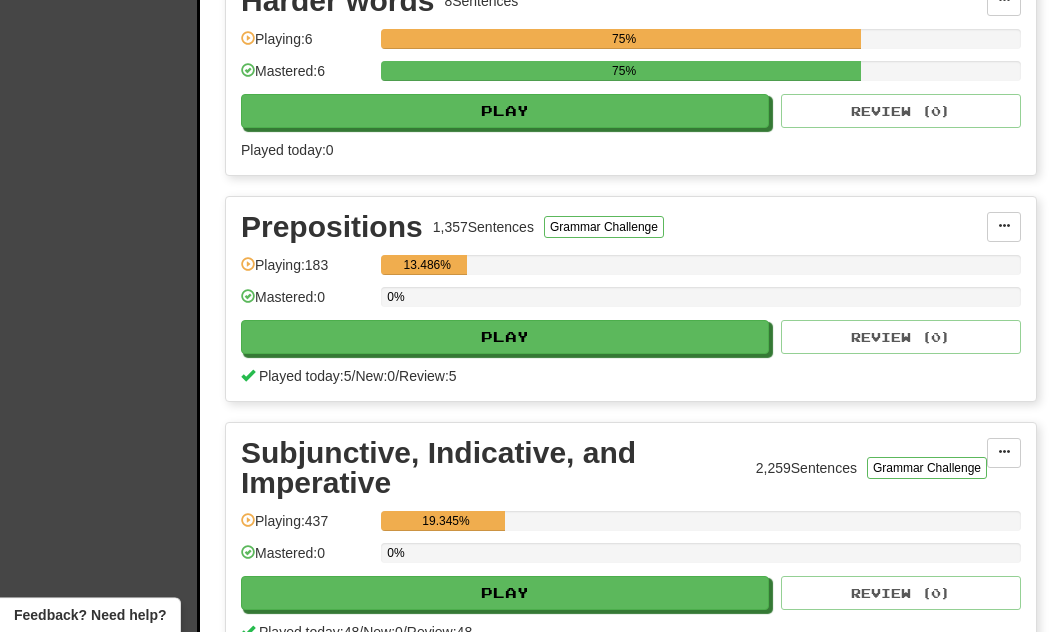scroll, scrollTop: 1507, scrollLeft: 0, axis: vertical 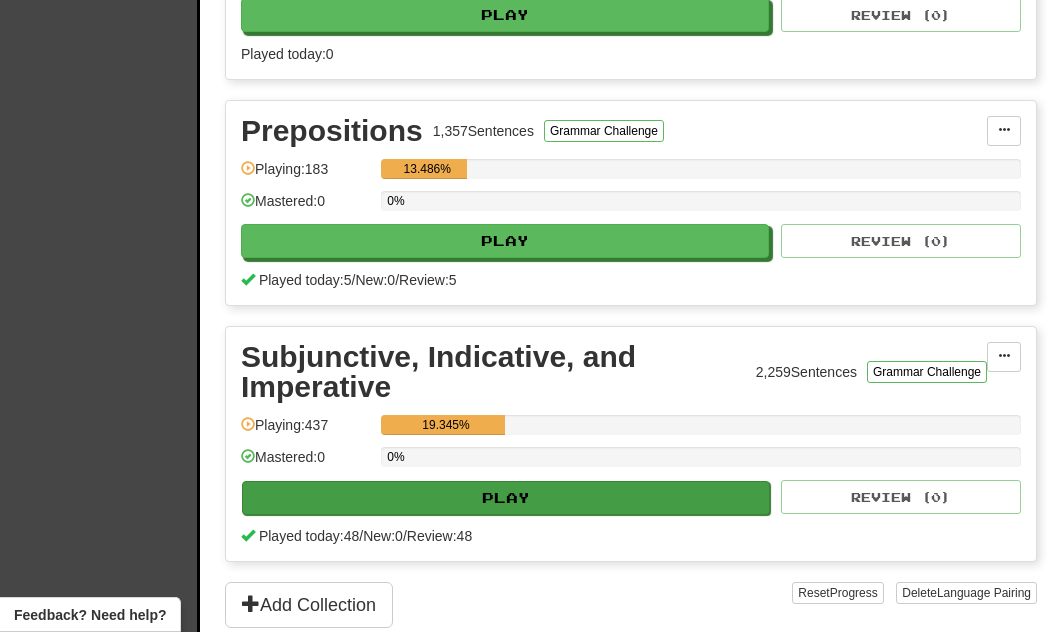 click on "Play" at bounding box center (506, 498) 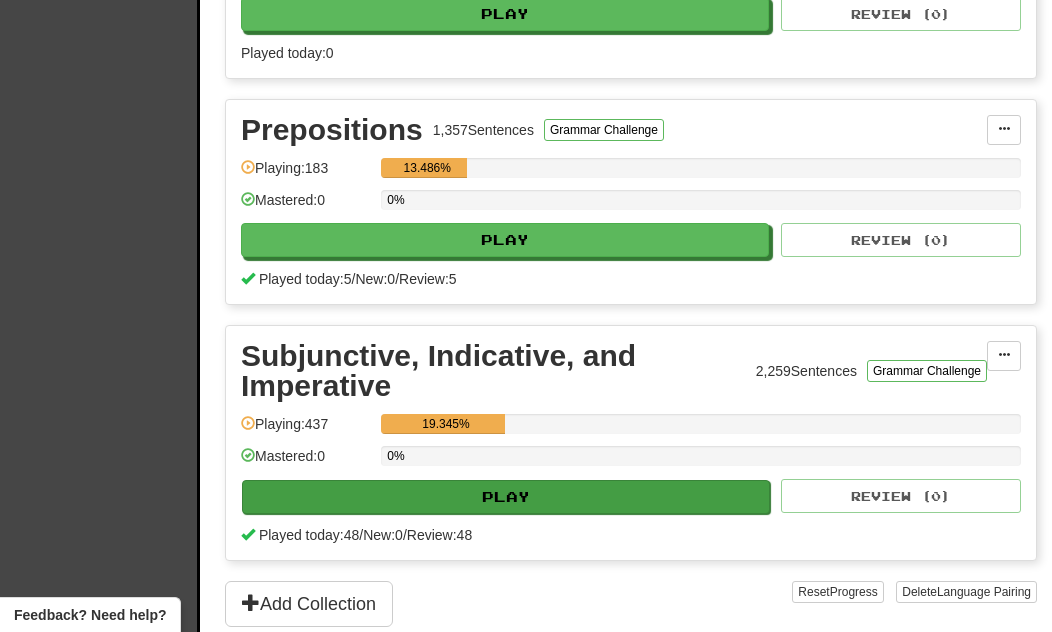 select on "**" 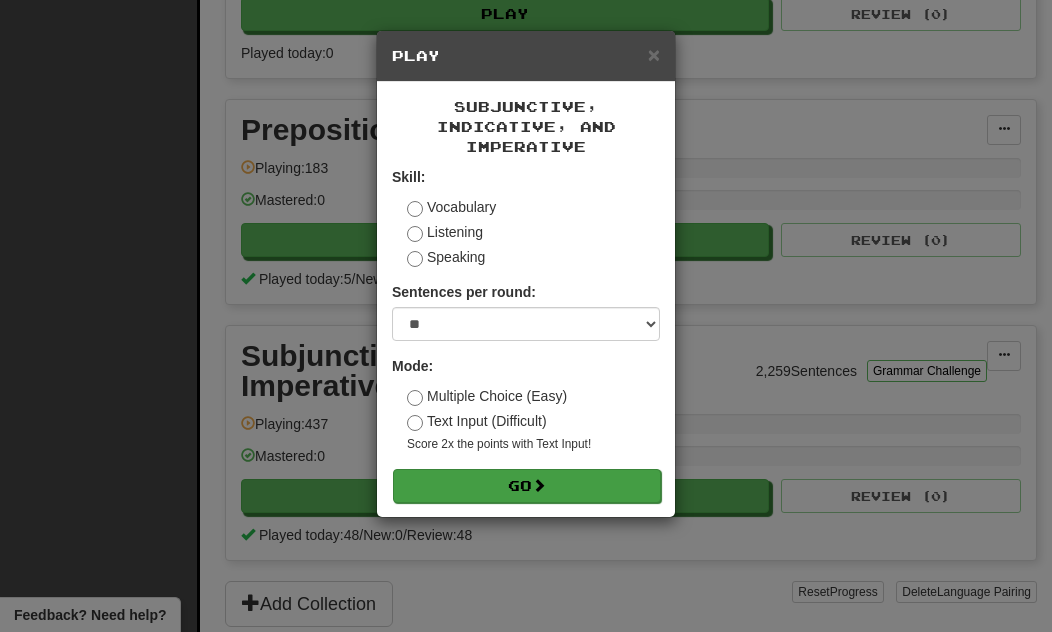 click on "Go" at bounding box center (527, 486) 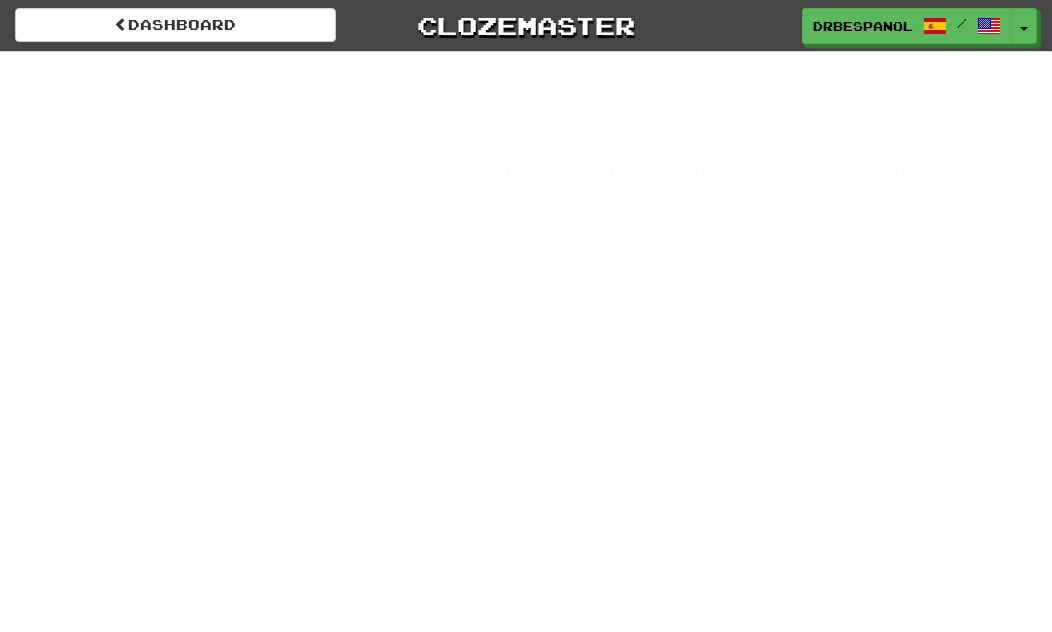 scroll, scrollTop: 0, scrollLeft: 0, axis: both 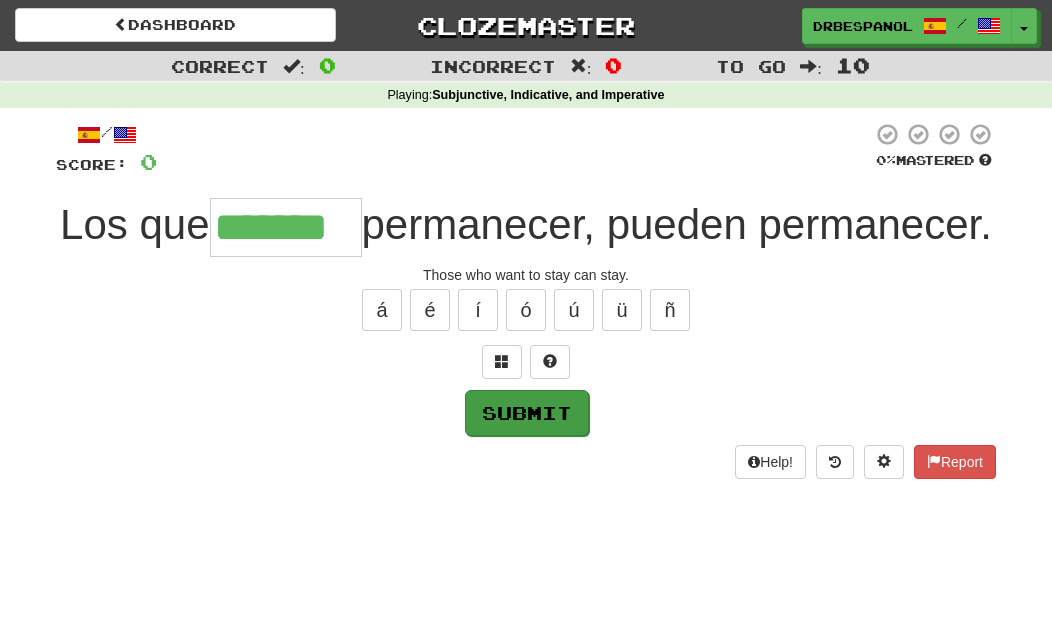type on "*******" 